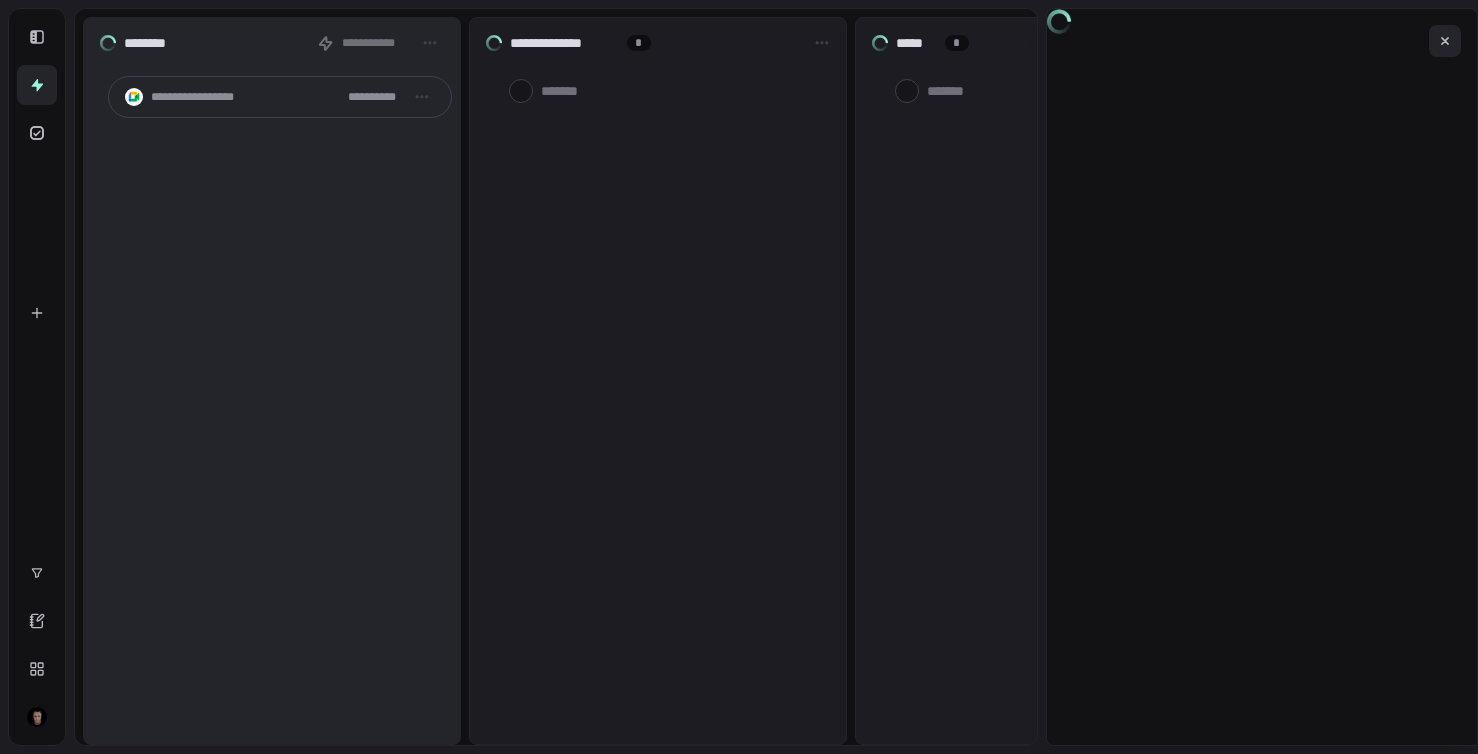 scroll, scrollTop: 0, scrollLeft: 0, axis: both 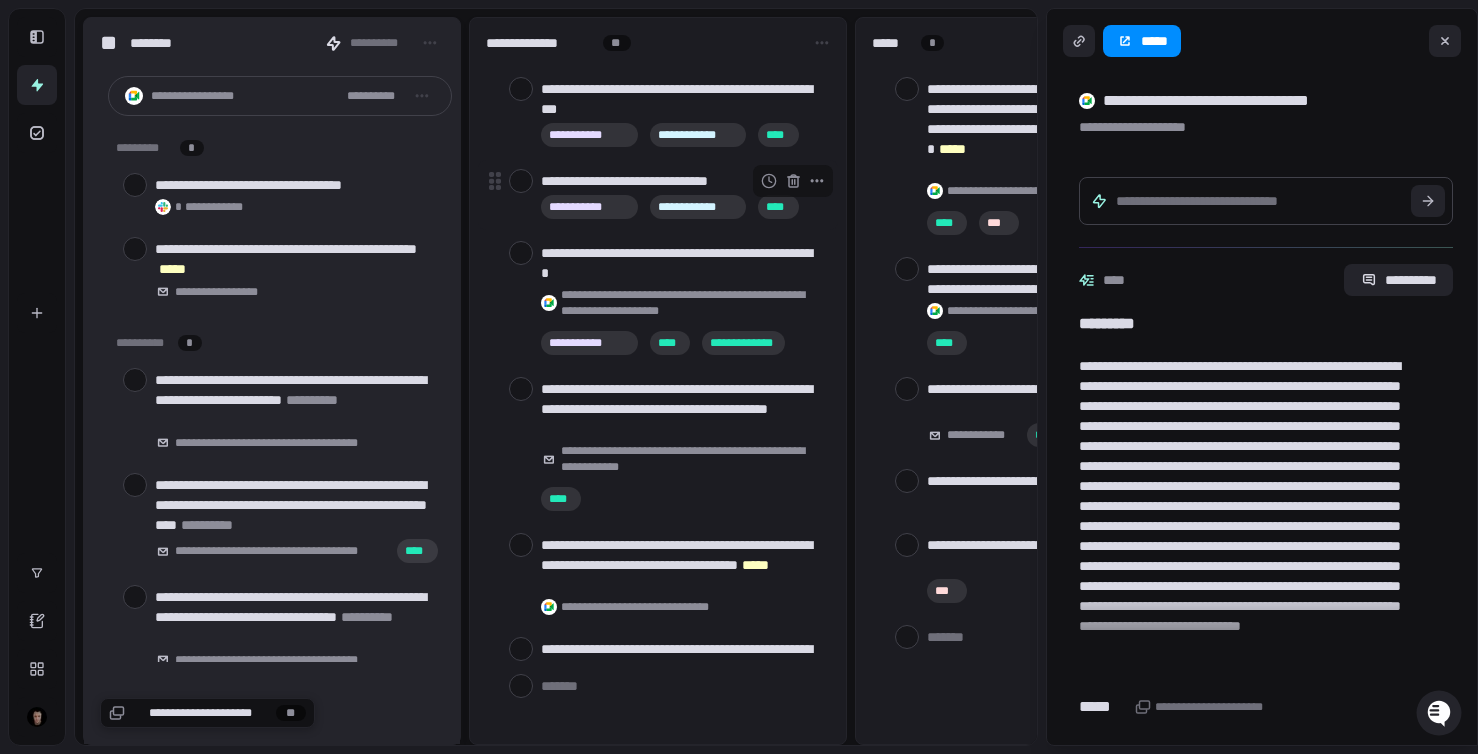 click on "****" at bounding box center (778, 207) 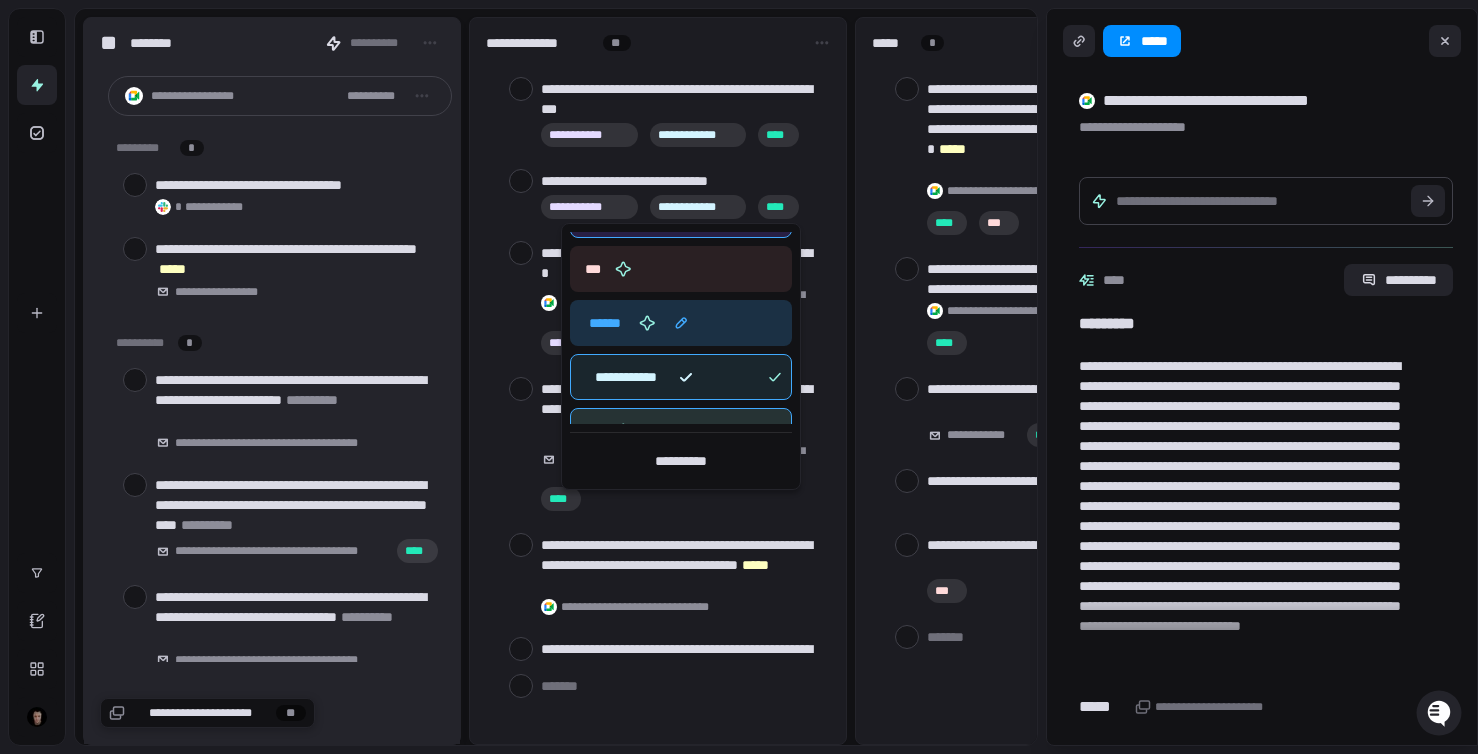 scroll, scrollTop: 664, scrollLeft: 0, axis: vertical 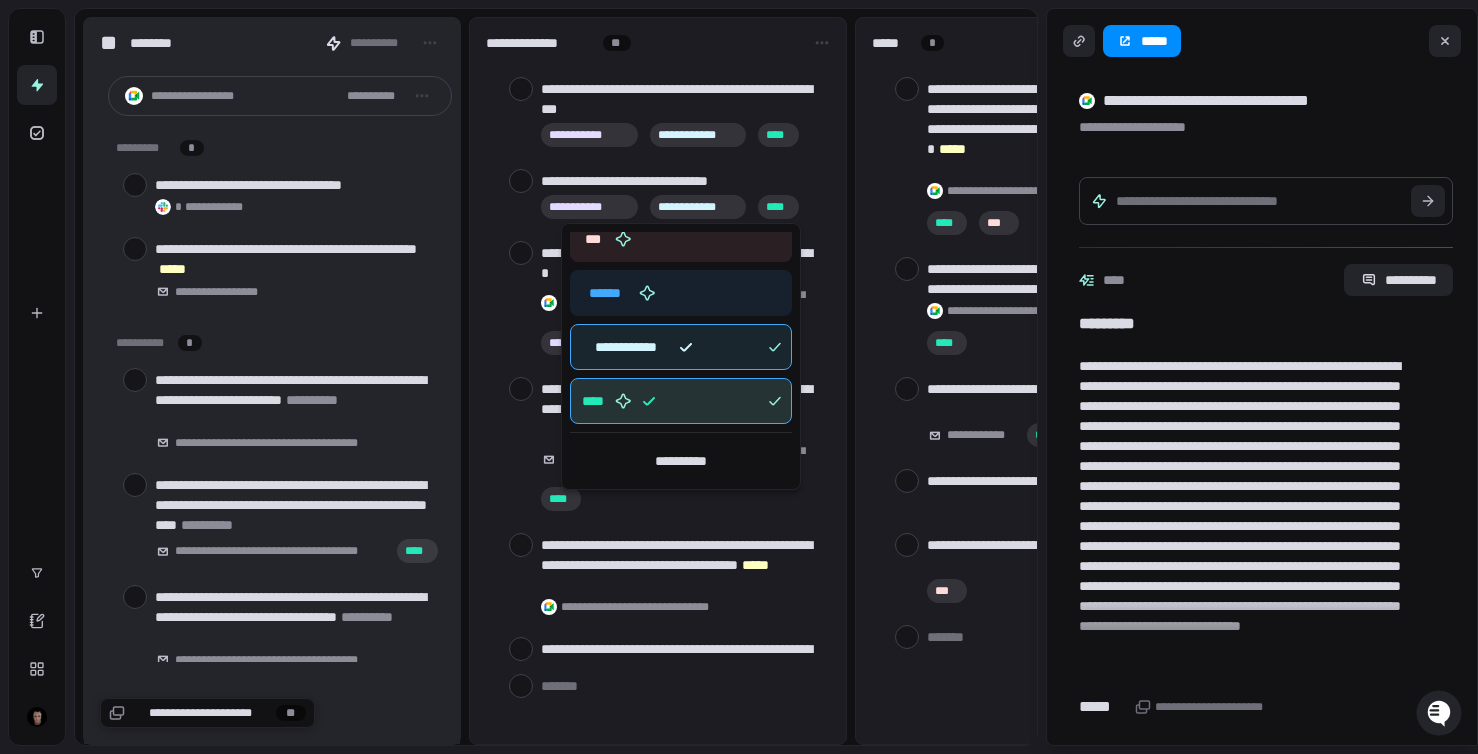 click at bounding box center [739, 377] 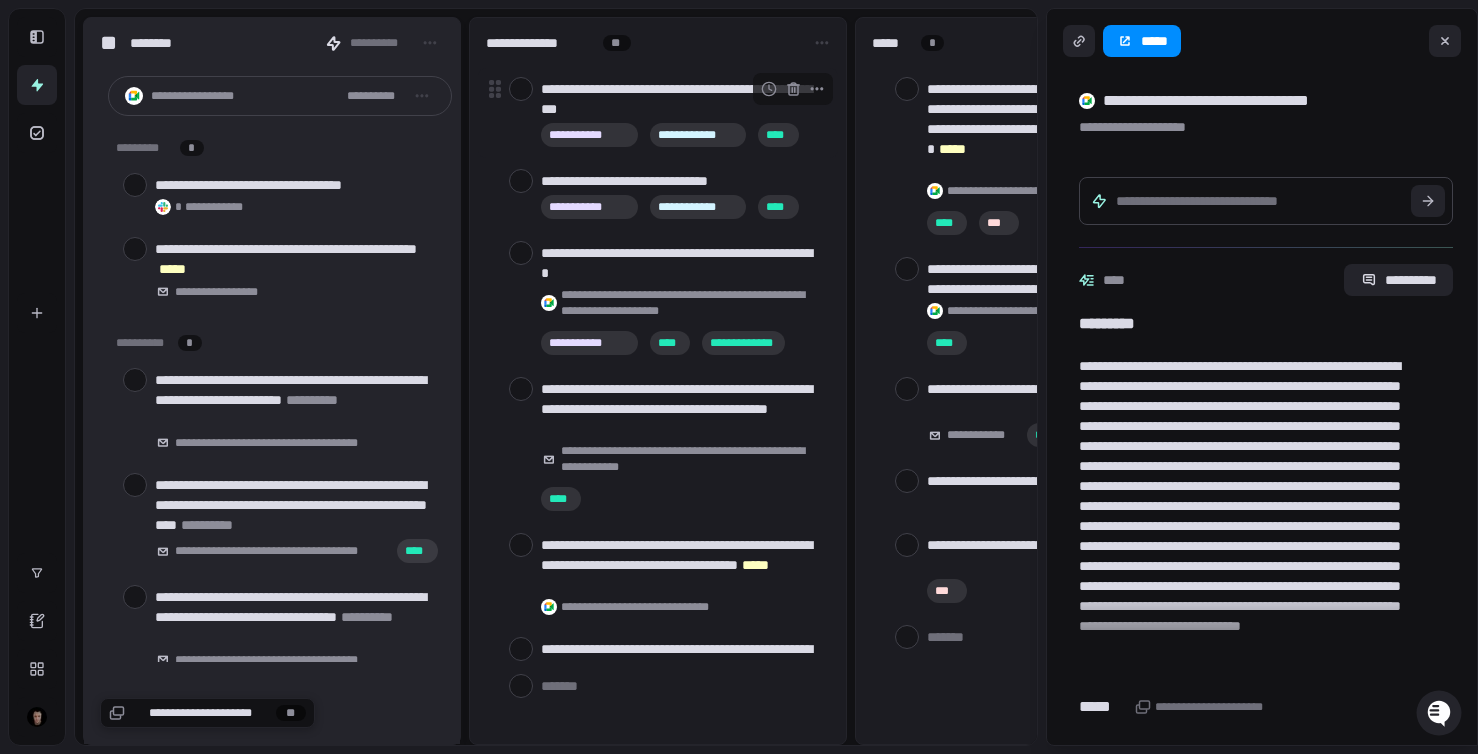click on "**********" at bounding box center (681, 99) 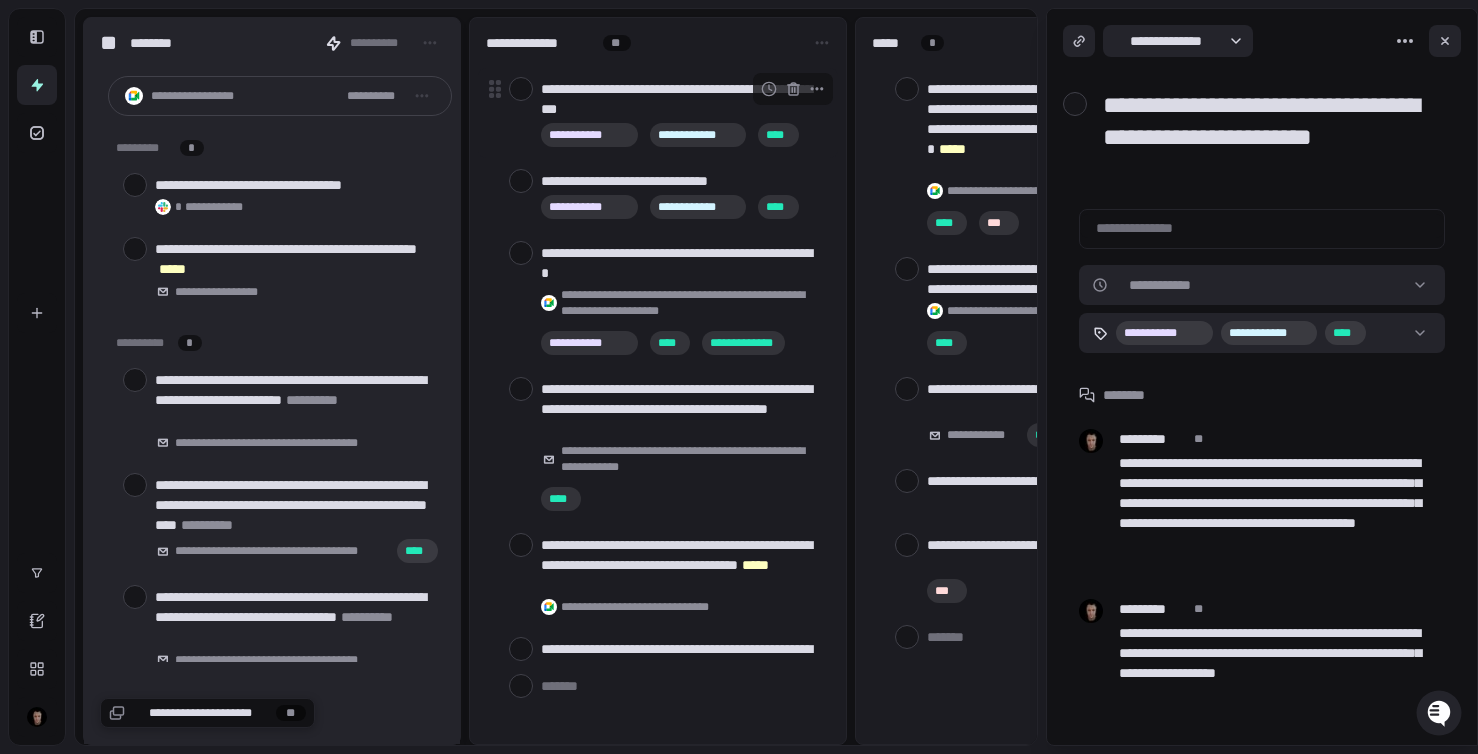 click on "**********" at bounding box center [681, 99] 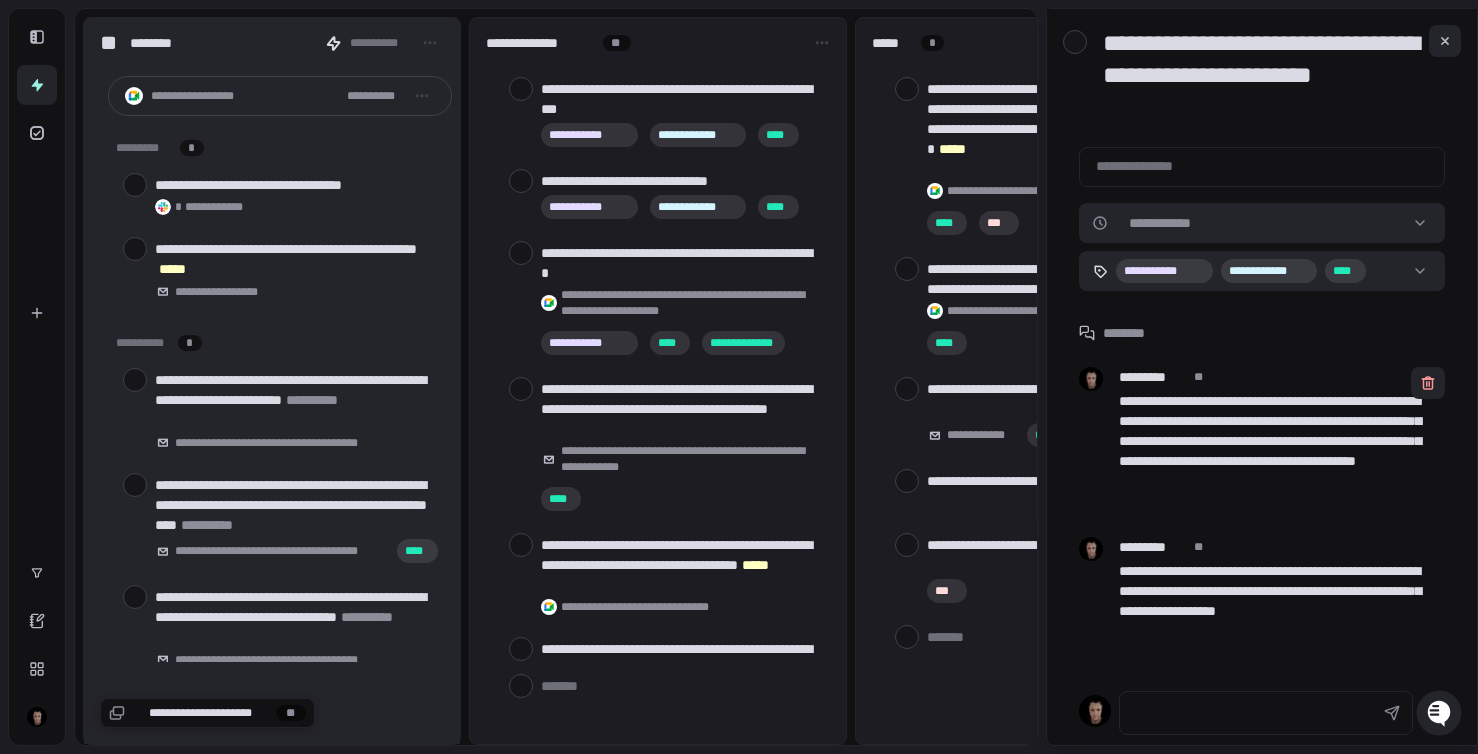 scroll, scrollTop: 49, scrollLeft: 0, axis: vertical 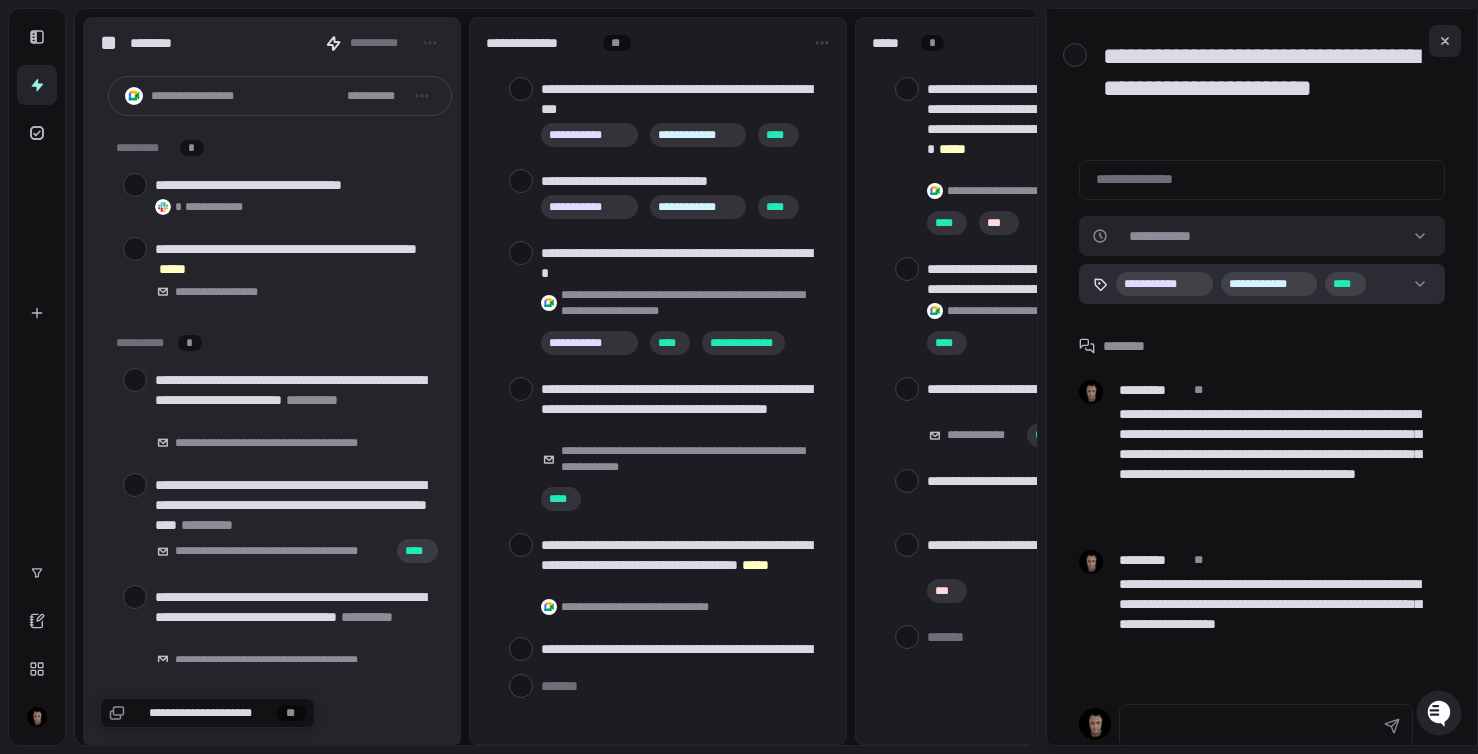 click on "**********" at bounding box center (739, 377) 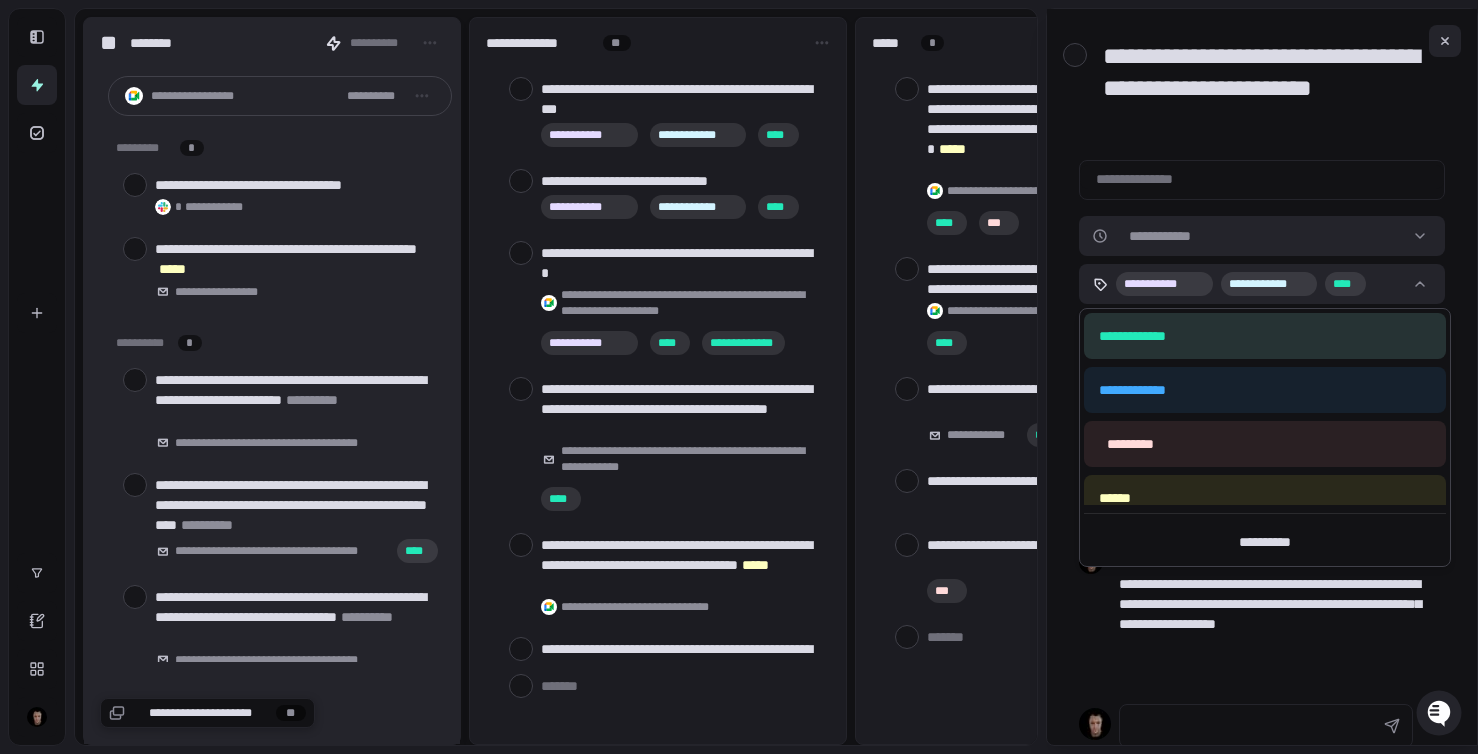 click on "**********" at bounding box center [739, 377] 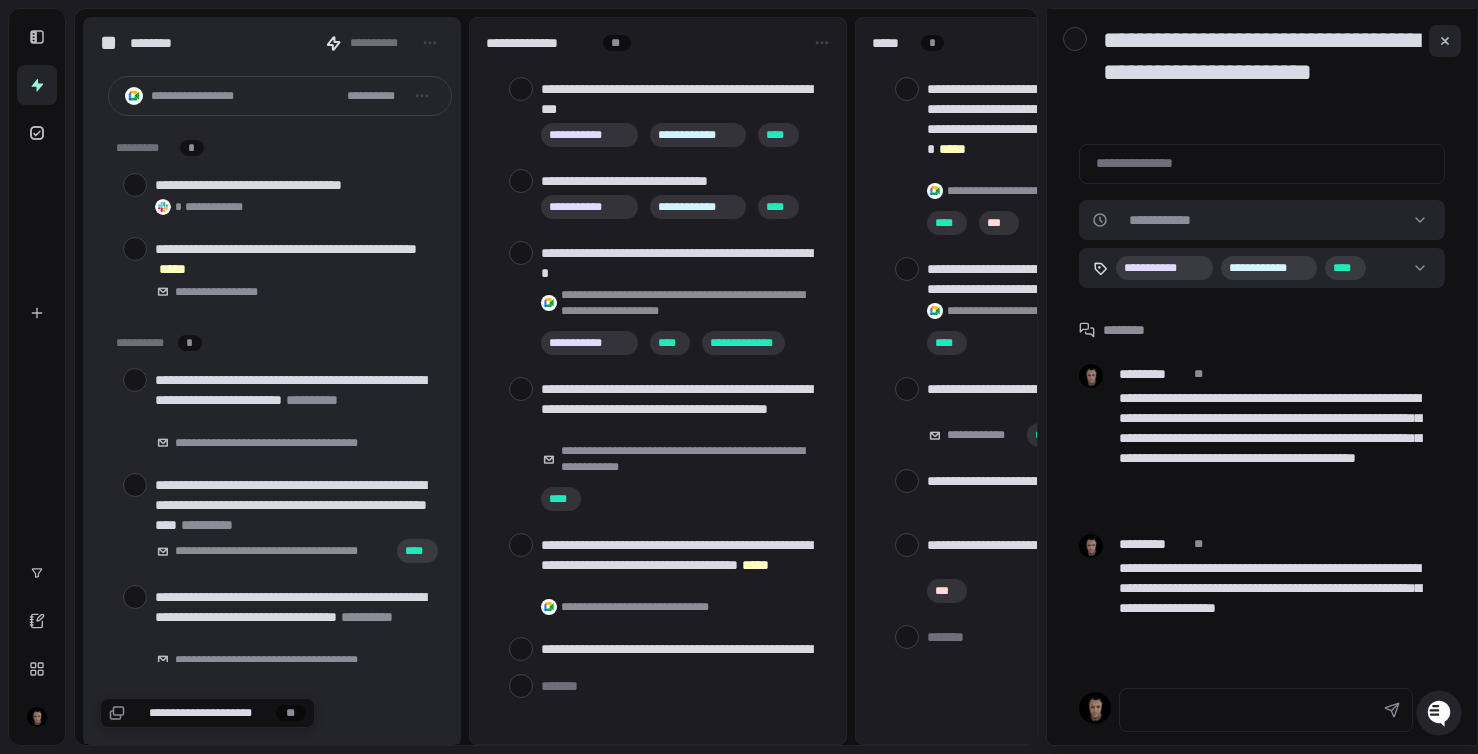 scroll, scrollTop: 68, scrollLeft: 0, axis: vertical 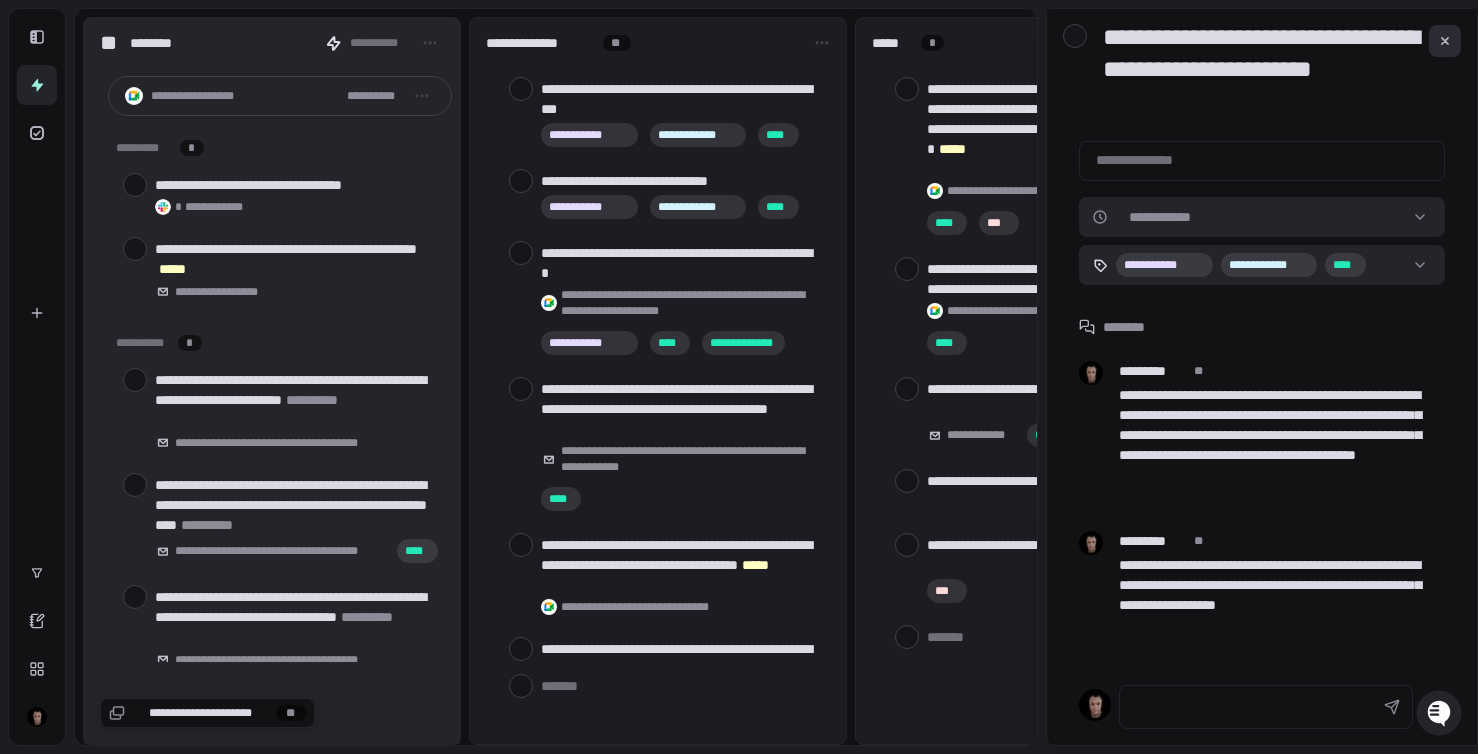 click at bounding box center (1445, 41) 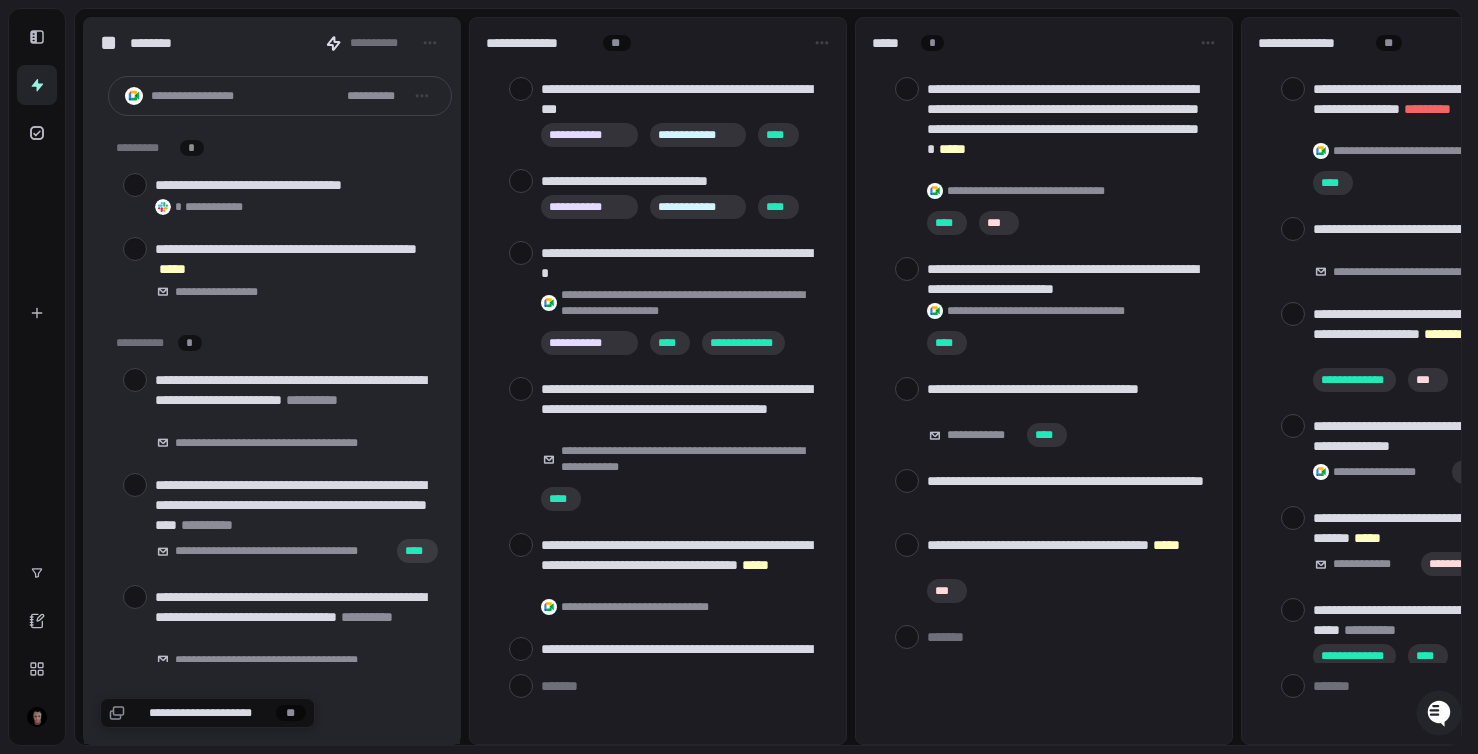 drag, startPoint x: 461, startPoint y: 735, endPoint x: 220, endPoint y: 730, distance: 241.05186 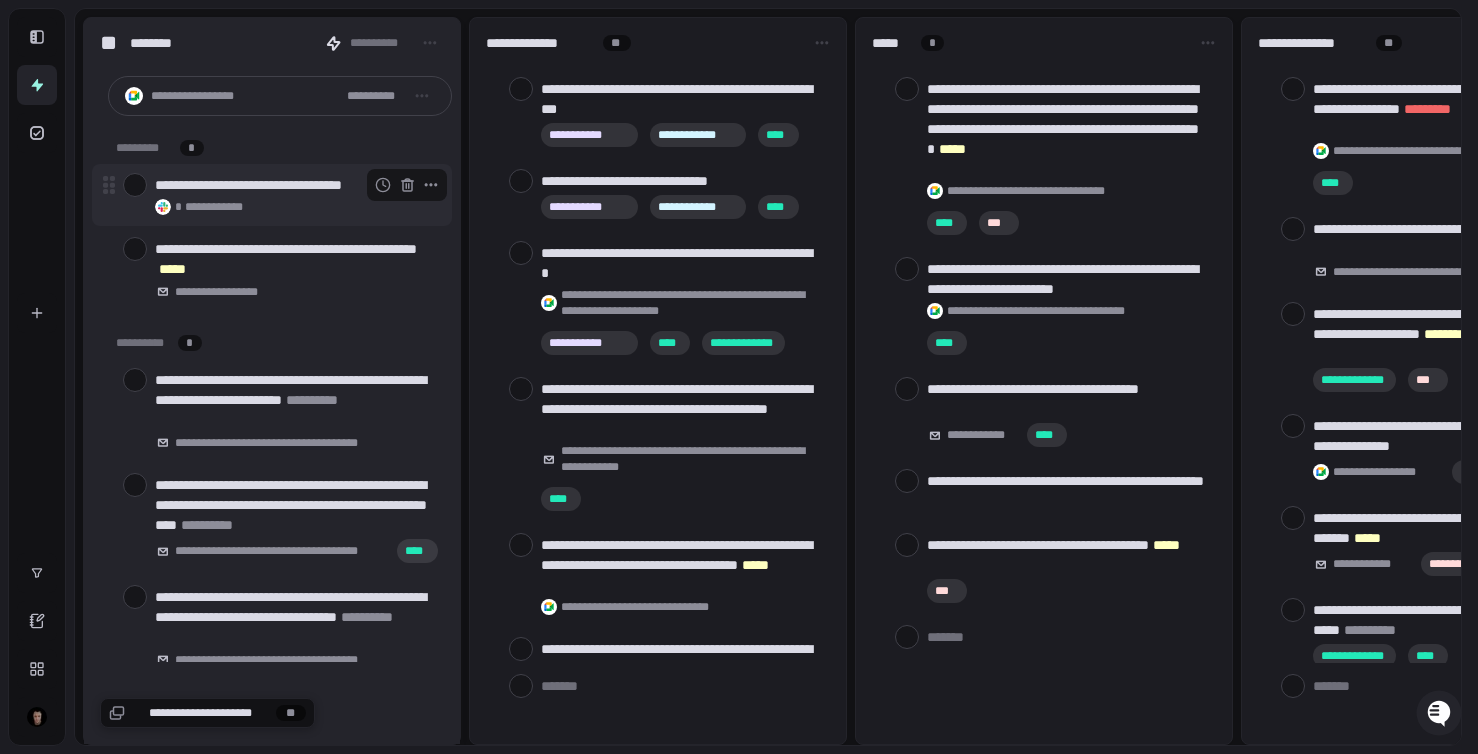 click at bounding box center [135, 185] 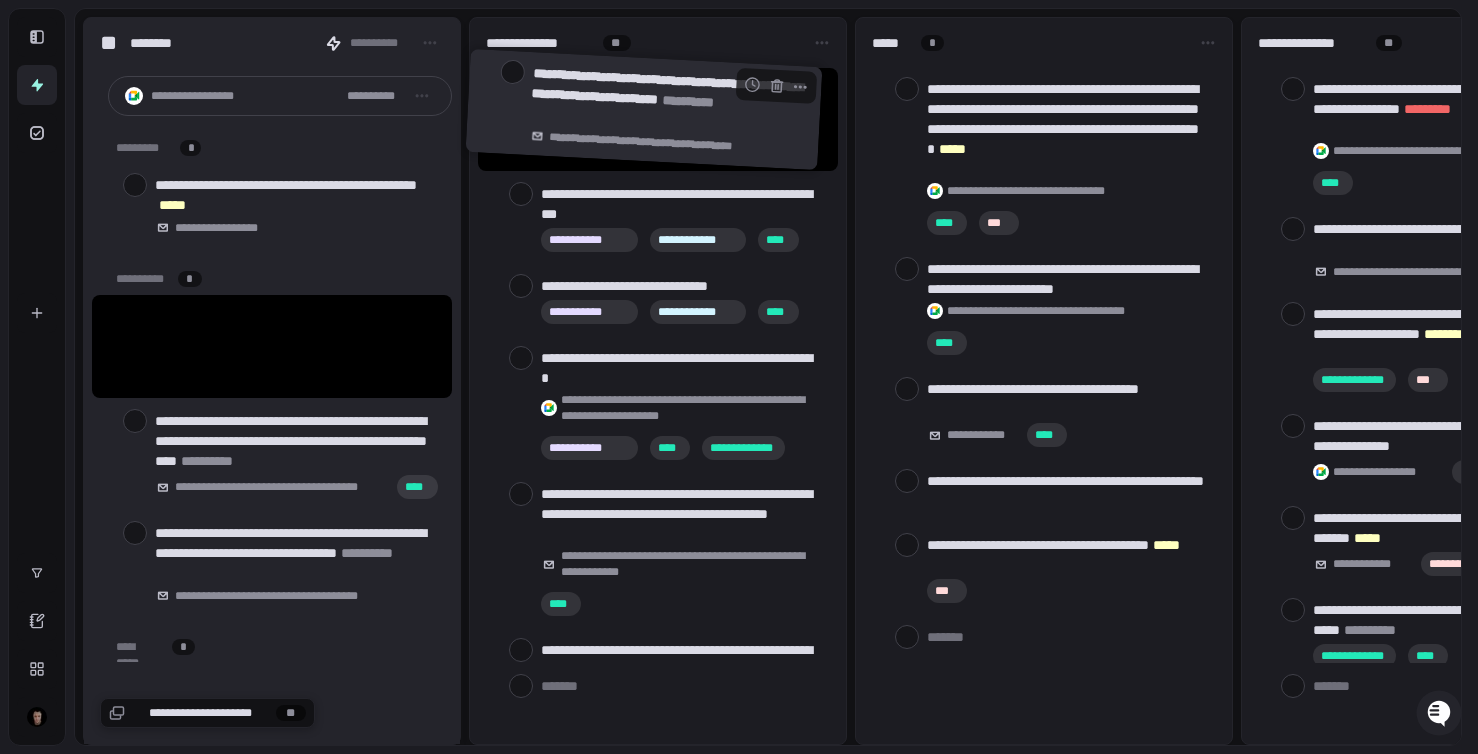 drag, startPoint x: 242, startPoint y: 354, endPoint x: 618, endPoint y: 117, distance: 444.46036 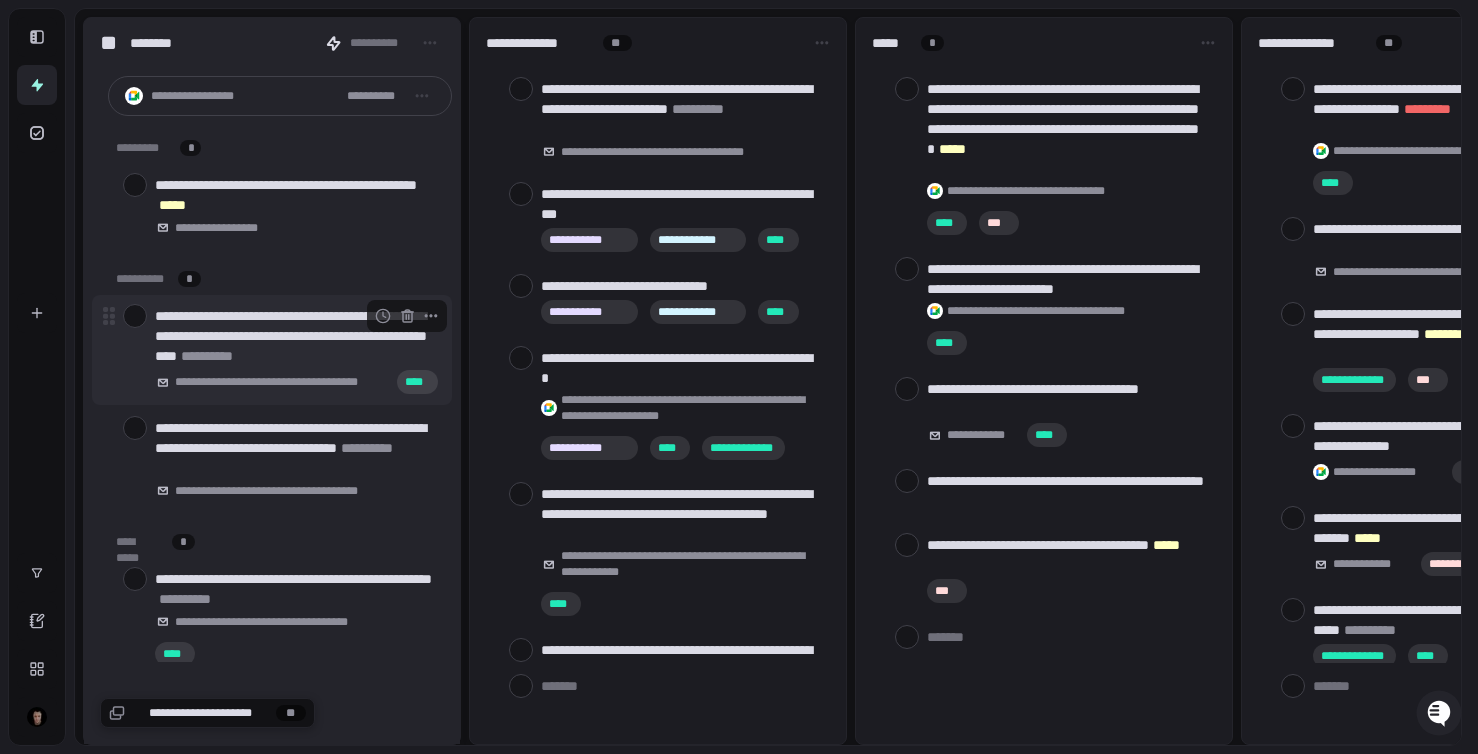 click at bounding box center (135, 316) 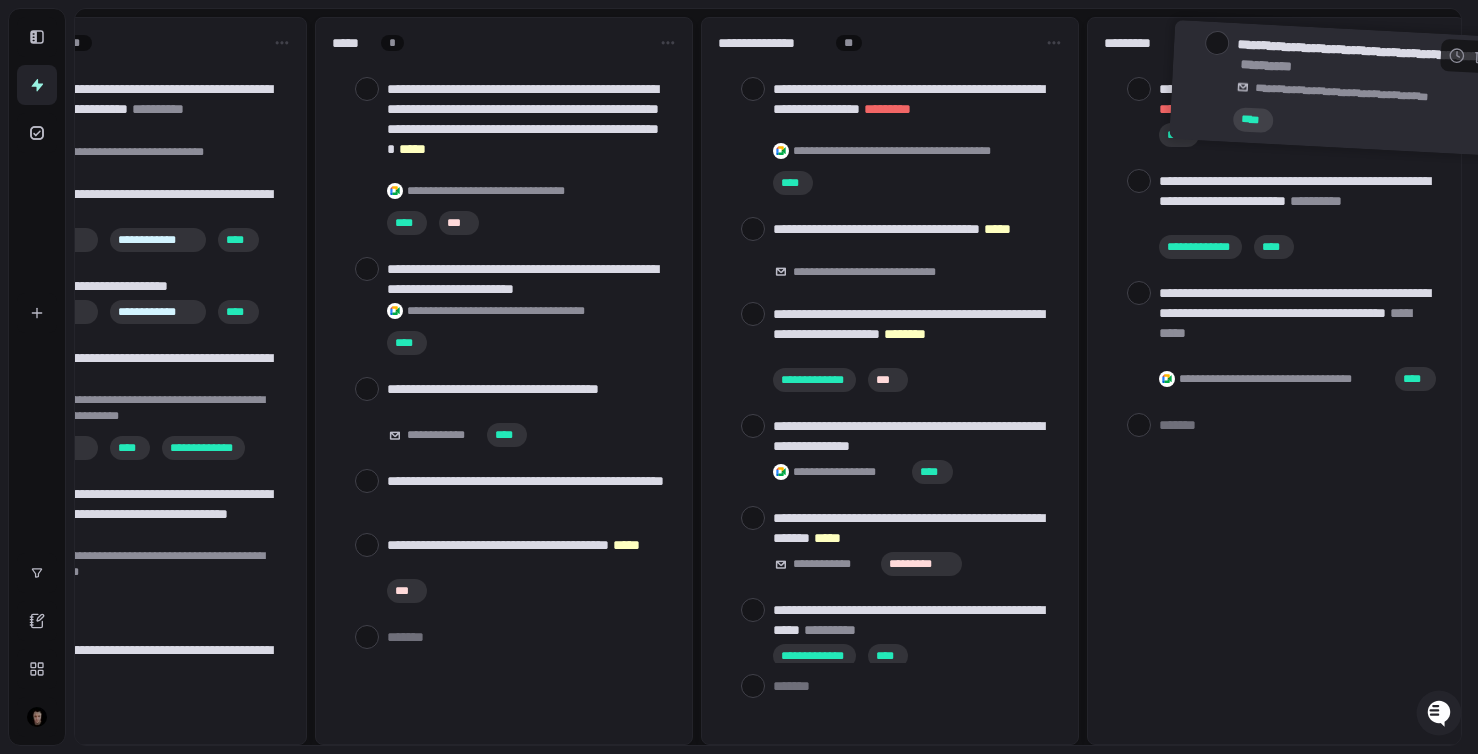scroll, scrollTop: 0, scrollLeft: 780, axis: horizontal 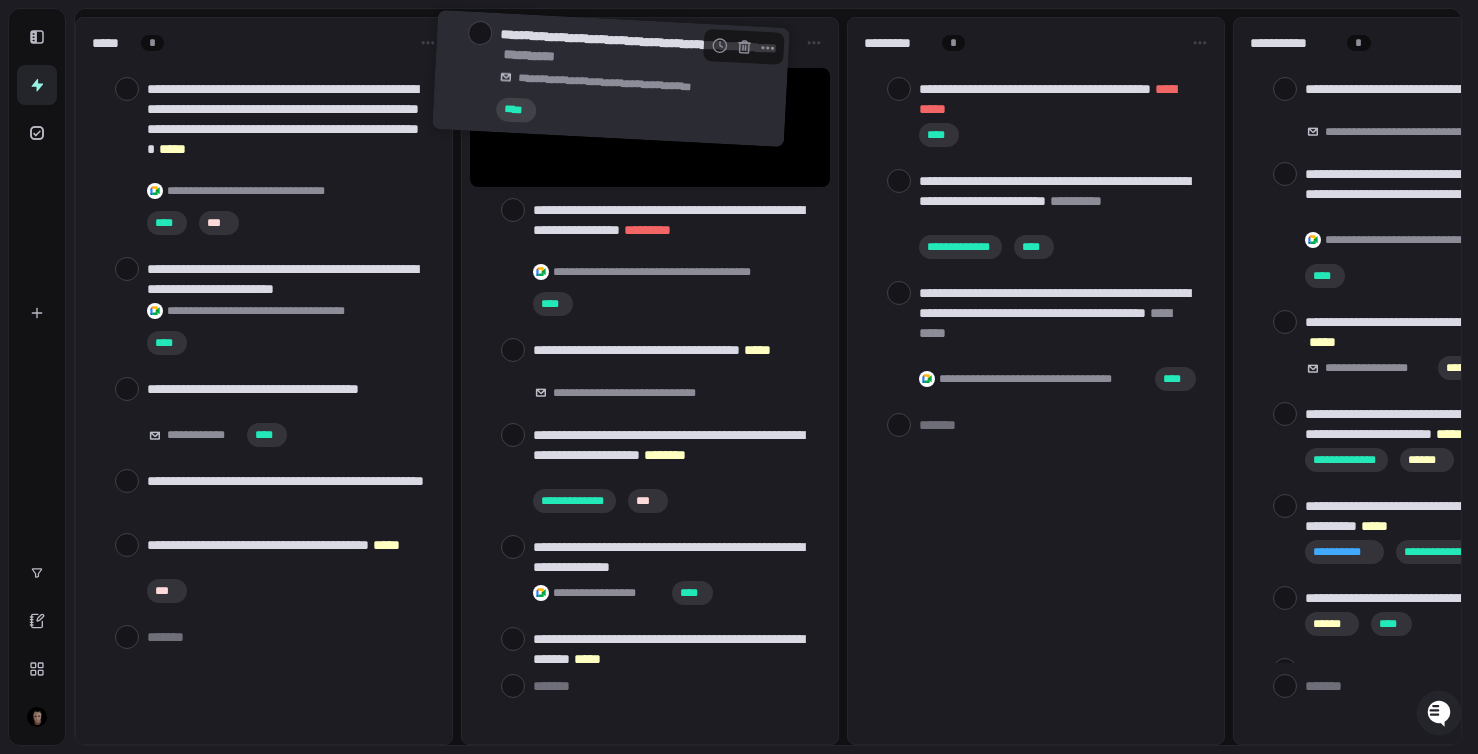drag, startPoint x: 239, startPoint y: 497, endPoint x: 582, endPoint y: 70, distance: 547.70245 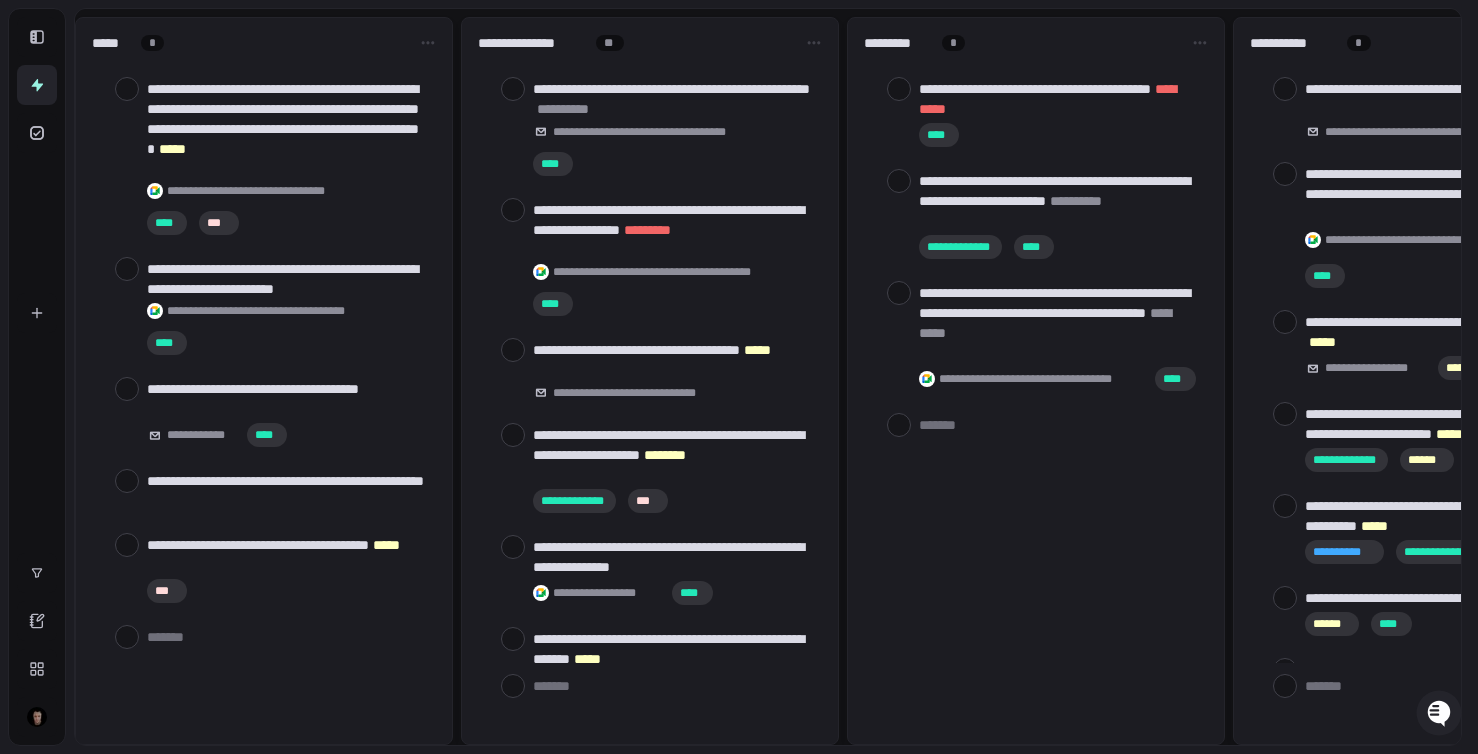 drag, startPoint x: 792, startPoint y: 736, endPoint x: 717, endPoint y: 746, distance: 75.66373 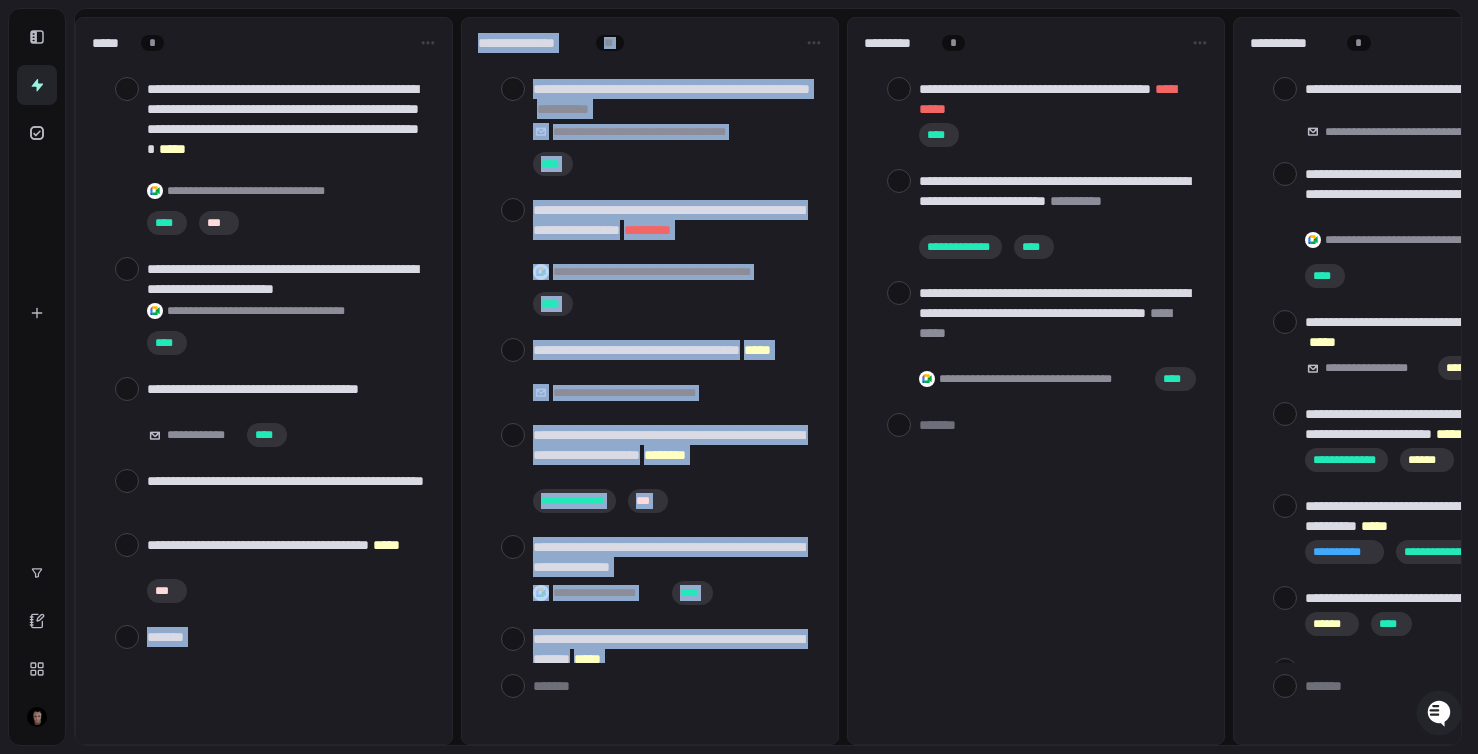 drag, startPoint x: 717, startPoint y: 746, endPoint x: 245, endPoint y: 737, distance: 472.0858 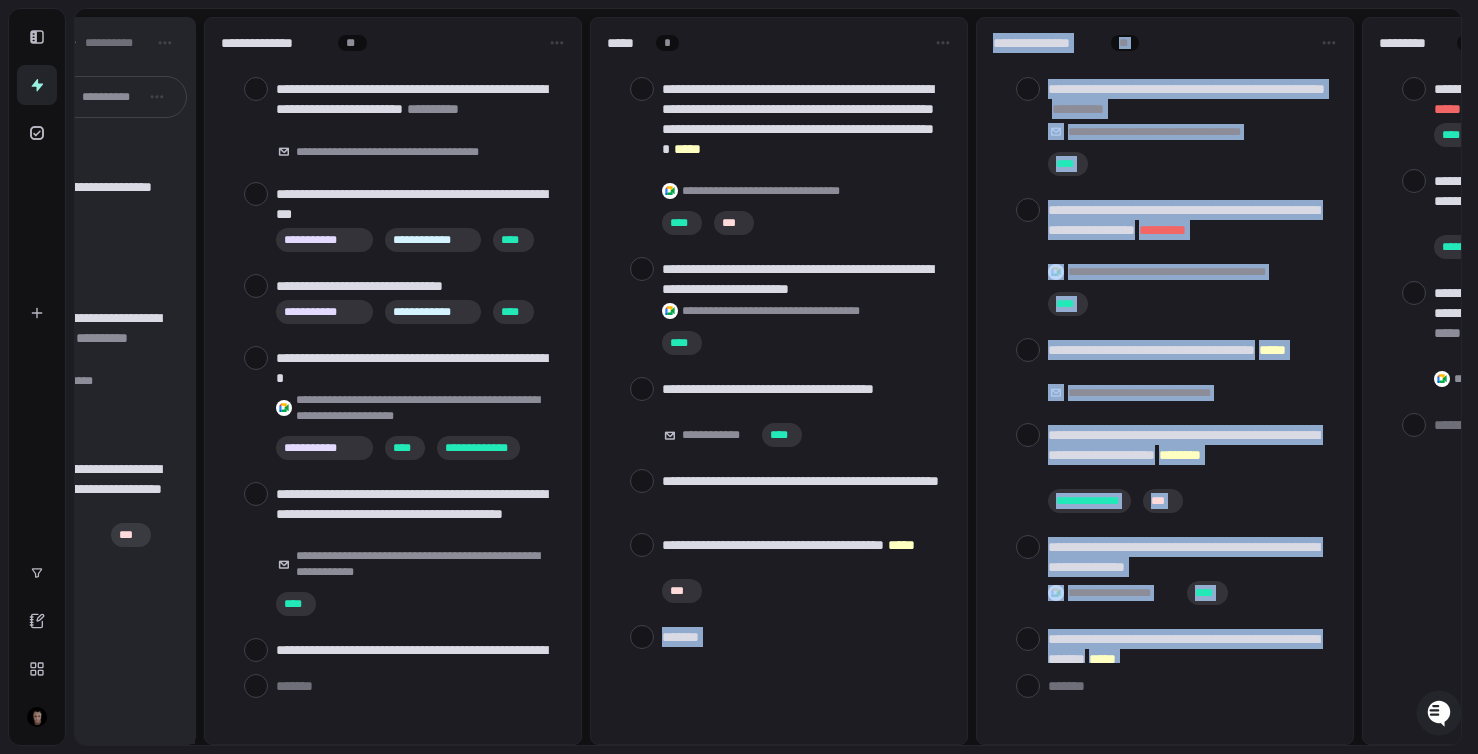 scroll, scrollTop: 0, scrollLeft: 4, axis: horizontal 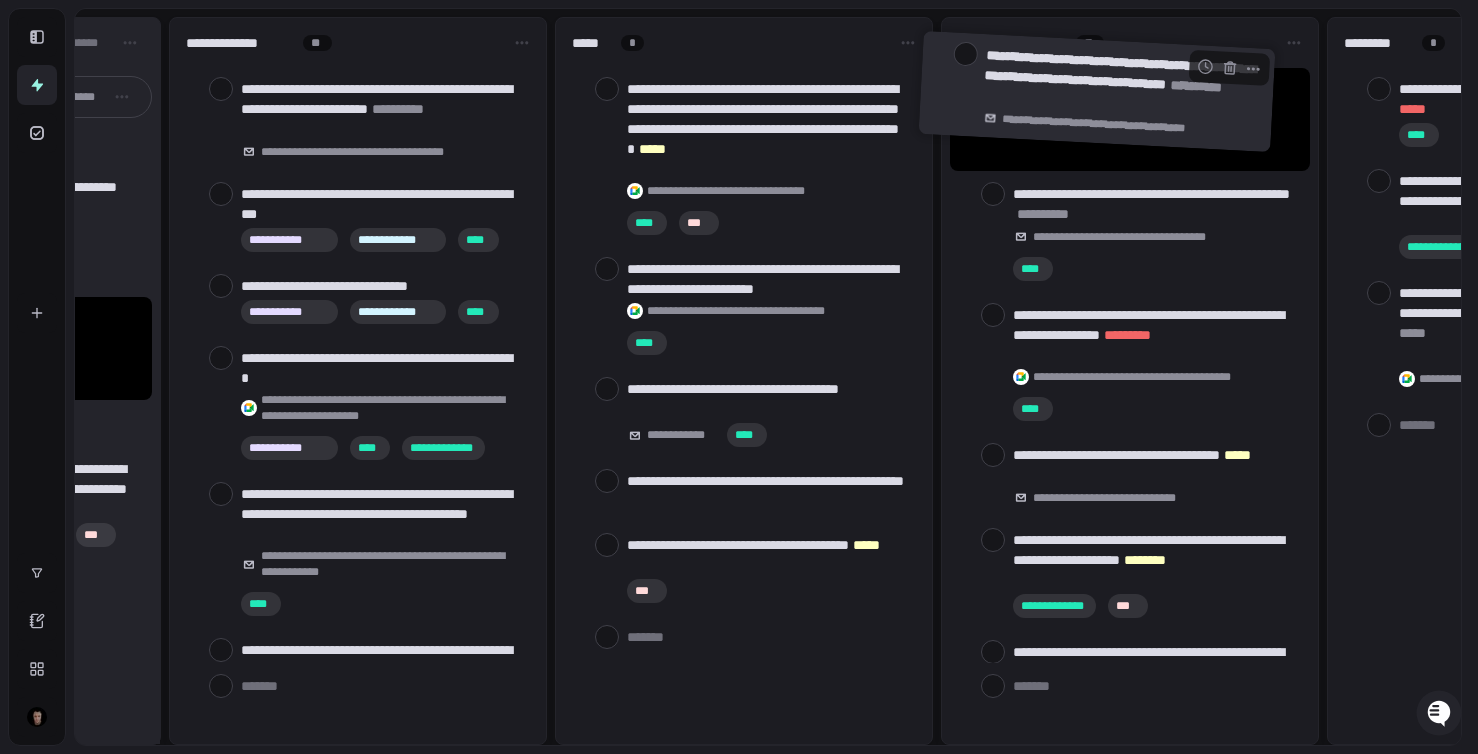 drag, startPoint x: 300, startPoint y: 349, endPoint x: 1138, endPoint y: 93, distance: 876.2306 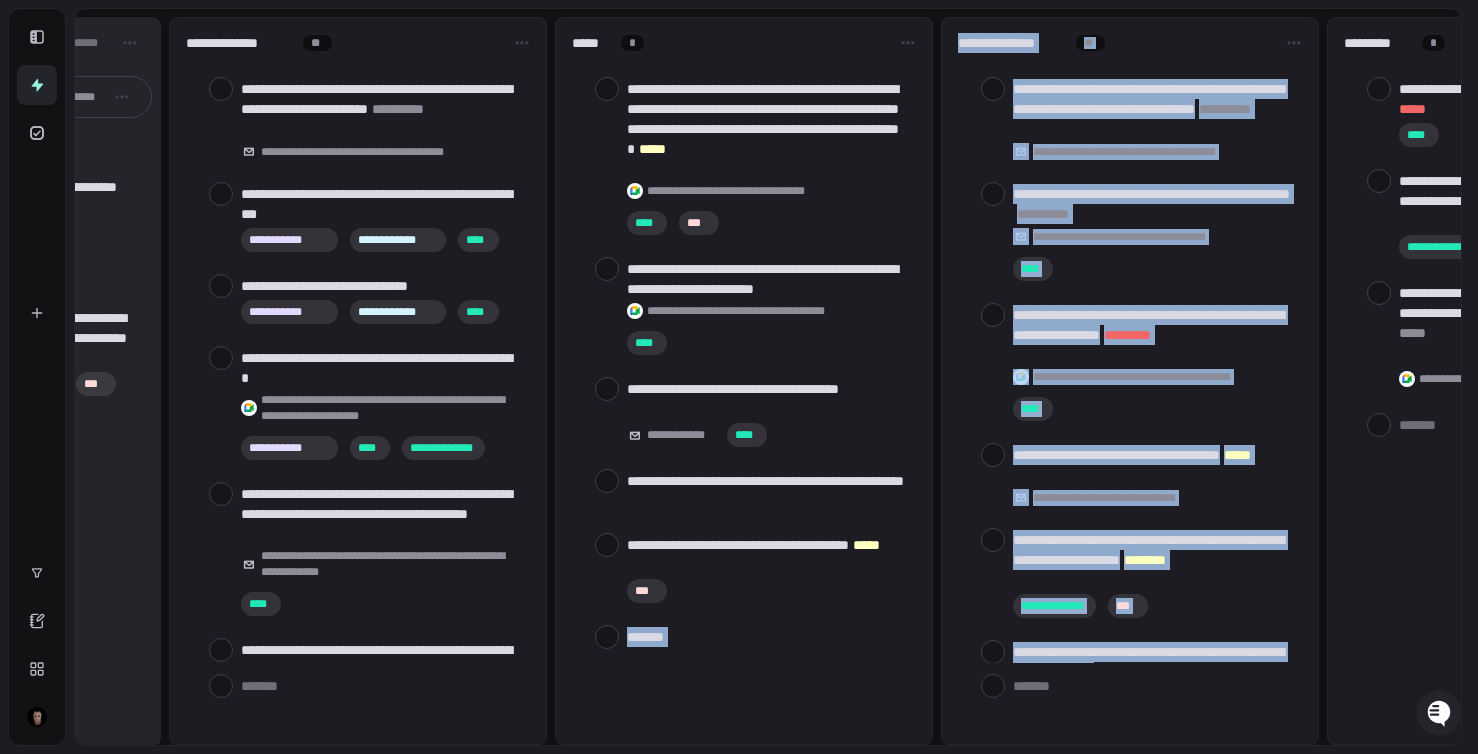 click at bounding box center (751, 637) 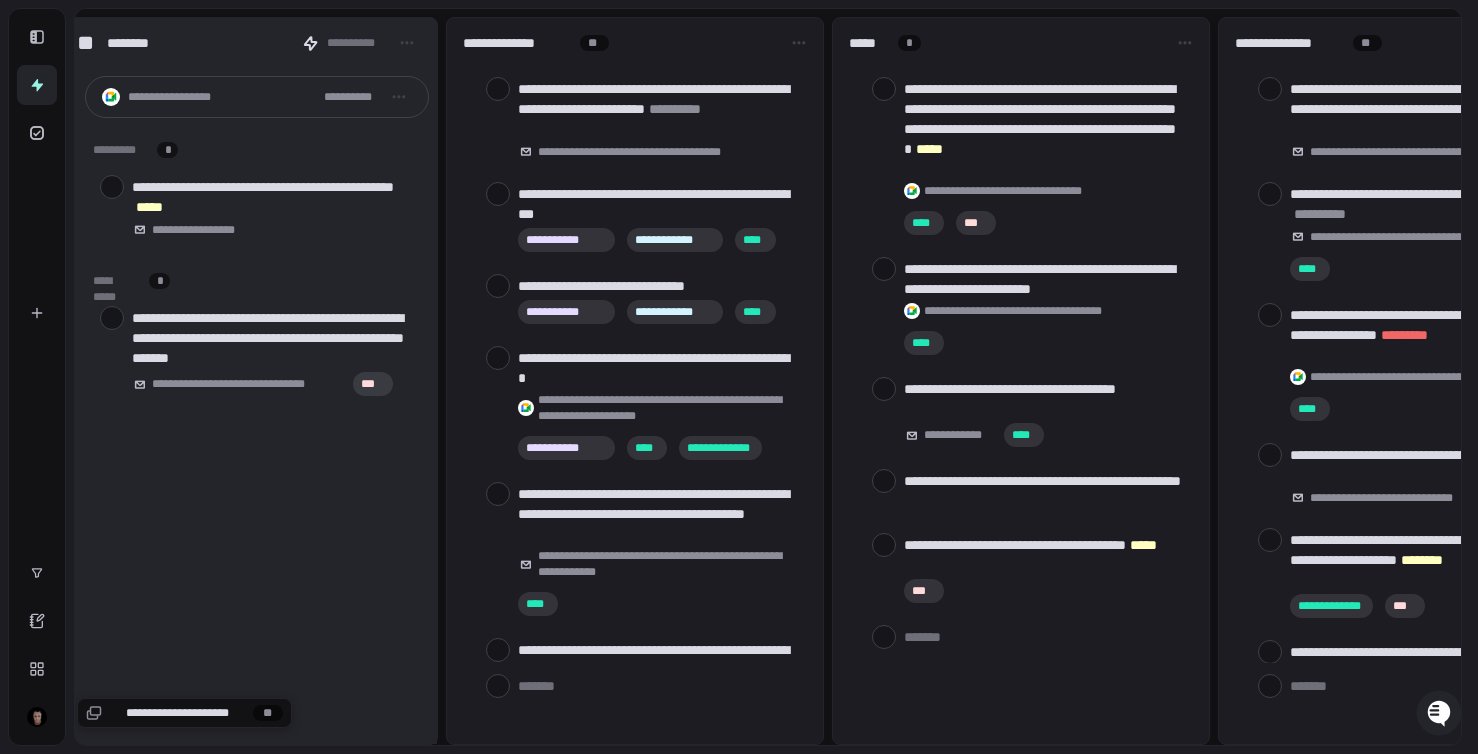 scroll, scrollTop: 0, scrollLeft: 0, axis: both 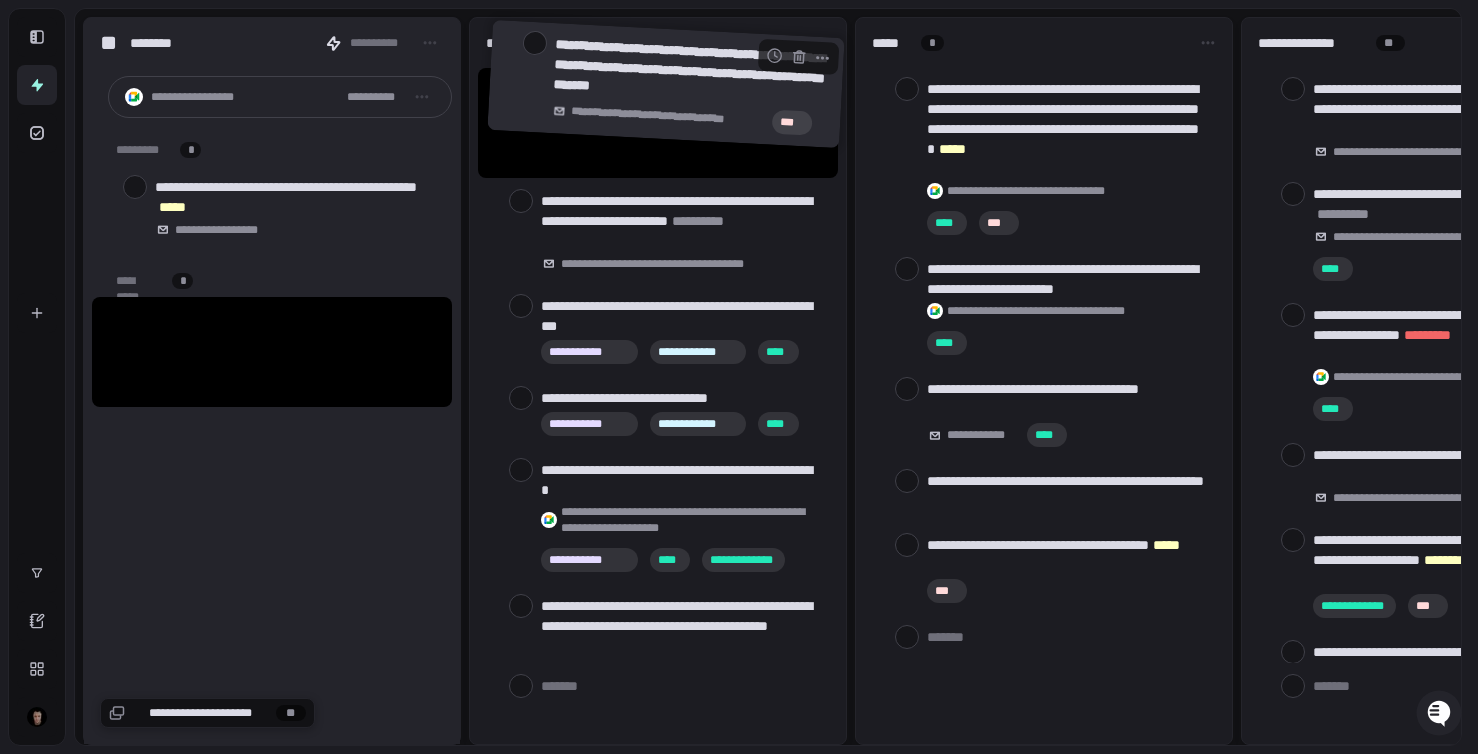 drag, startPoint x: 261, startPoint y: 338, endPoint x: 658, endPoint y: 70, distance: 478.99164 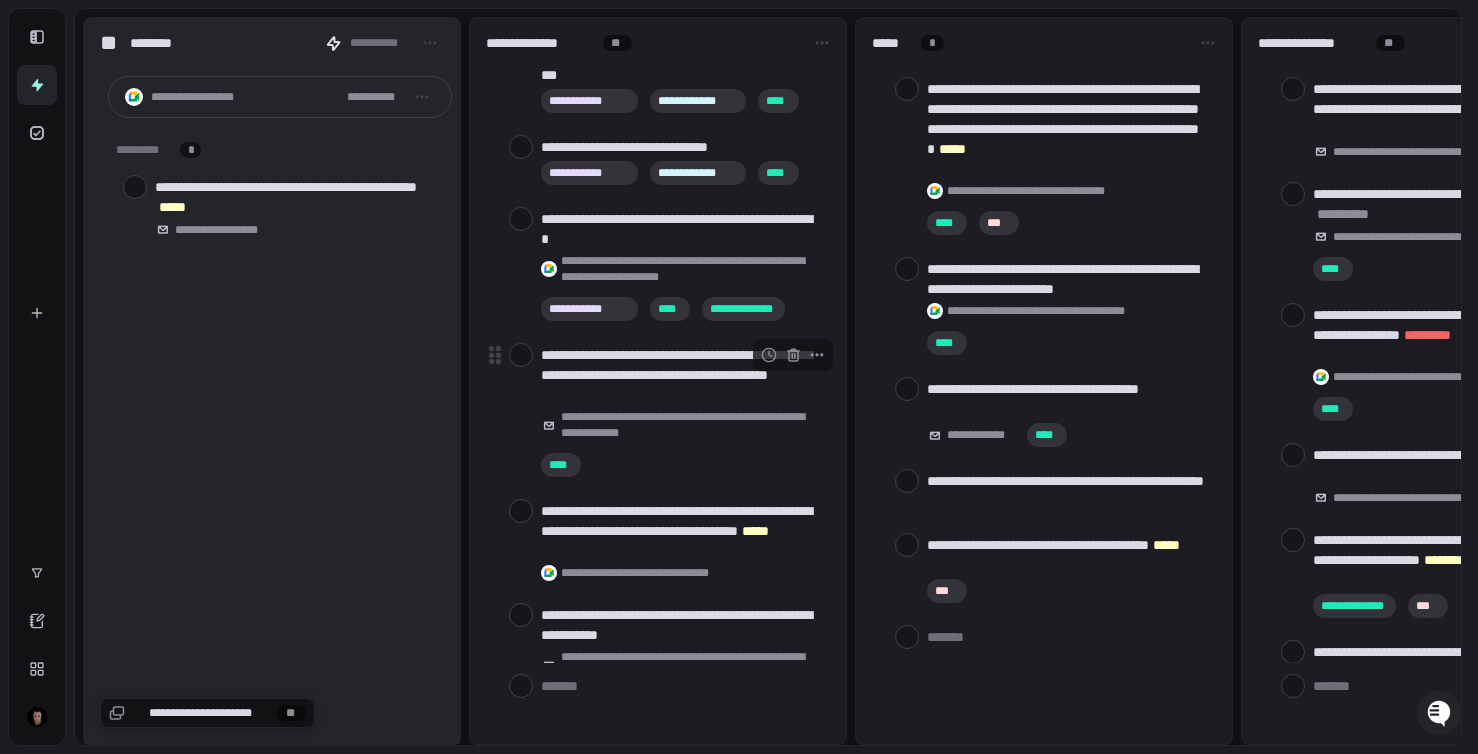 scroll, scrollTop: 262, scrollLeft: 0, axis: vertical 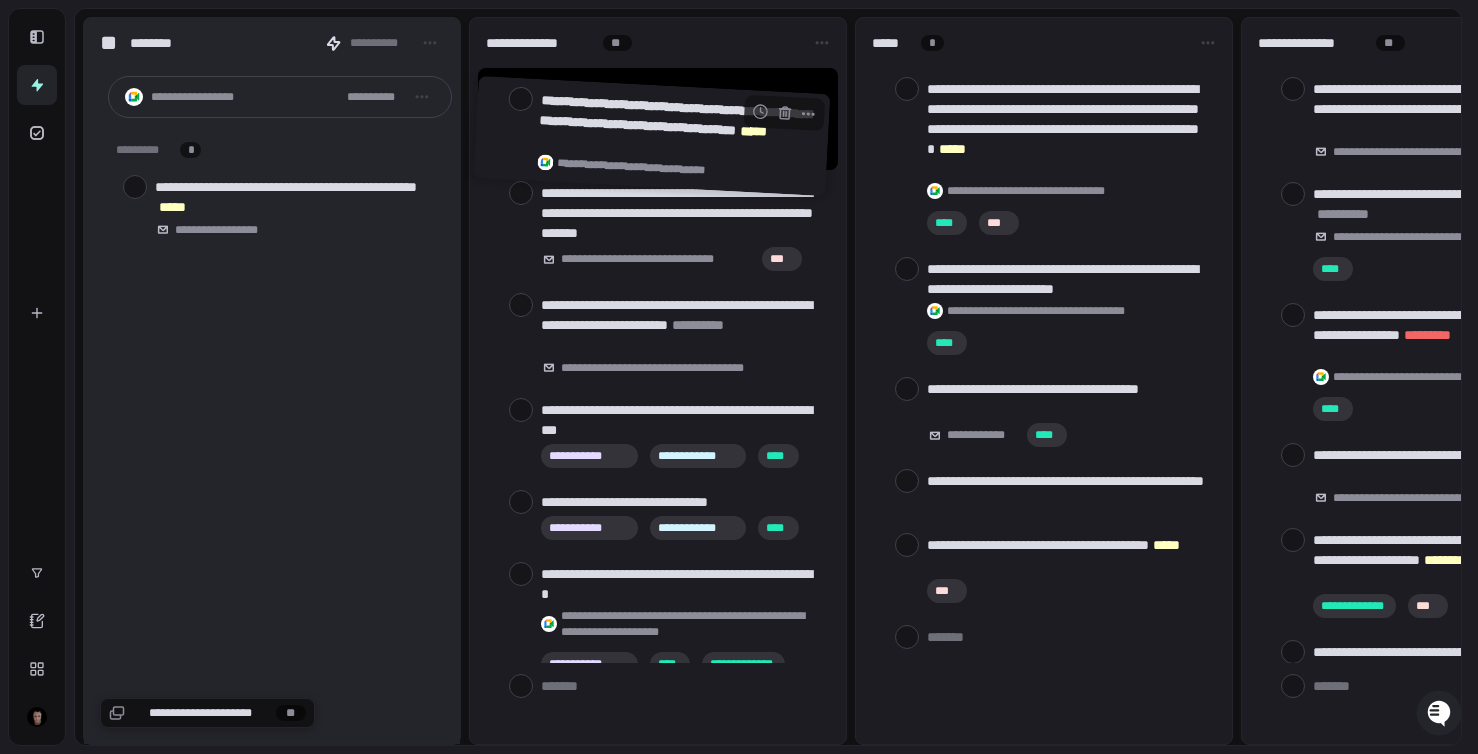 drag, startPoint x: 640, startPoint y: 513, endPoint x: 638, endPoint y: 119, distance: 394.00507 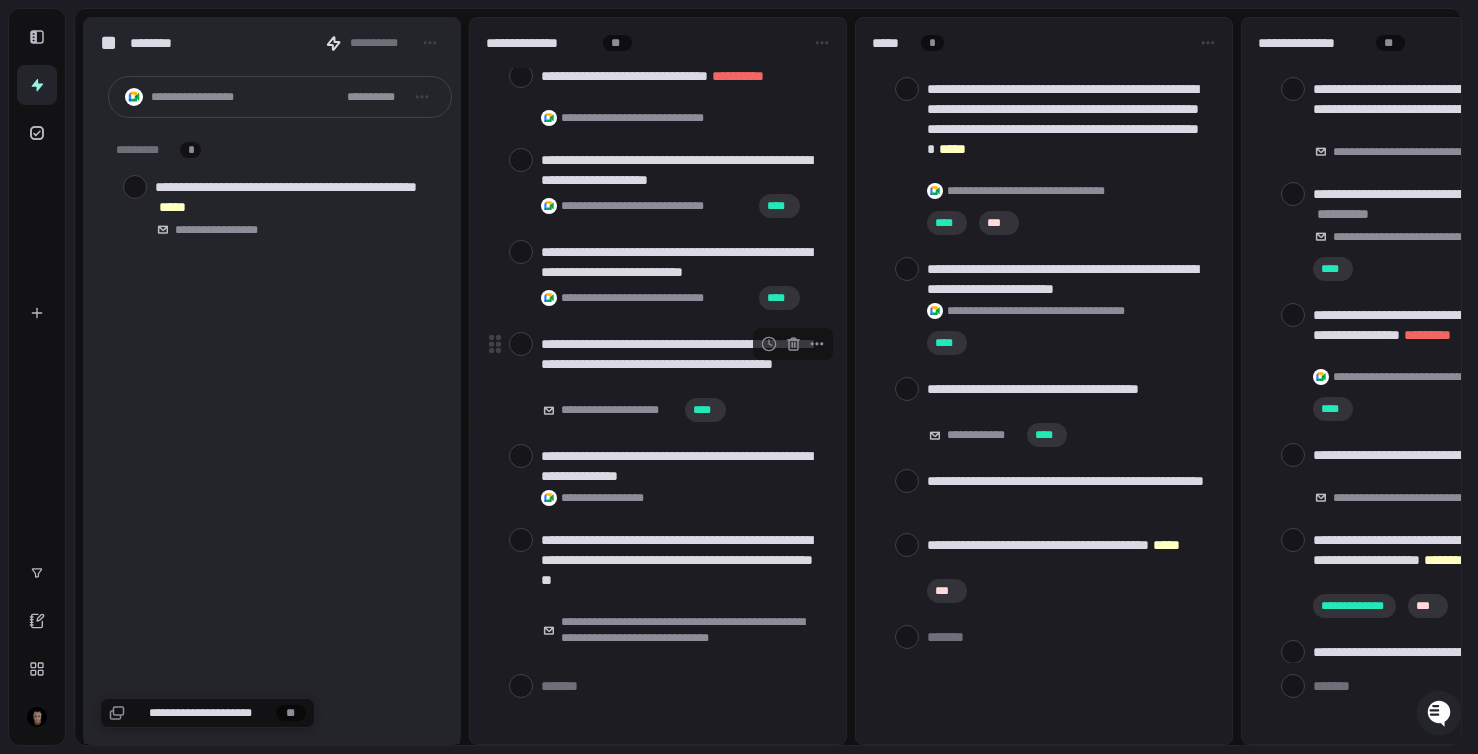 scroll, scrollTop: 930, scrollLeft: 0, axis: vertical 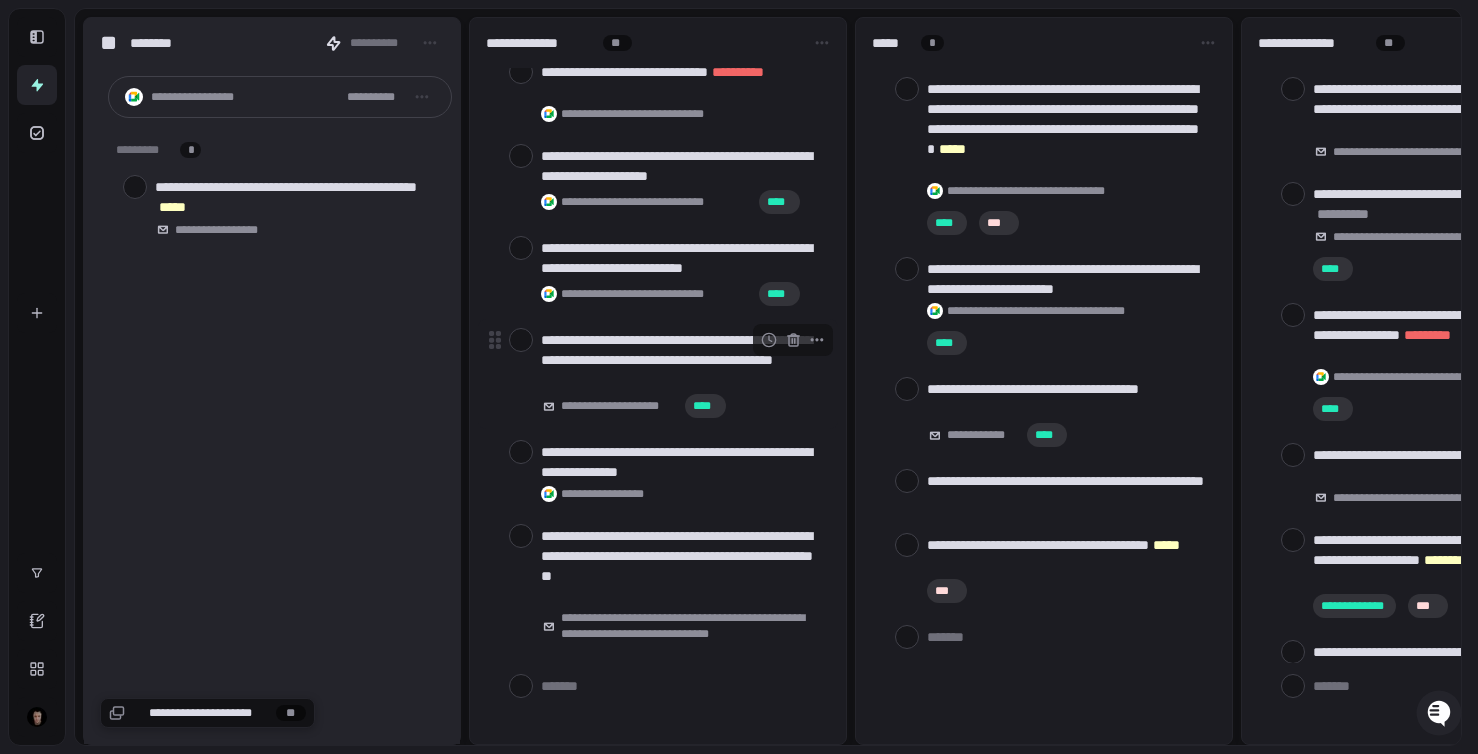 click on "**********" at bounding box center (681, 360) 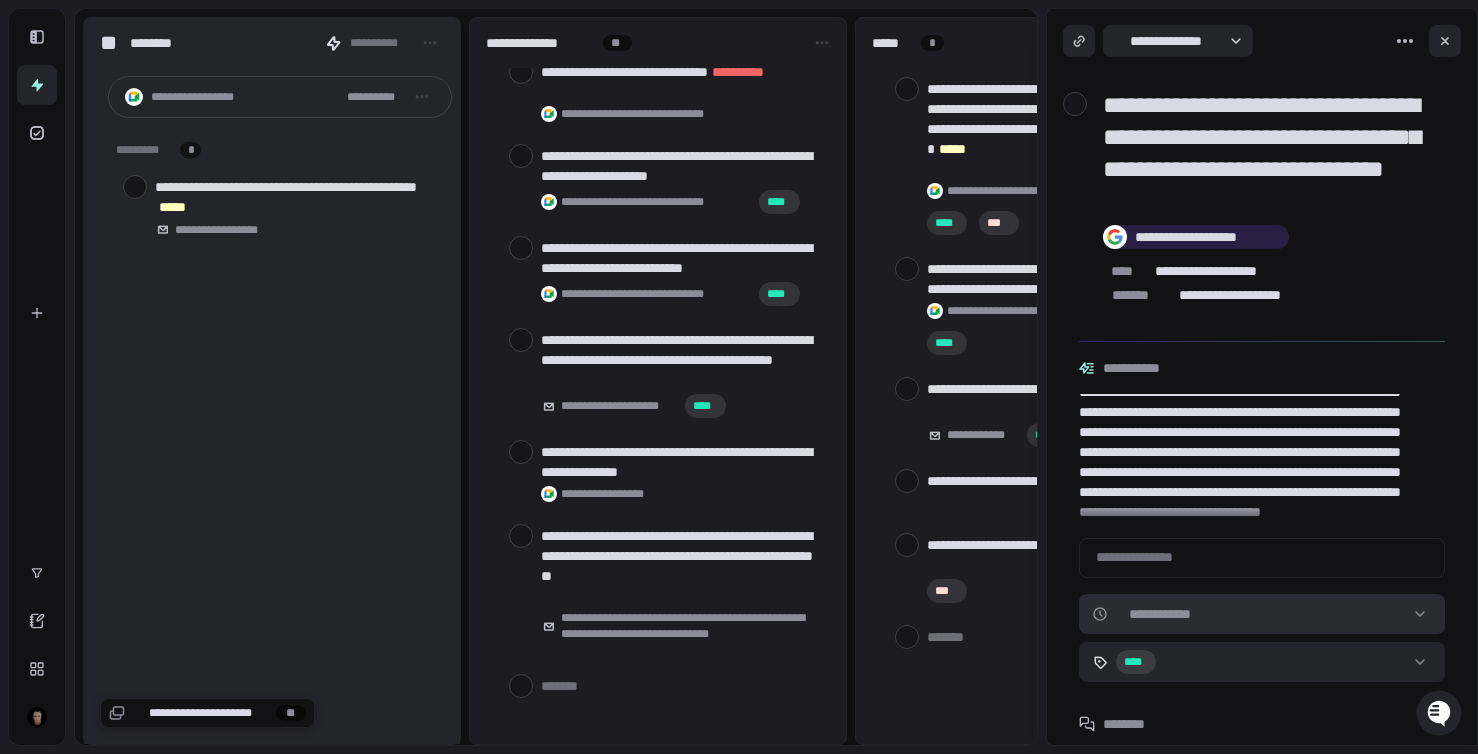 scroll, scrollTop: 45, scrollLeft: 0, axis: vertical 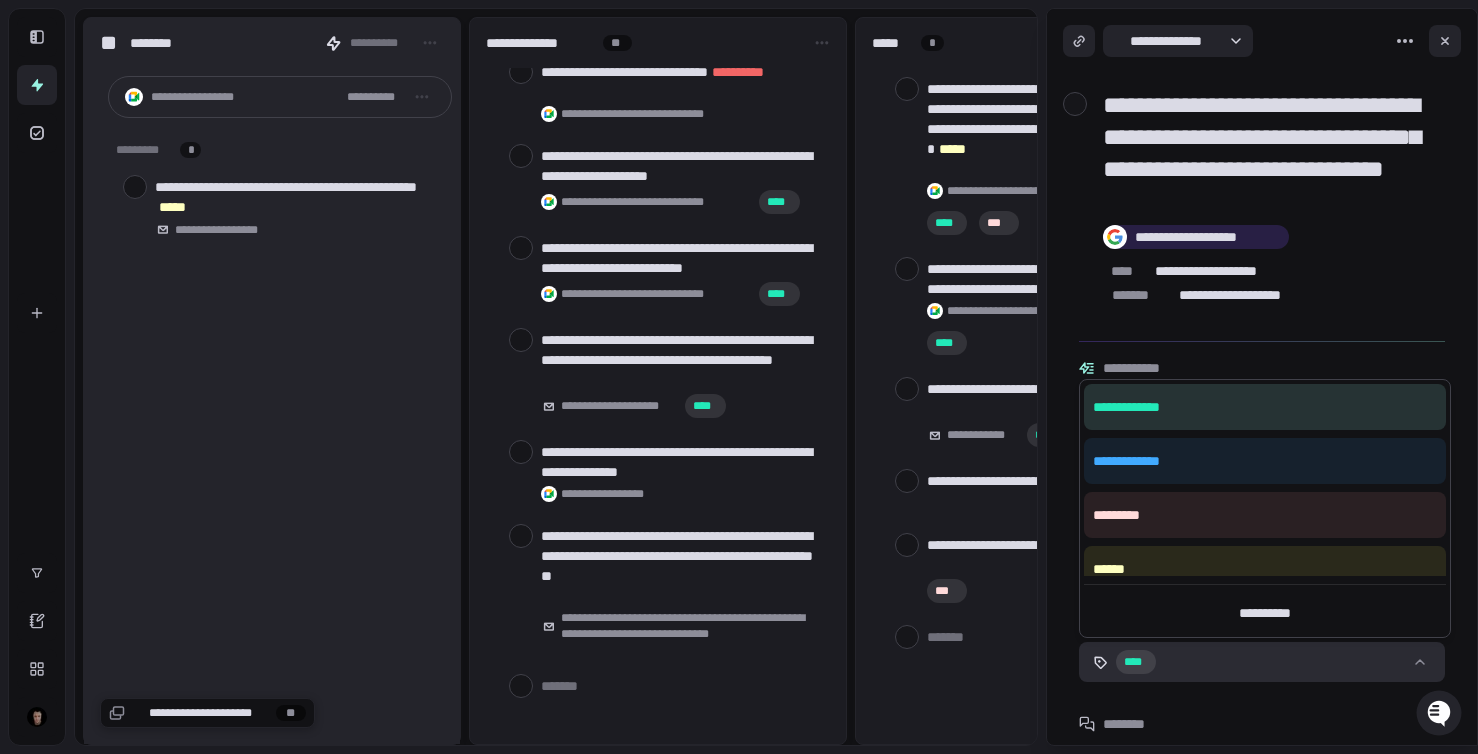click on "**********" at bounding box center (739, 377) 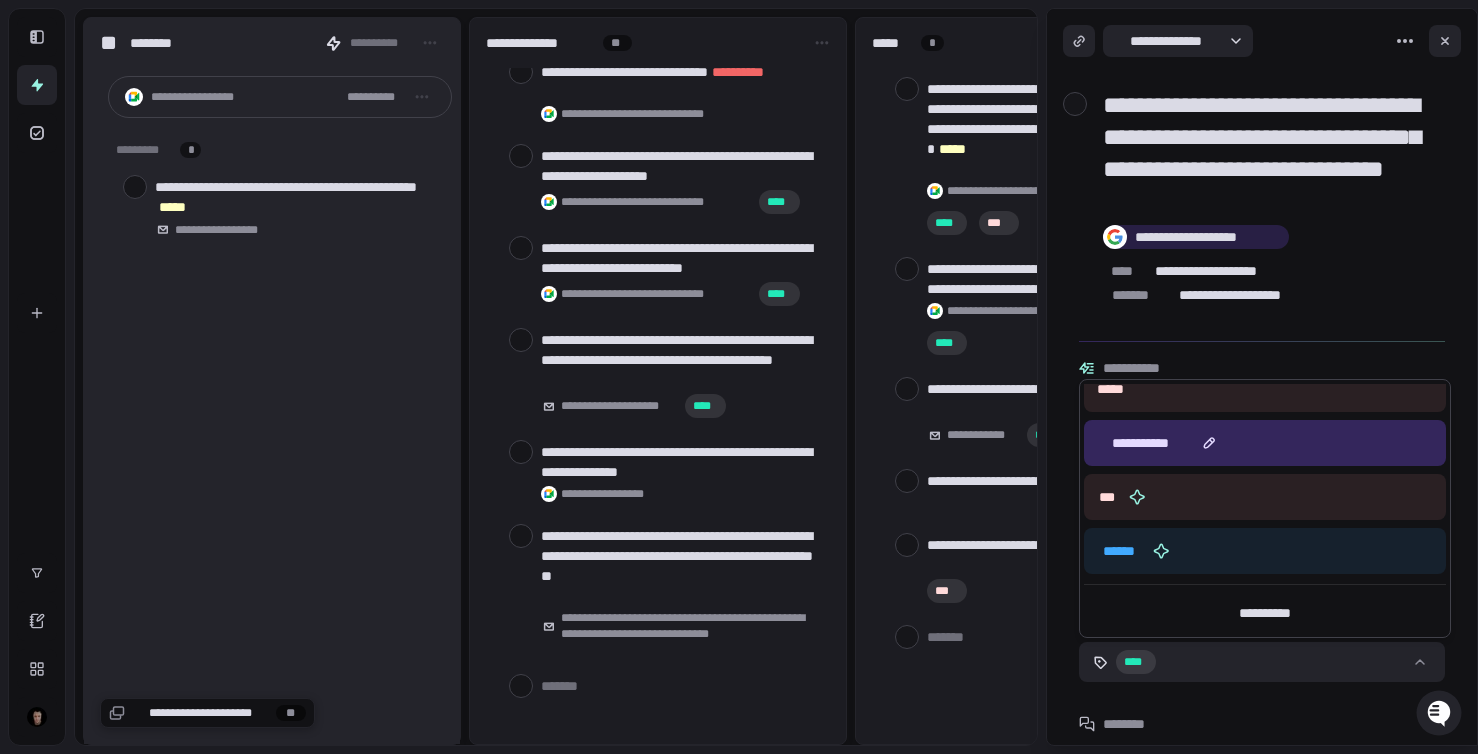 scroll, scrollTop: 564, scrollLeft: 0, axis: vertical 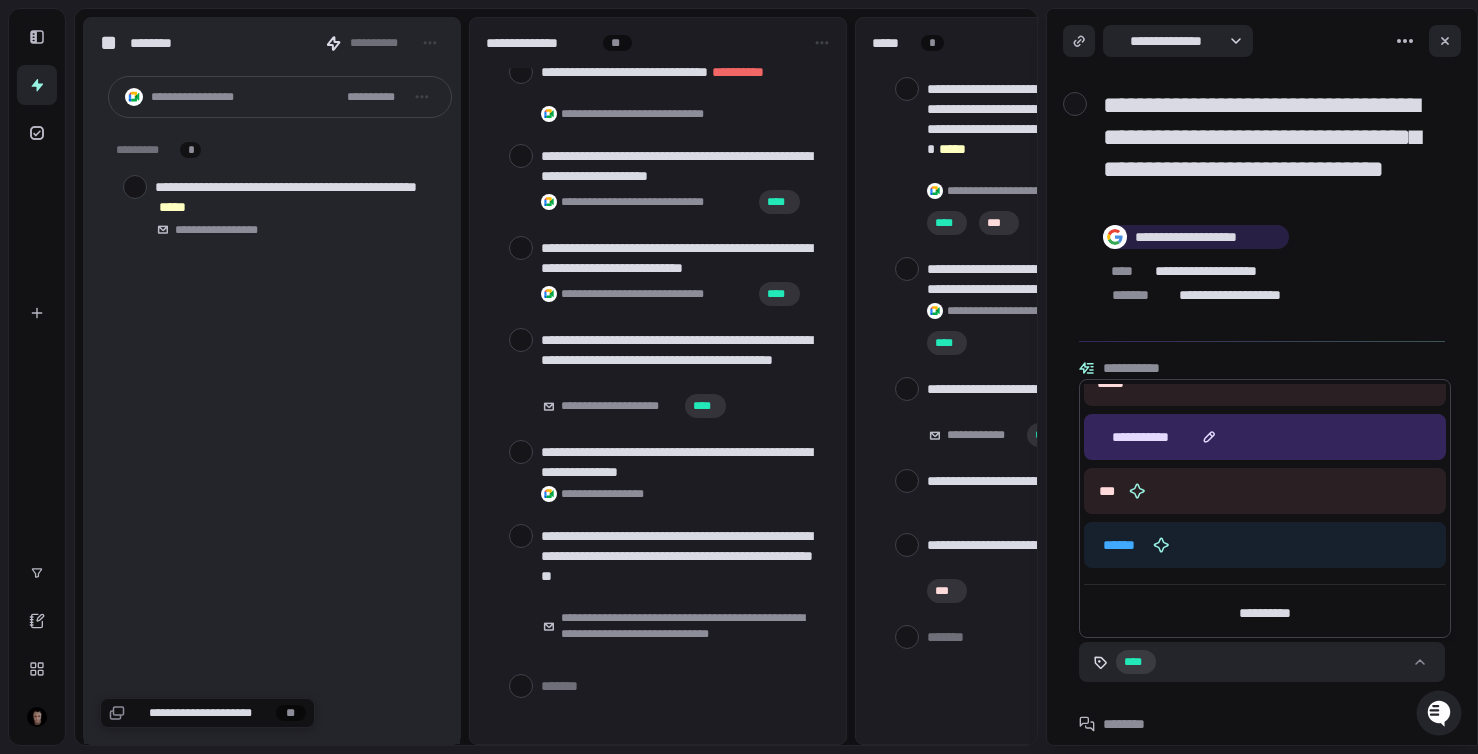 click on "**********" at bounding box center (1265, 437) 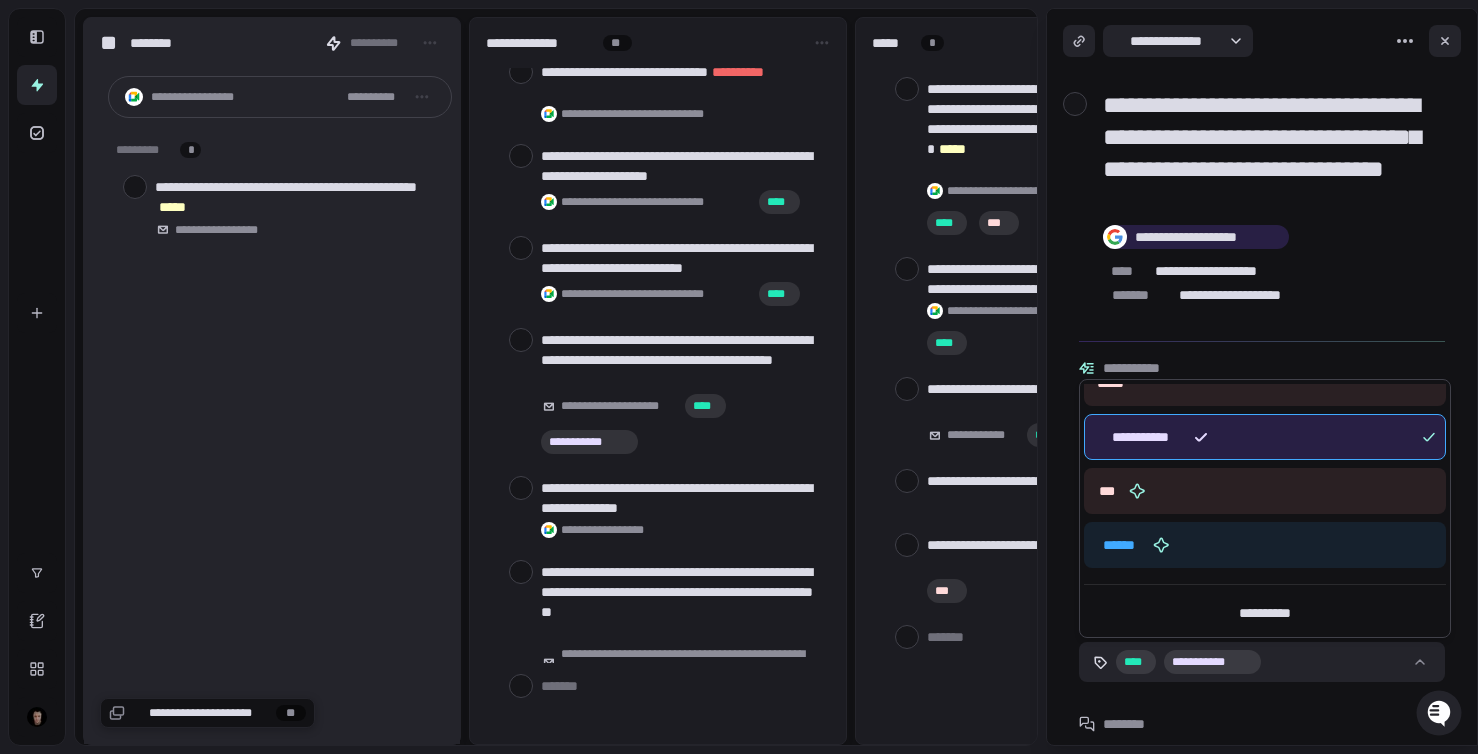 click on "**********" at bounding box center [739, 377] 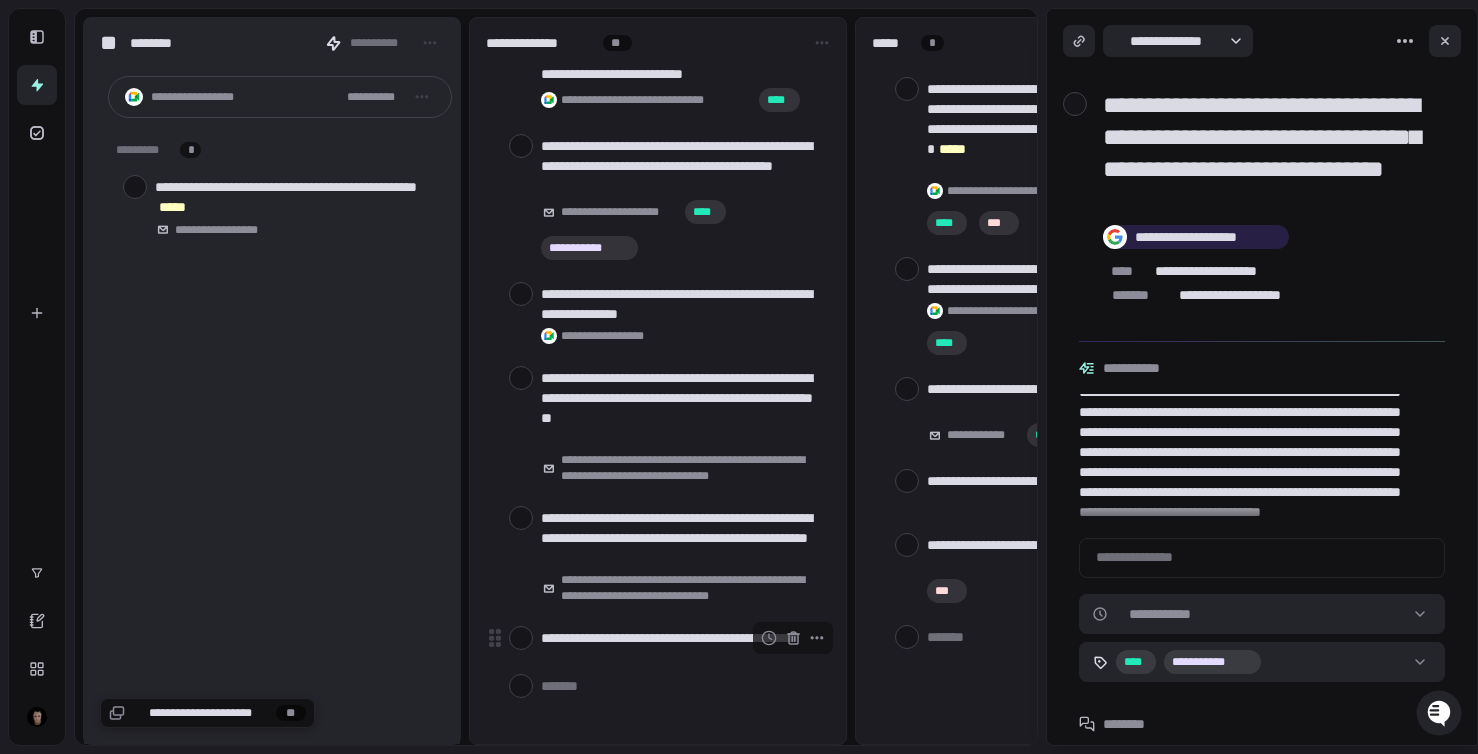 scroll, scrollTop: 1144, scrollLeft: 0, axis: vertical 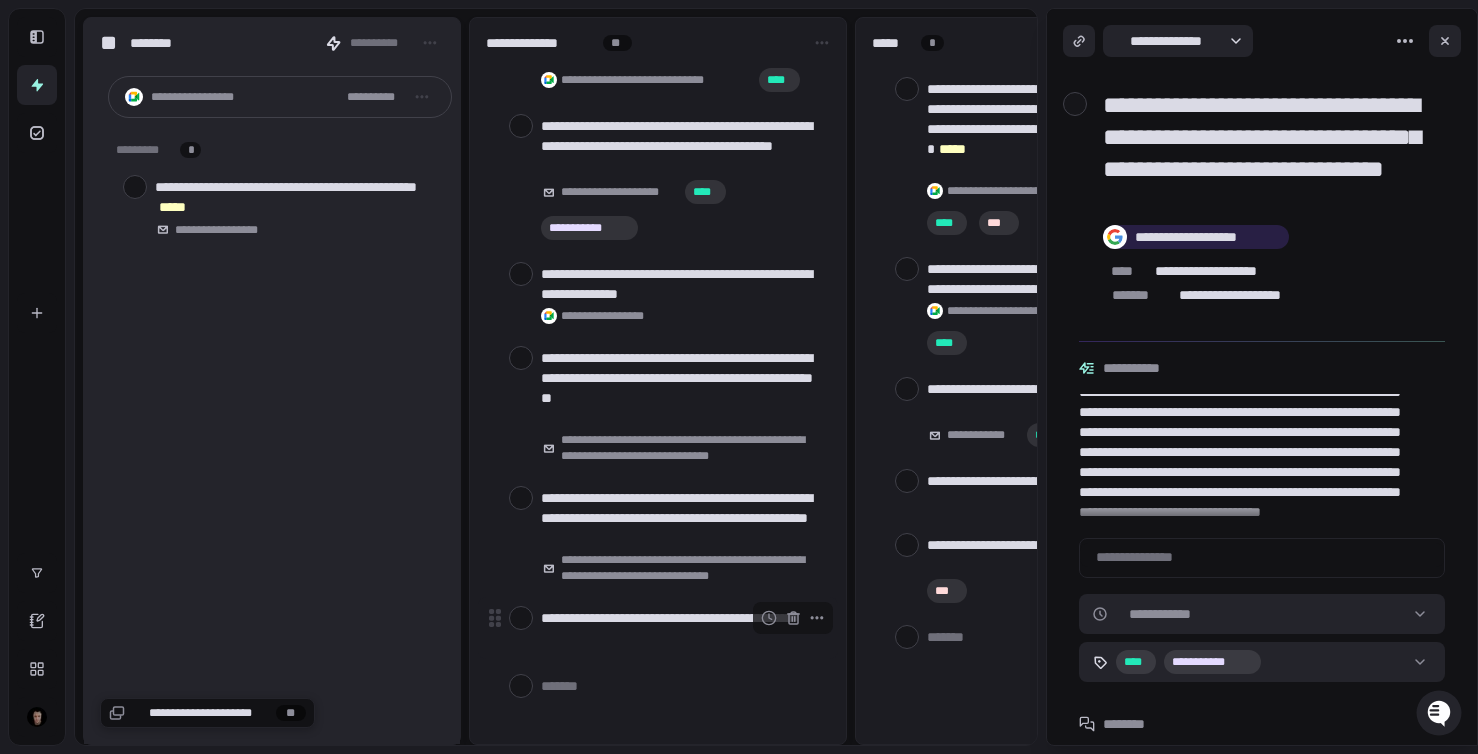 click on "**********" at bounding box center [681, 628] 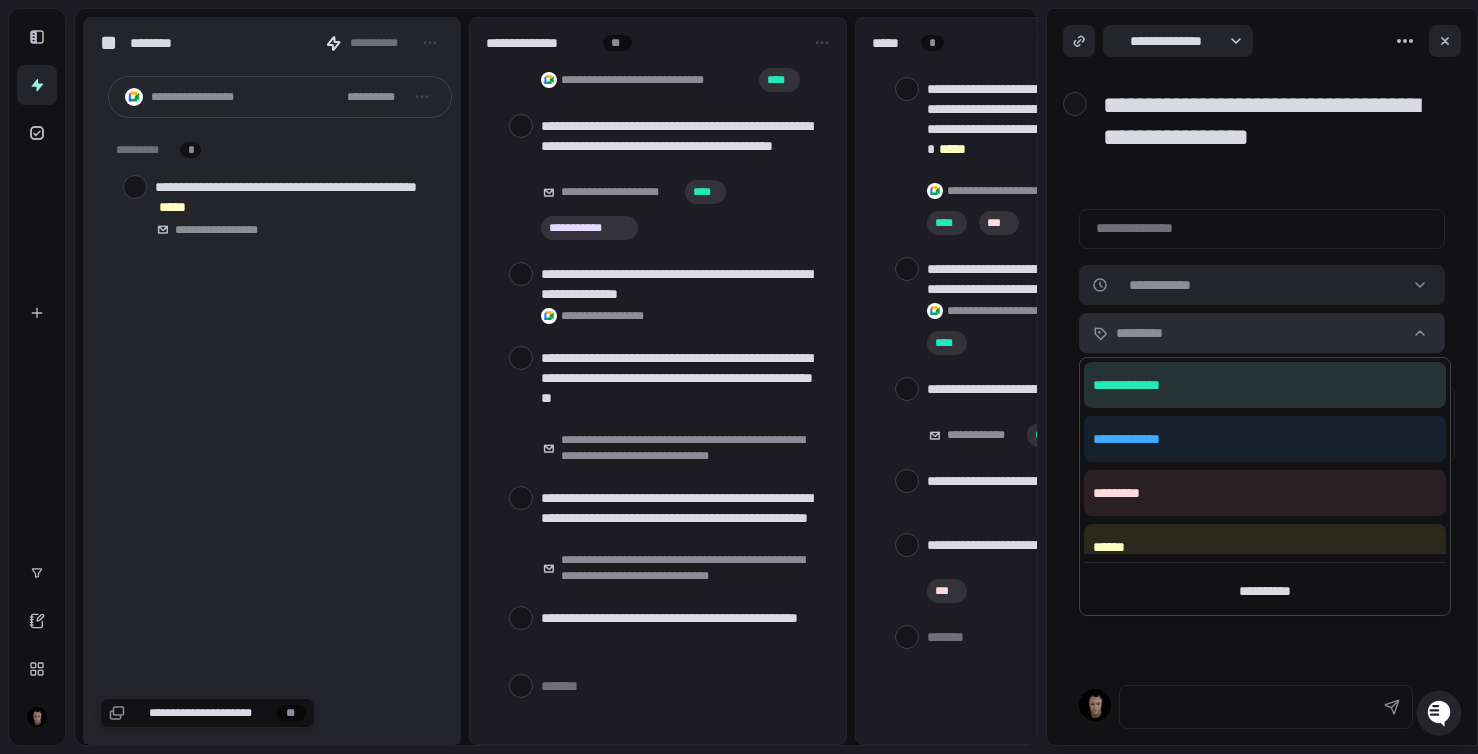 click on "**********" at bounding box center [739, 377] 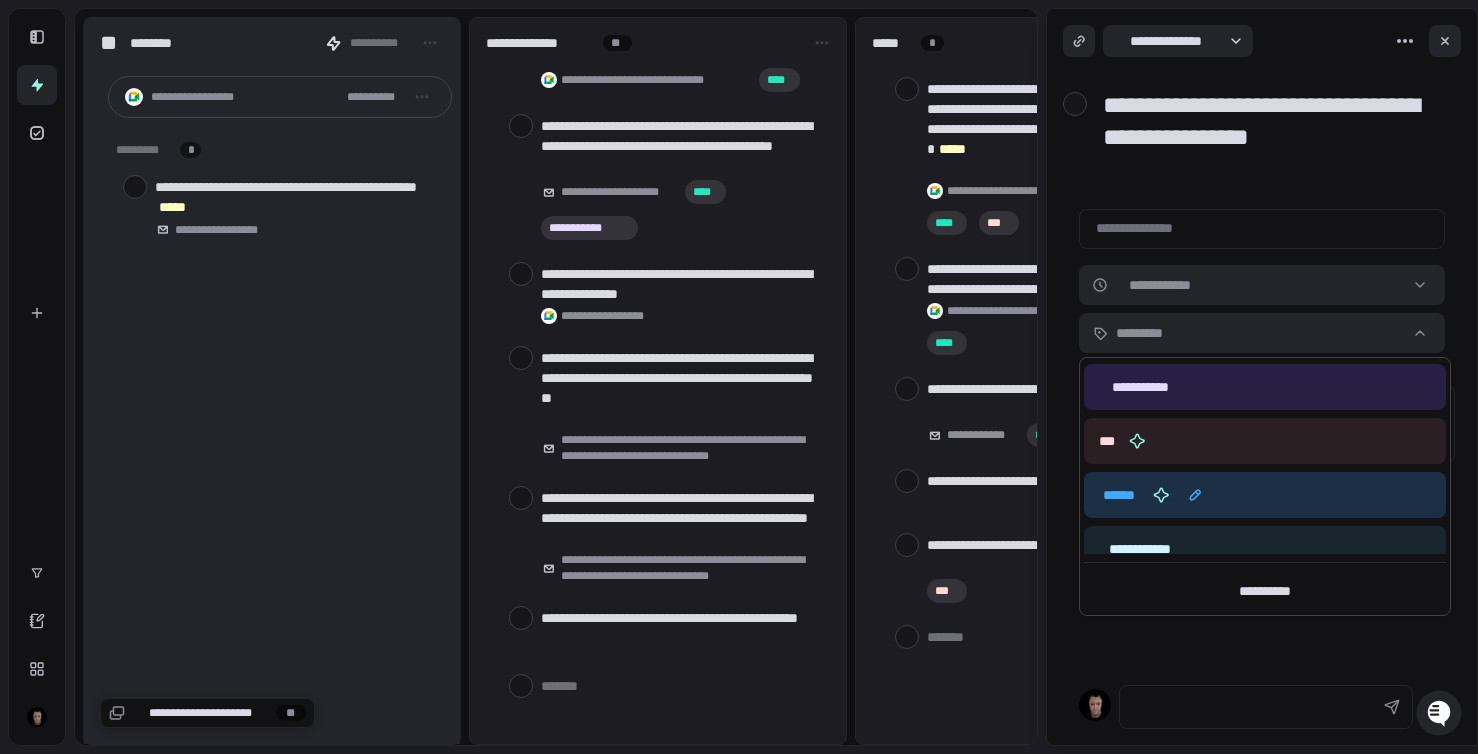 scroll, scrollTop: 596, scrollLeft: 0, axis: vertical 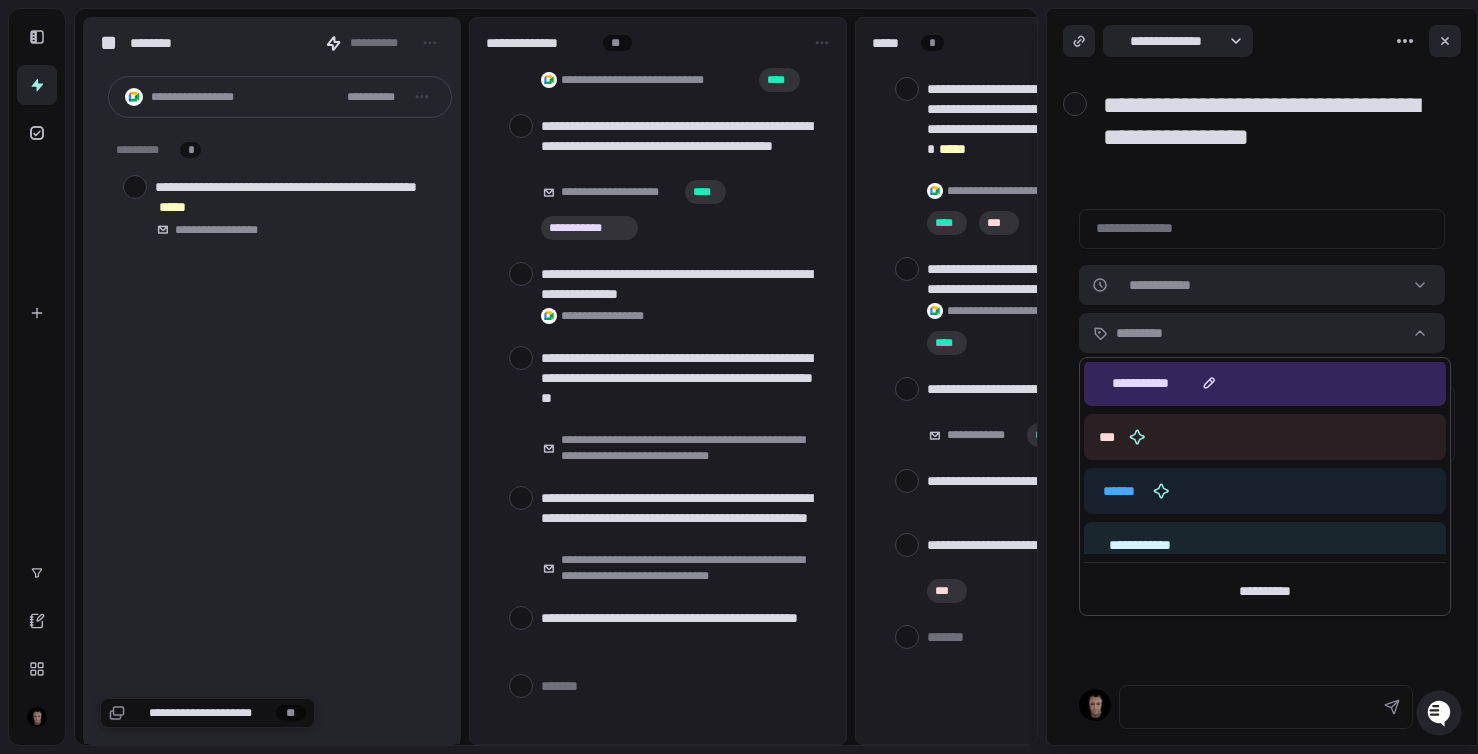 click on "**********" at bounding box center [1265, 383] 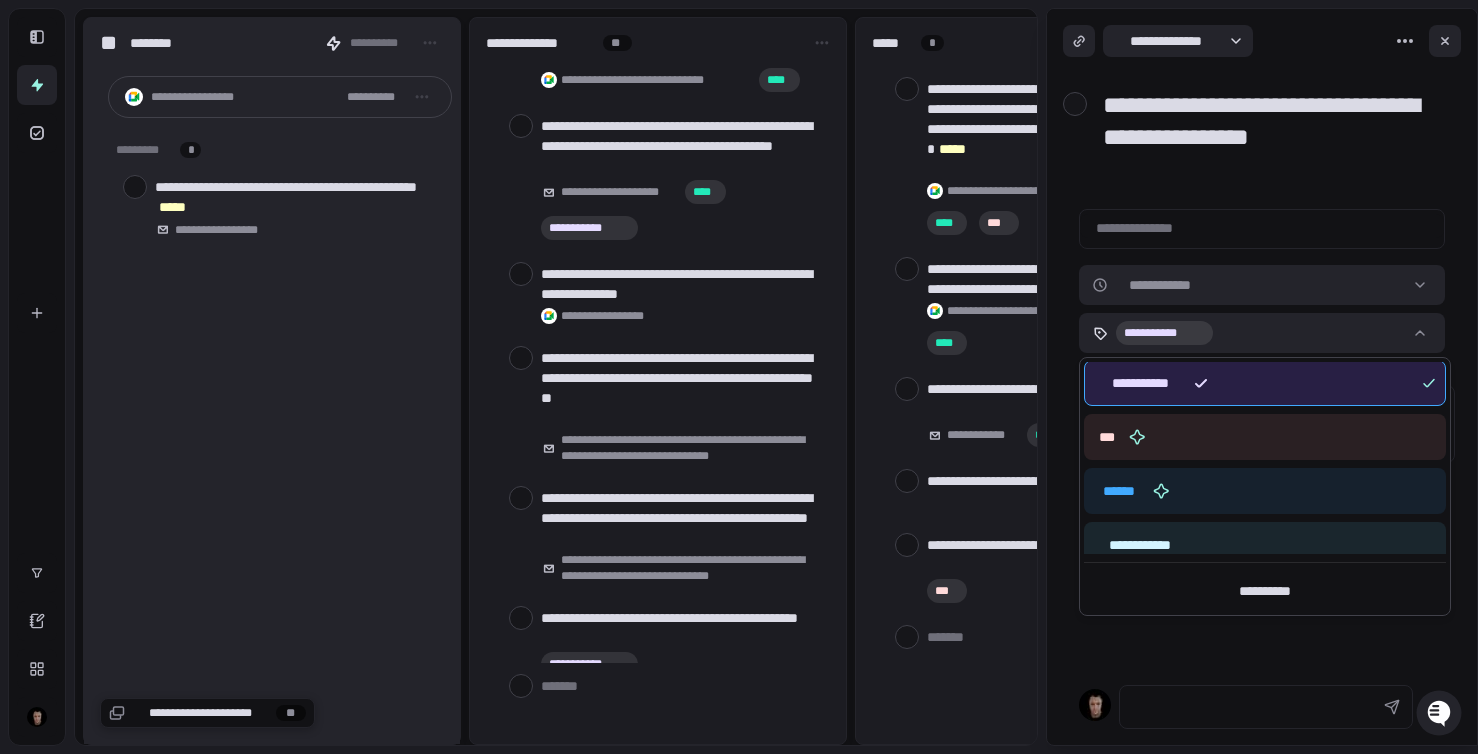 click on "**********" at bounding box center [739, 377] 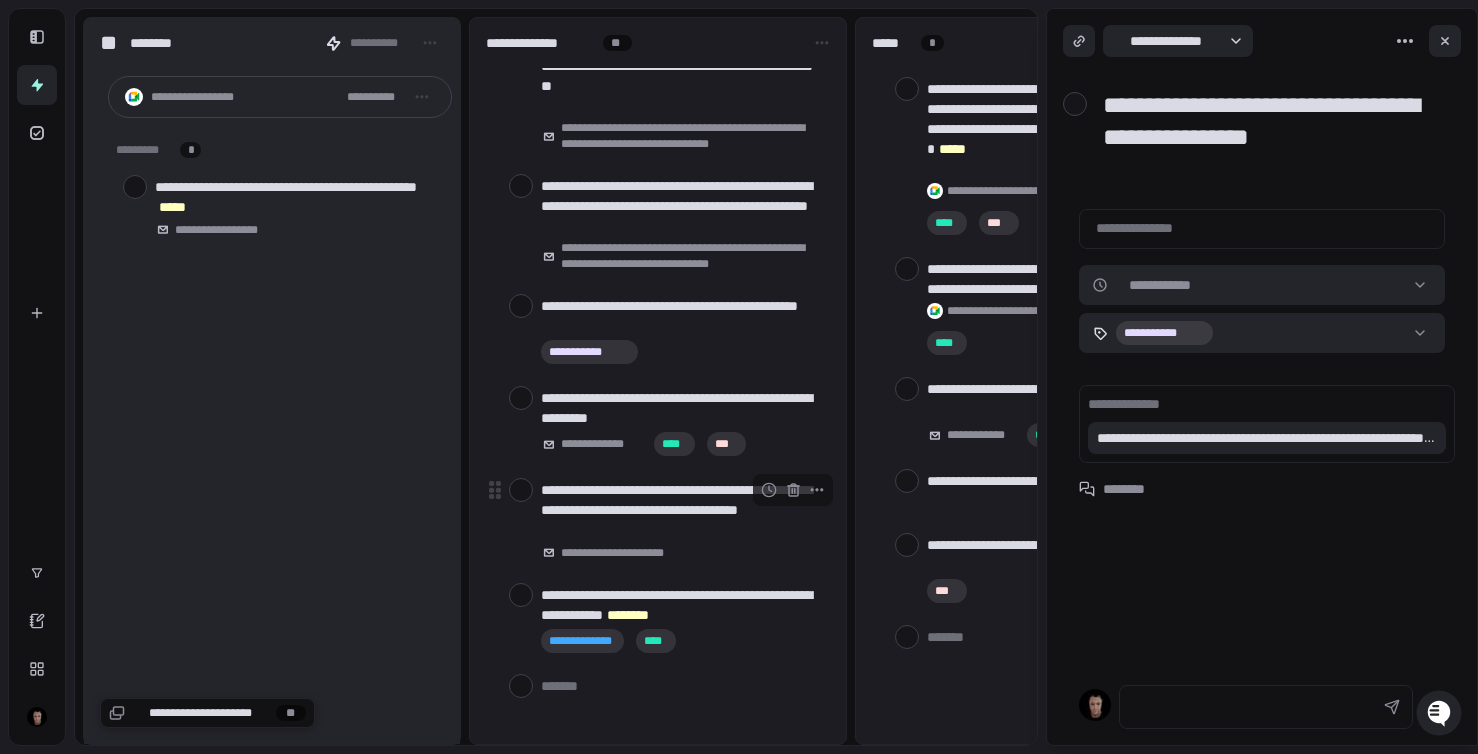 scroll, scrollTop: 1457, scrollLeft: 0, axis: vertical 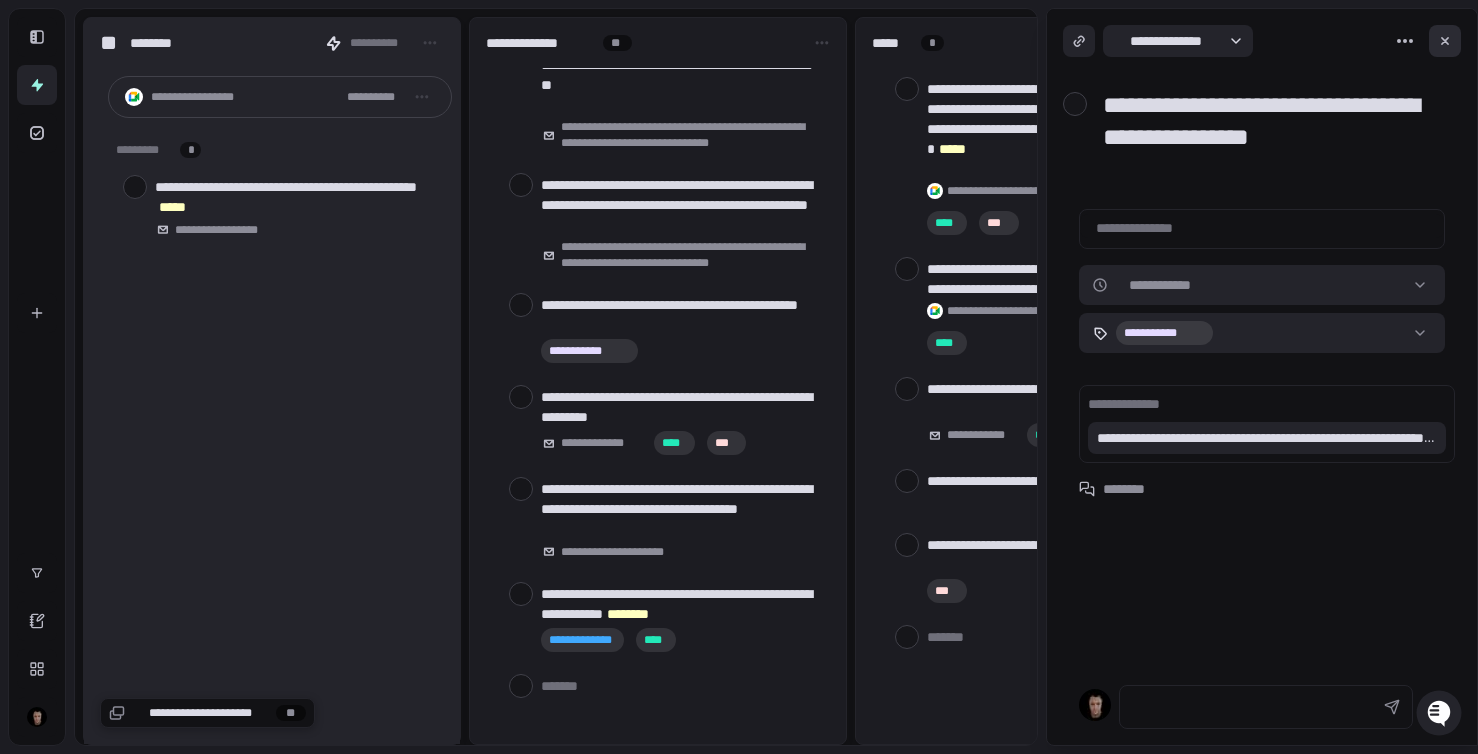 click at bounding box center [1445, 41] 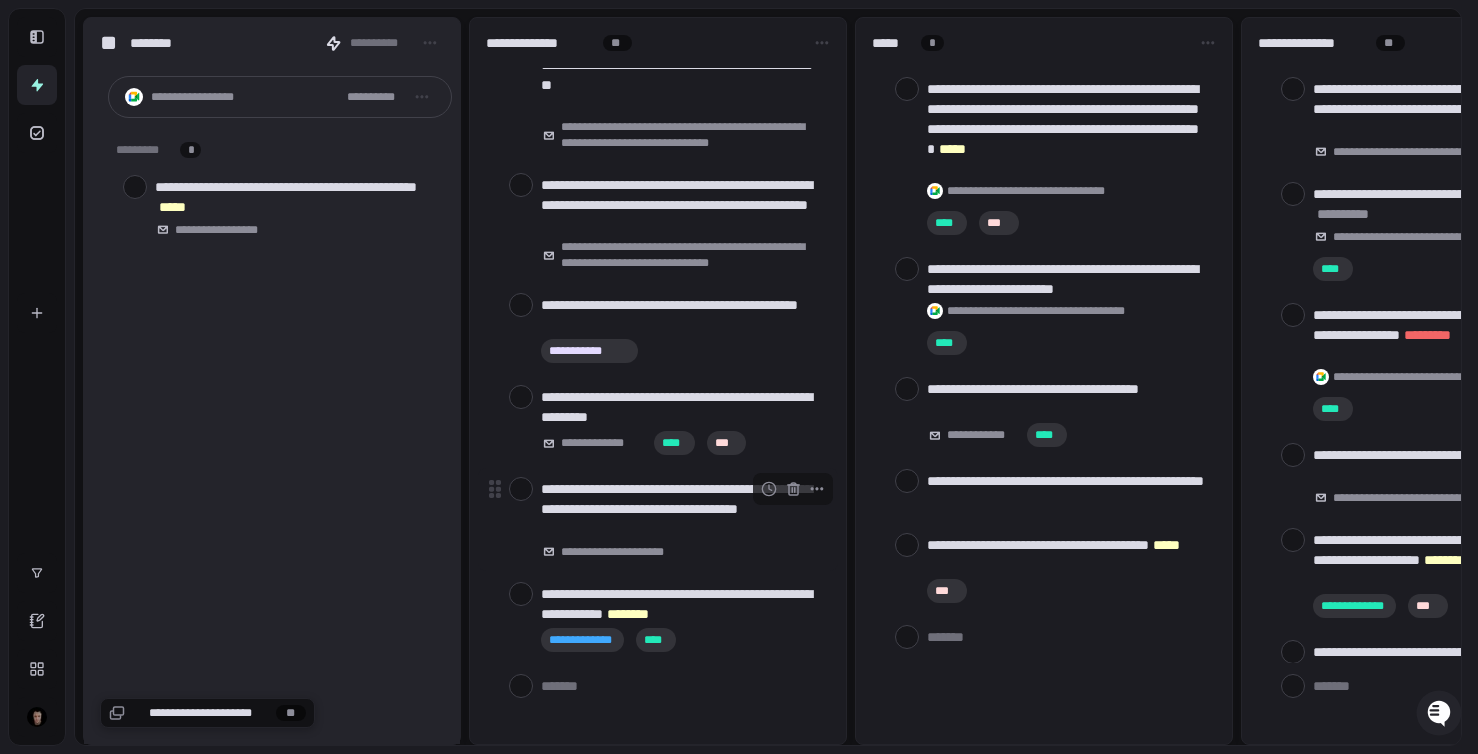 click on "**********" at bounding box center (681, 509) 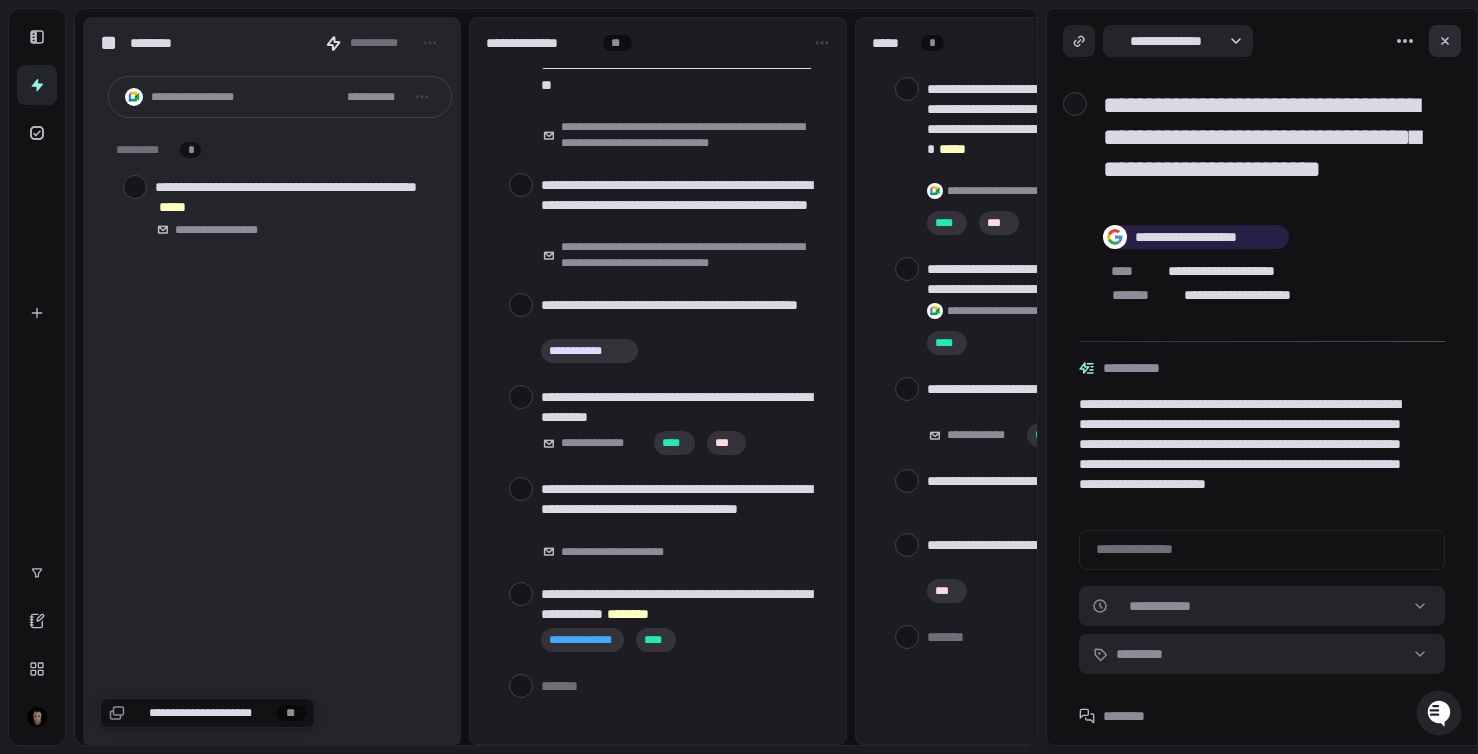 click at bounding box center (1445, 41) 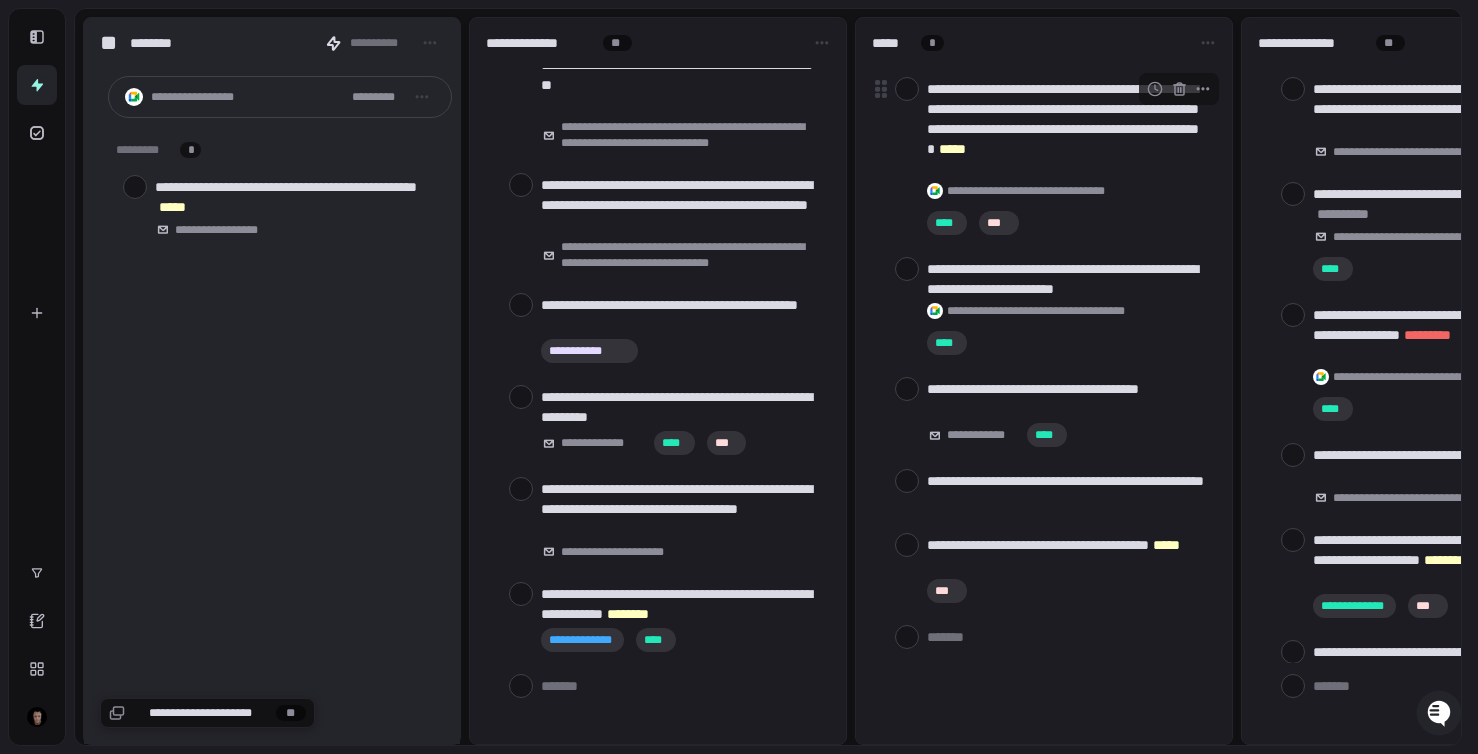 click on "**********" at bounding box center [1067, 129] 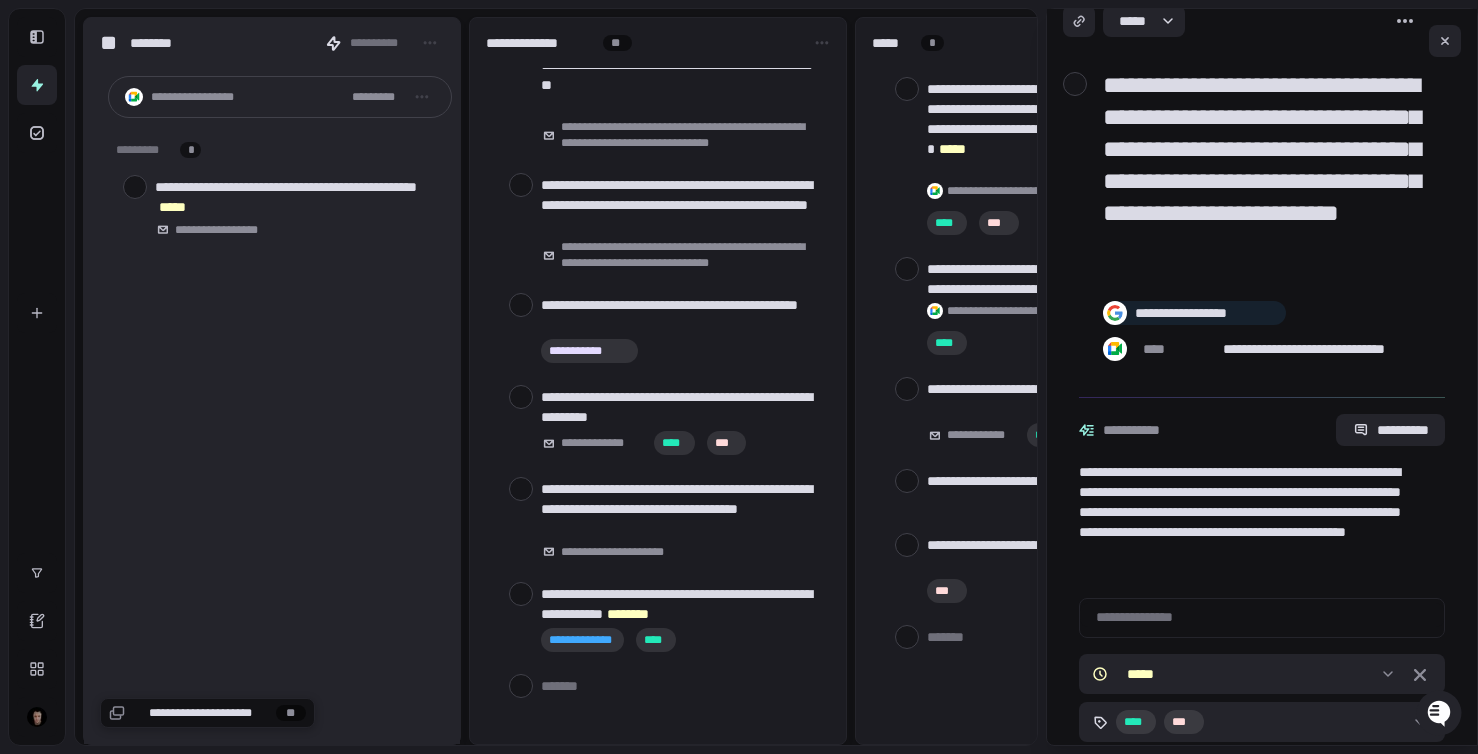 scroll, scrollTop: 24, scrollLeft: 0, axis: vertical 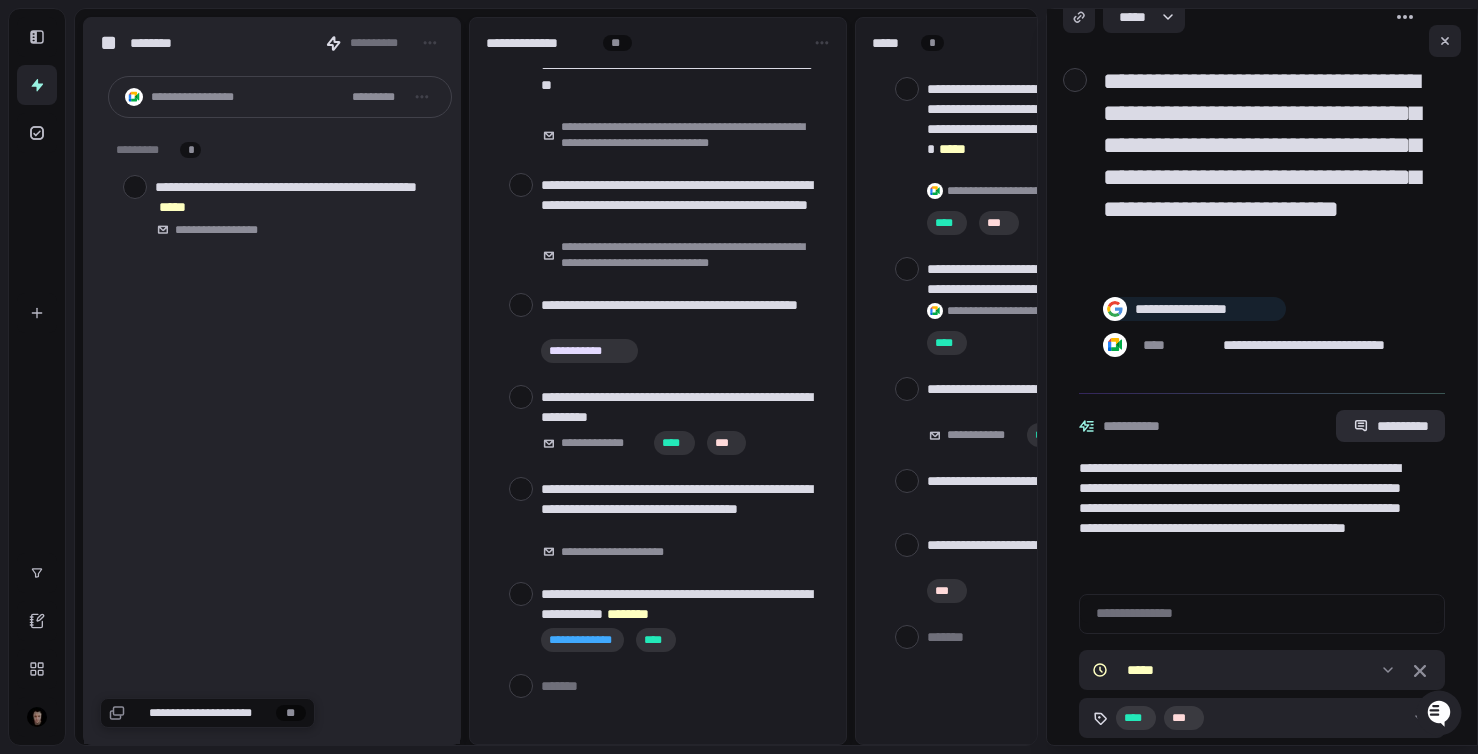 click on "**********" at bounding box center [1390, 426] 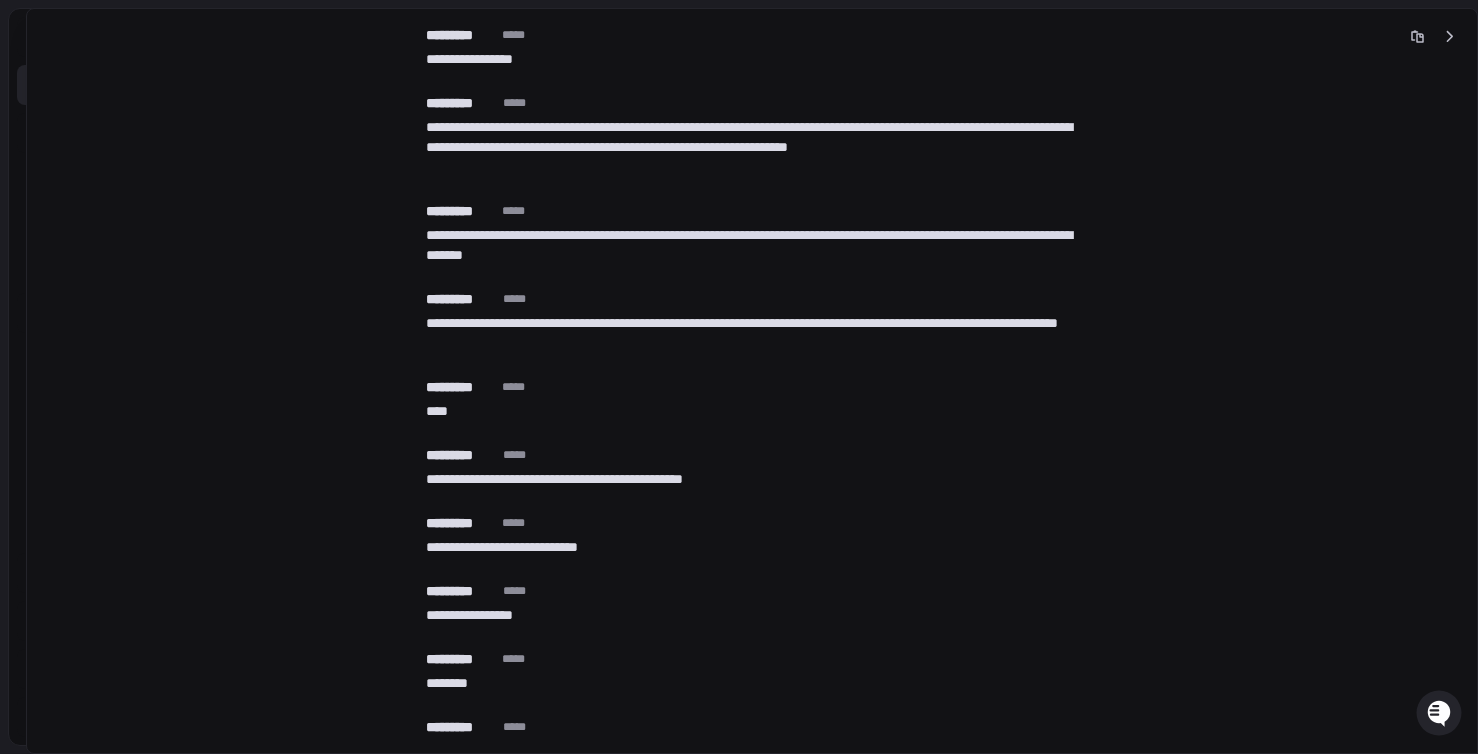 scroll, scrollTop: 12502, scrollLeft: 0, axis: vertical 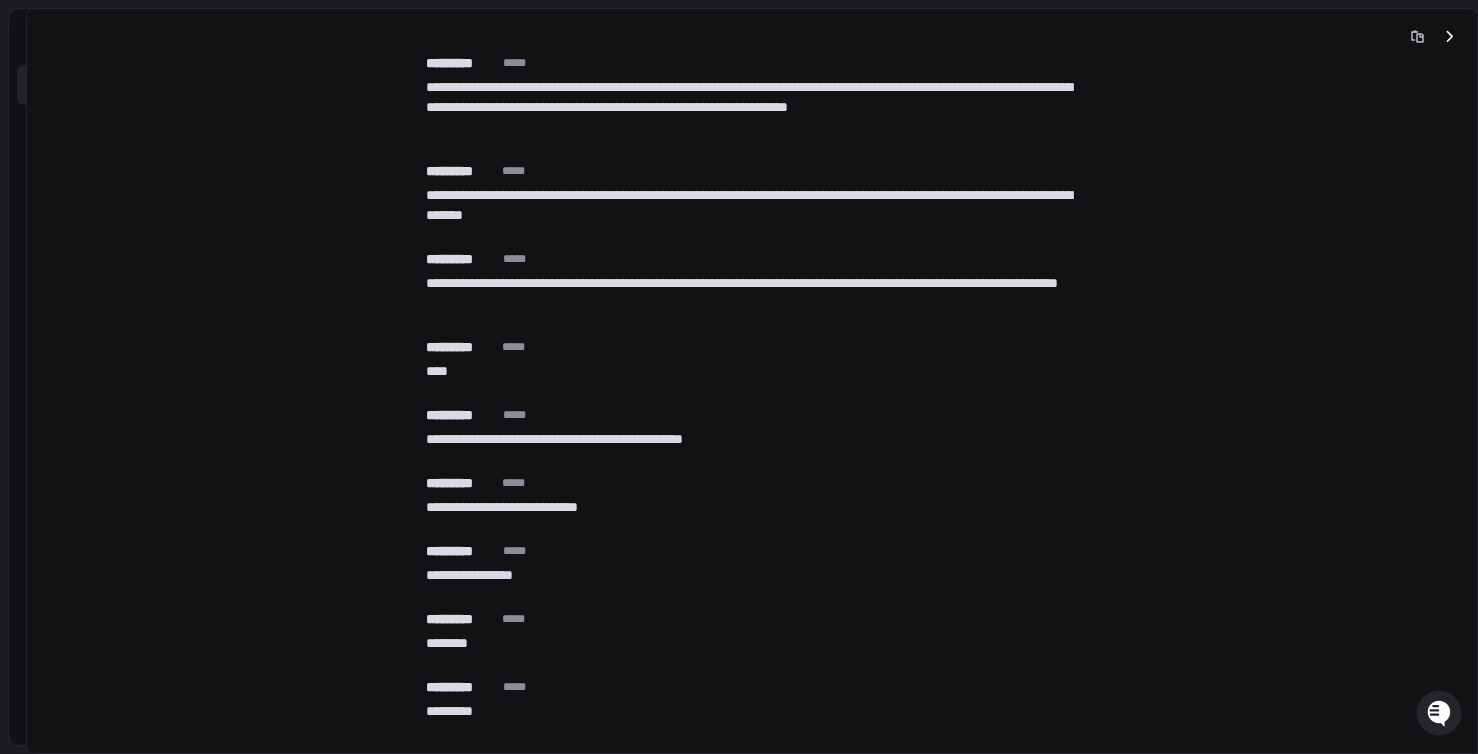 click at bounding box center [1449, 37] 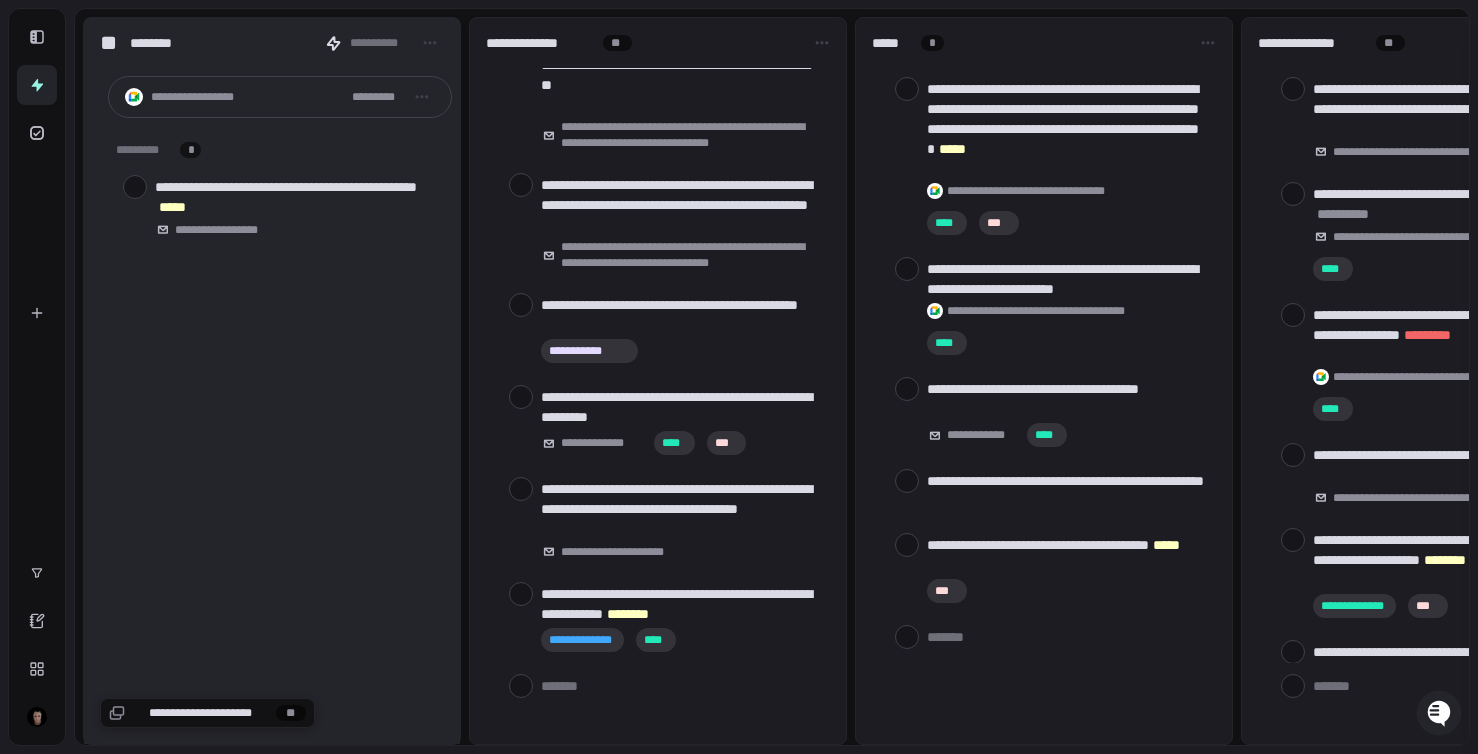 scroll, scrollTop: 0, scrollLeft: 0, axis: both 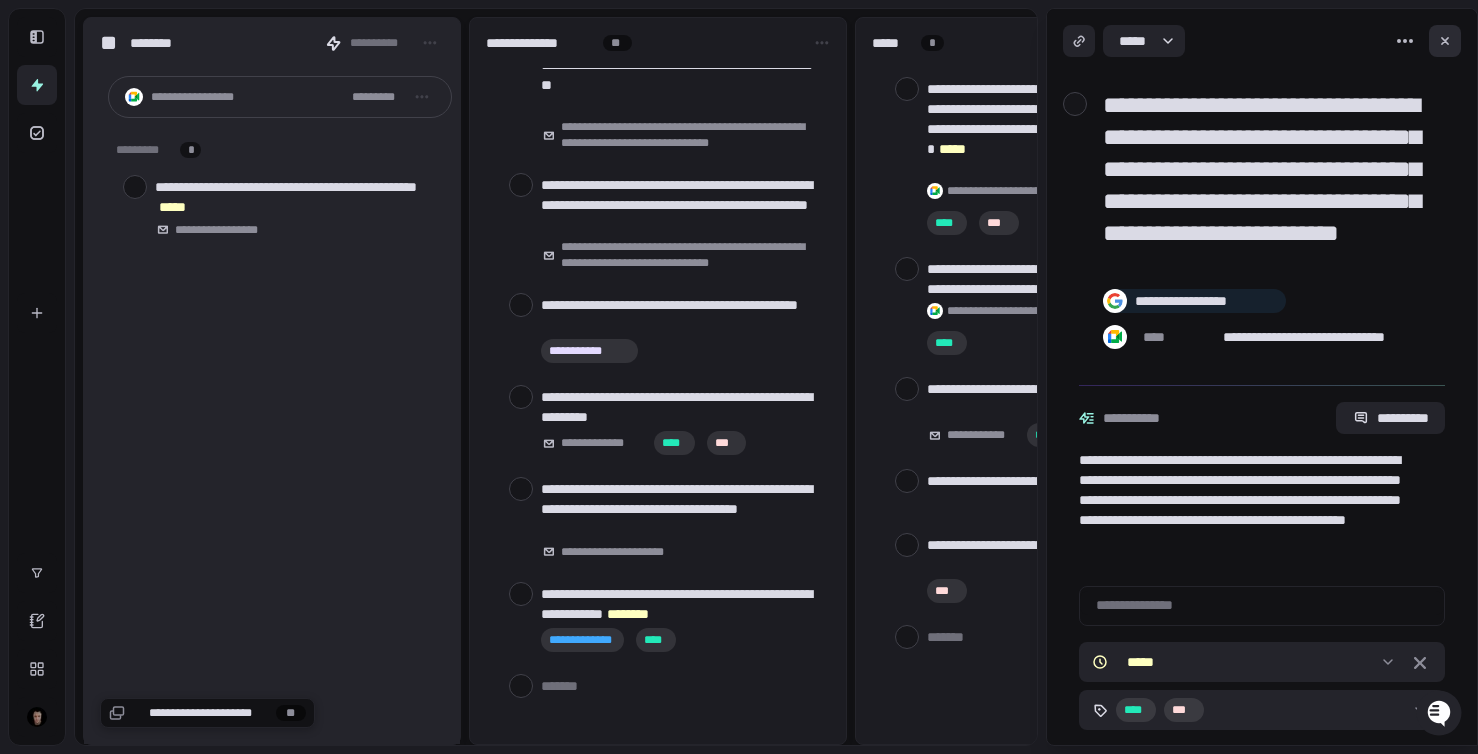 click at bounding box center [1445, 41] 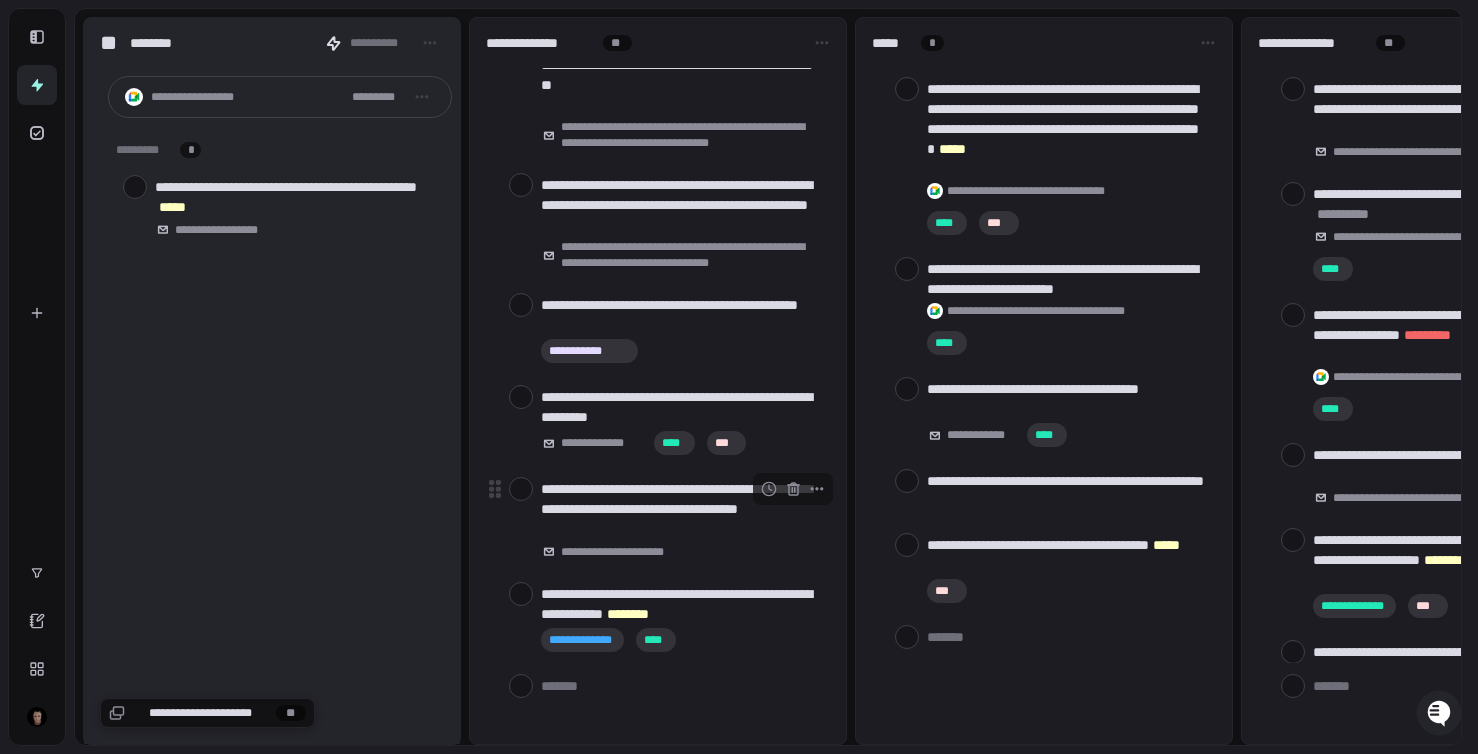 click on "**********" at bounding box center [681, 509] 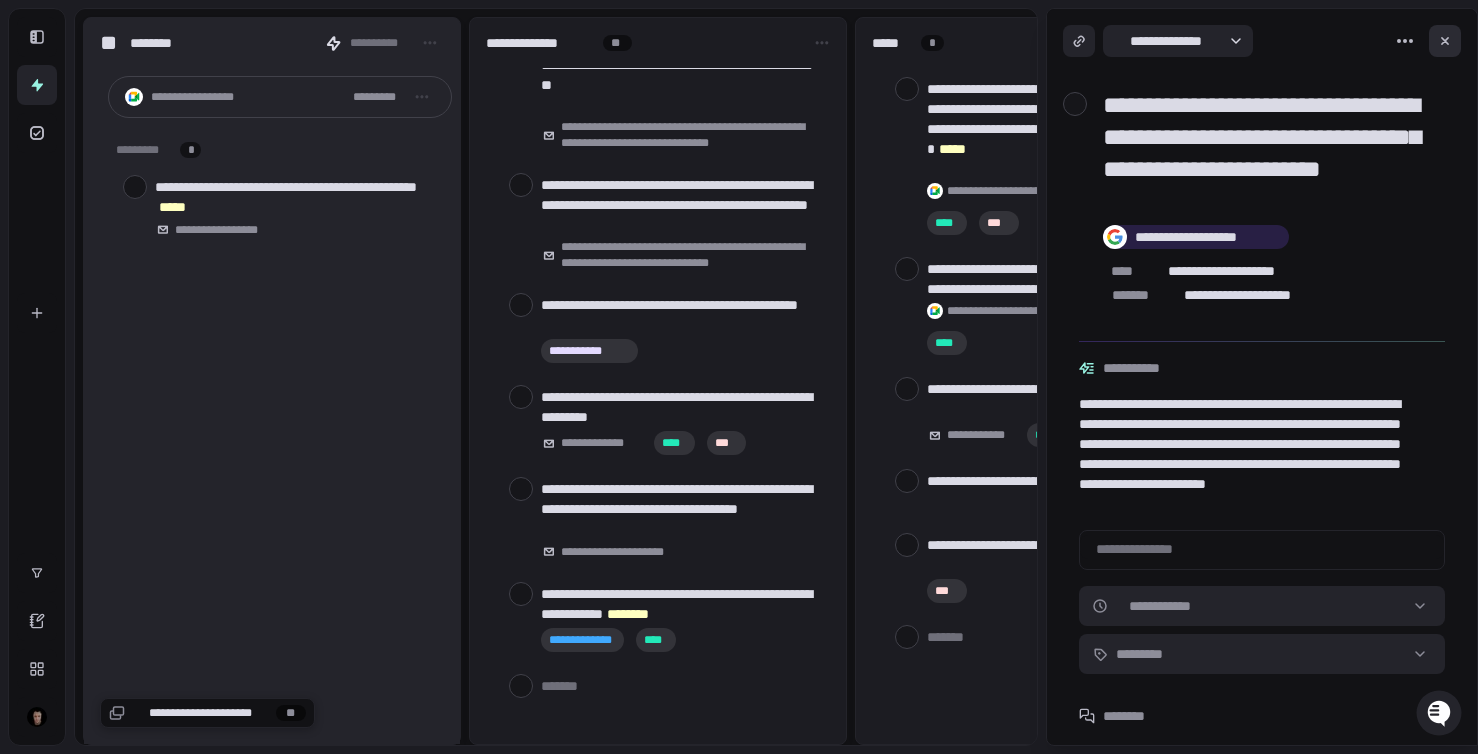 click at bounding box center (1445, 41) 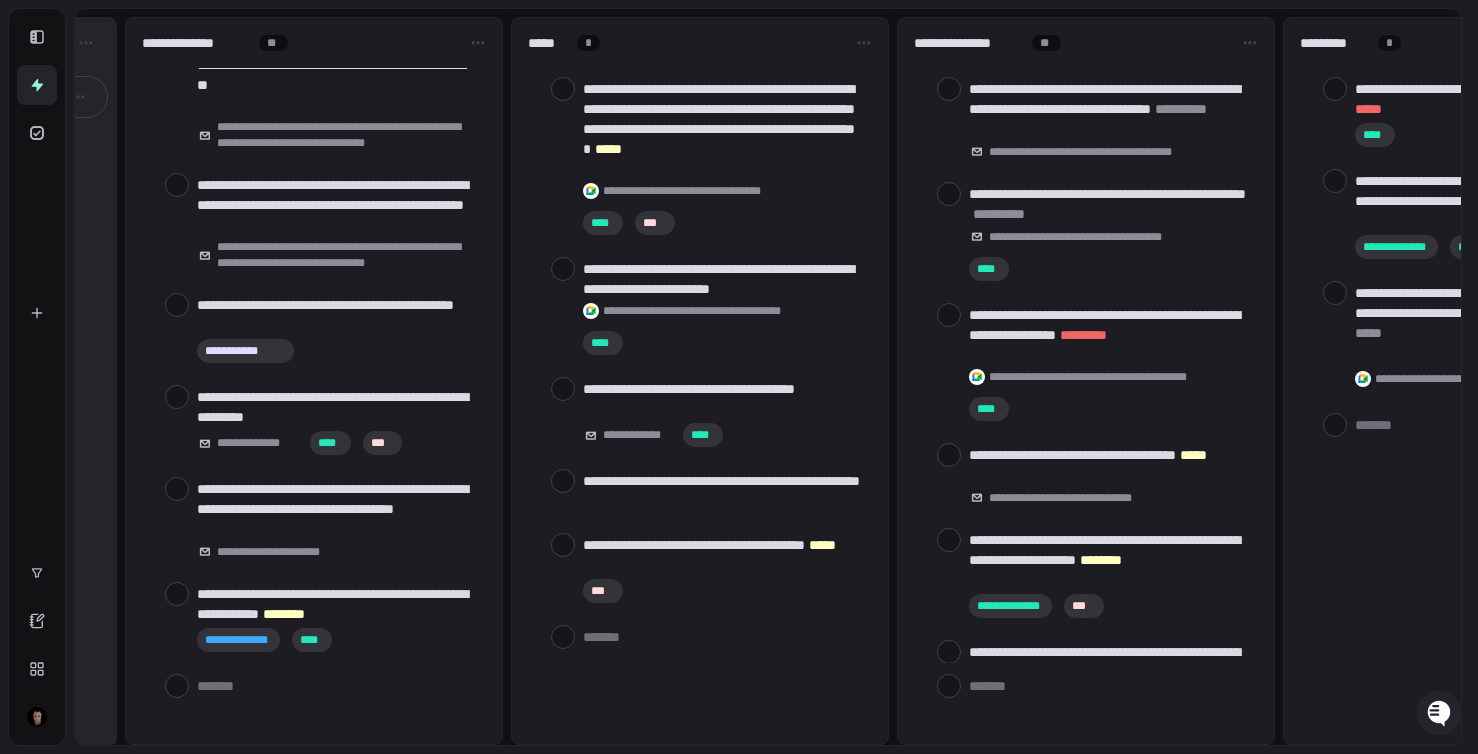 scroll, scrollTop: 0, scrollLeft: 345, axis: horizontal 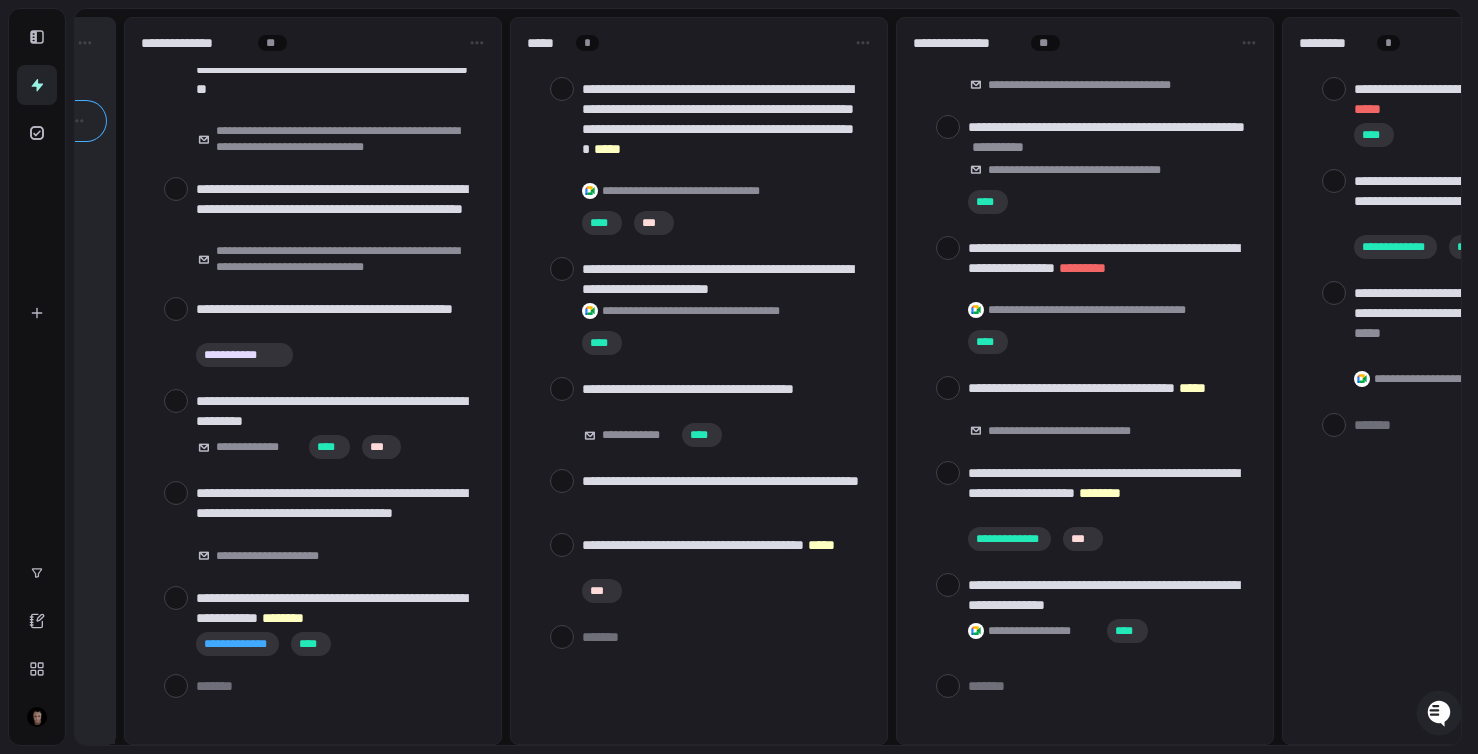 click on "**********" at bounding box center (739, 381) 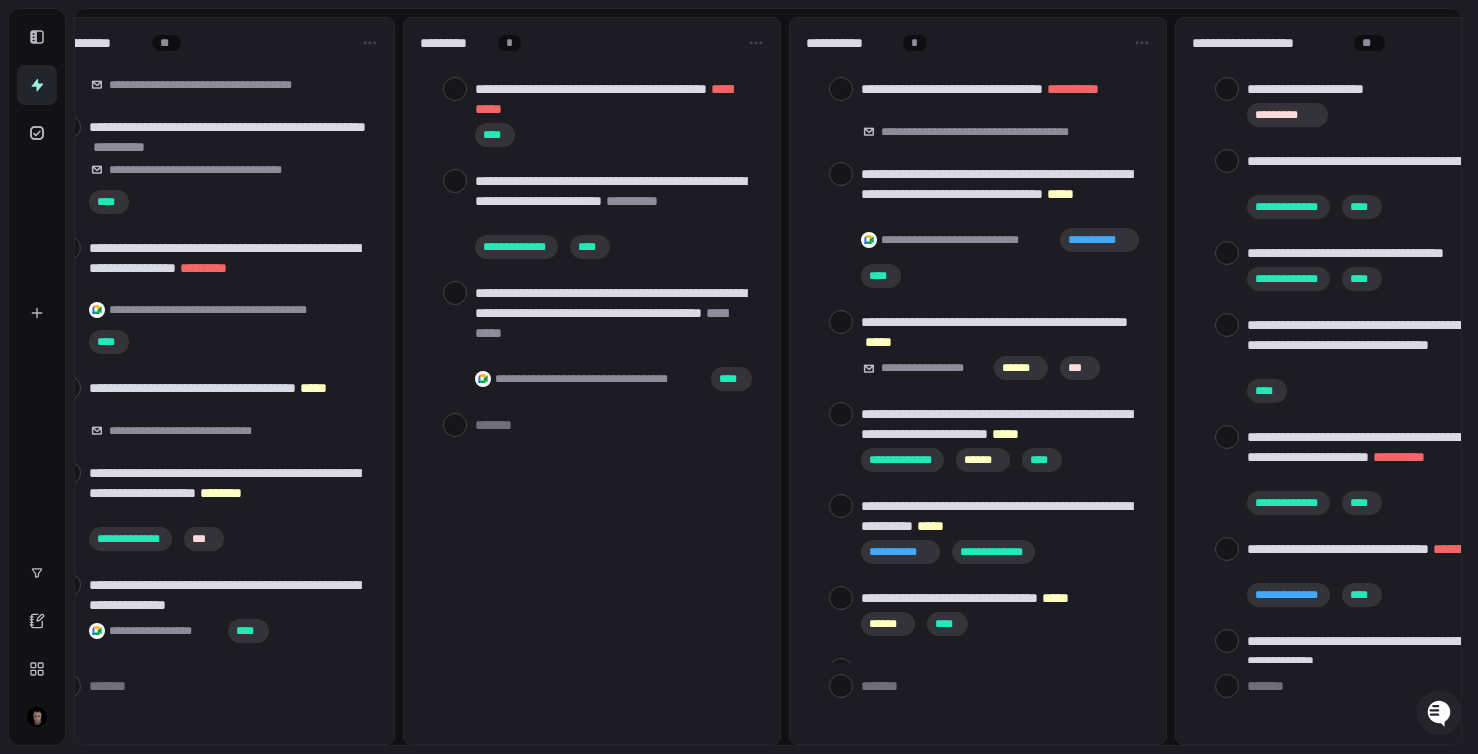scroll, scrollTop: 0, scrollLeft: 1228, axis: horizontal 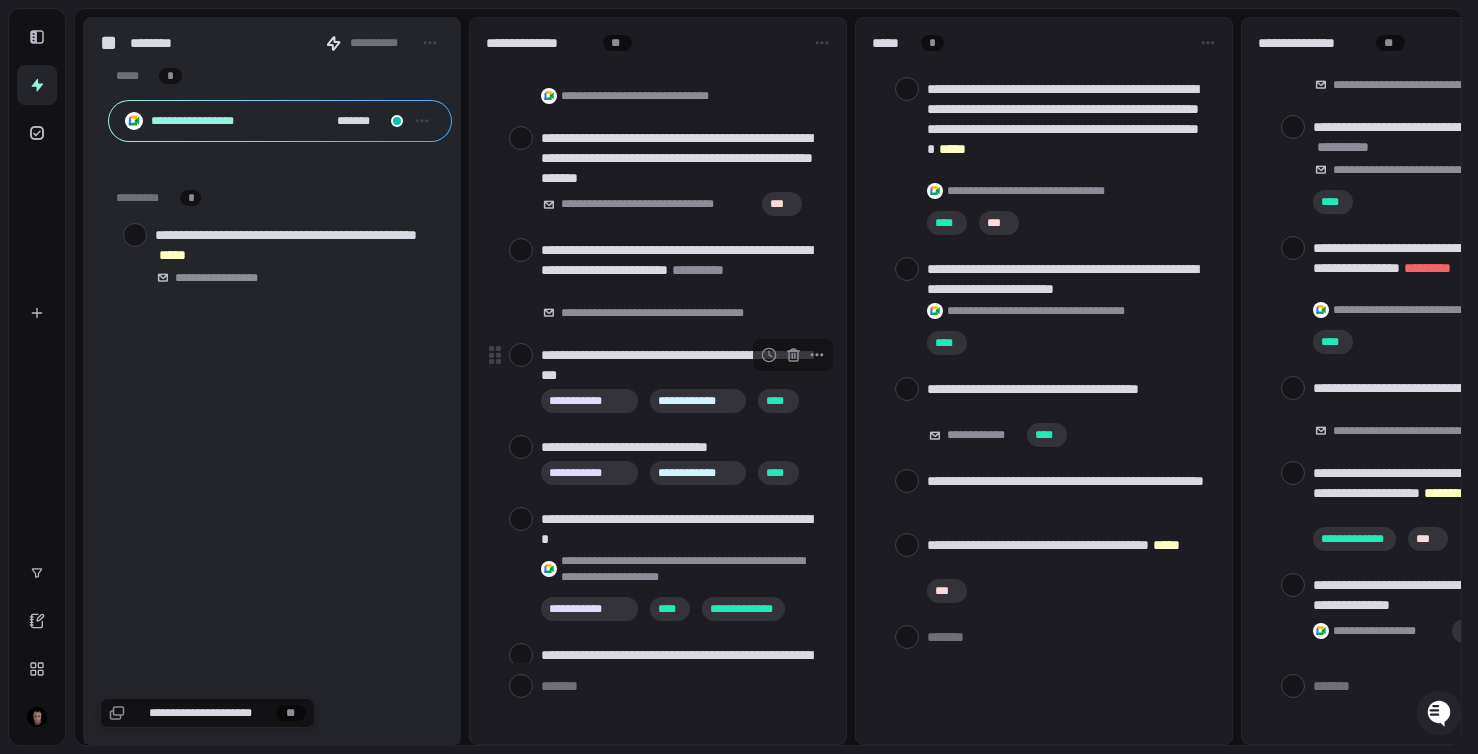 click on "**********" at bounding box center [681, 365] 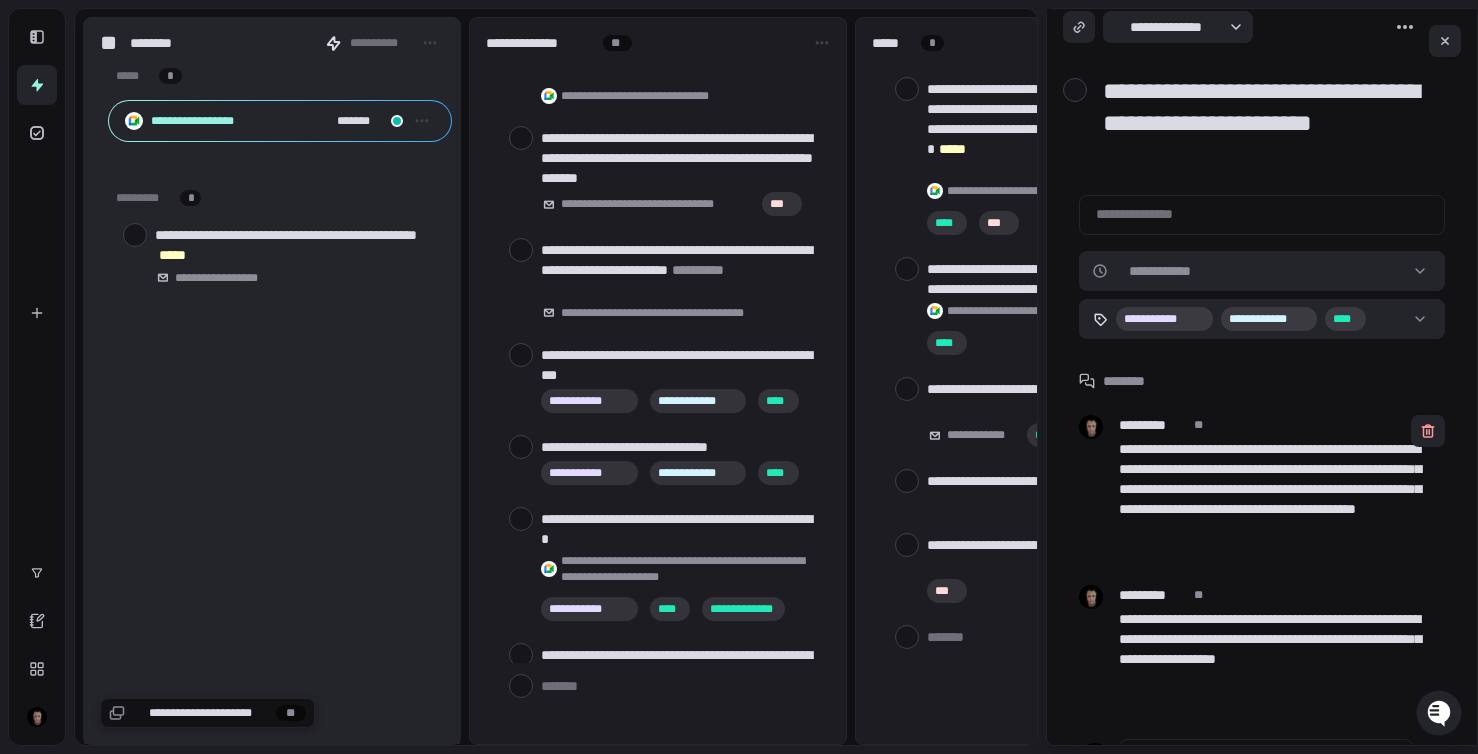 scroll, scrollTop: 68, scrollLeft: 0, axis: vertical 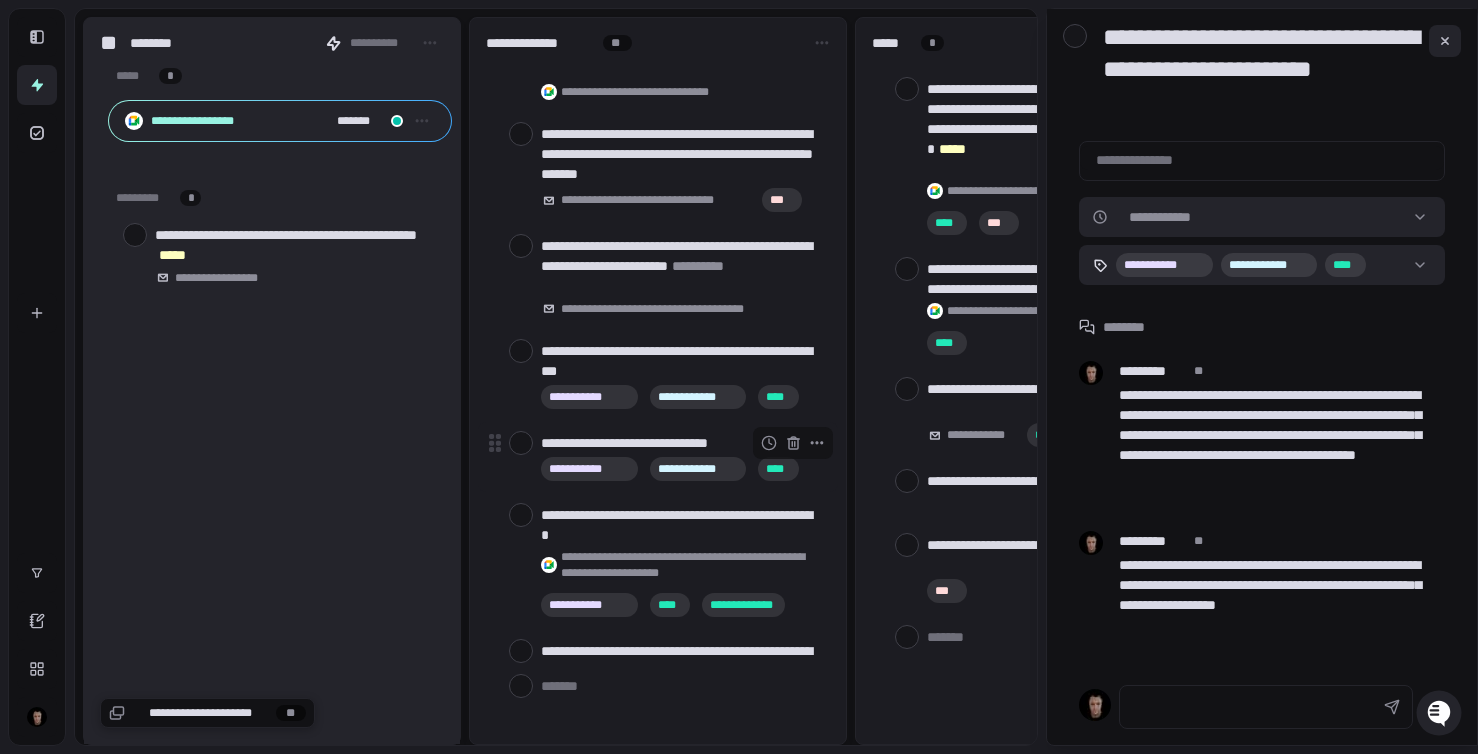 click on "**********" at bounding box center [681, 443] 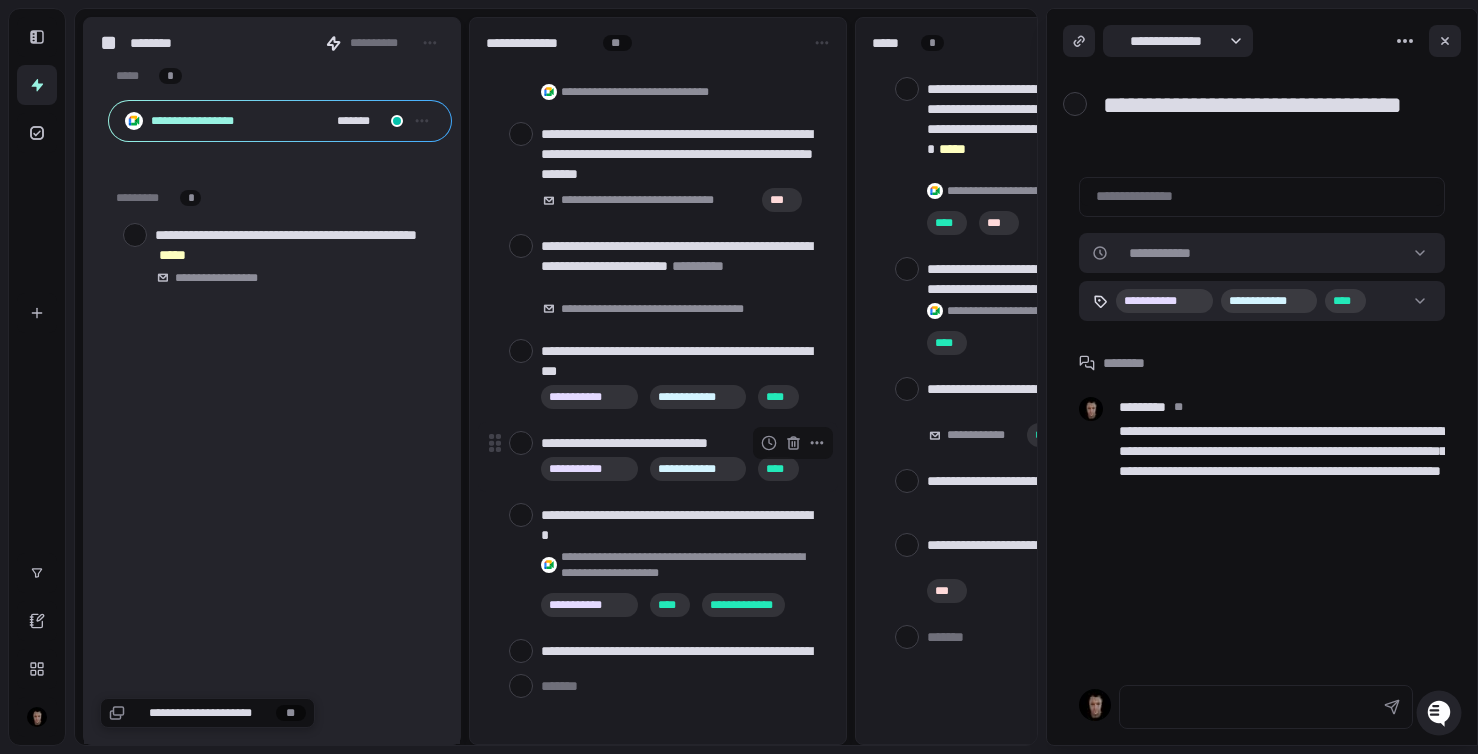 scroll, scrollTop: 0, scrollLeft: 0, axis: both 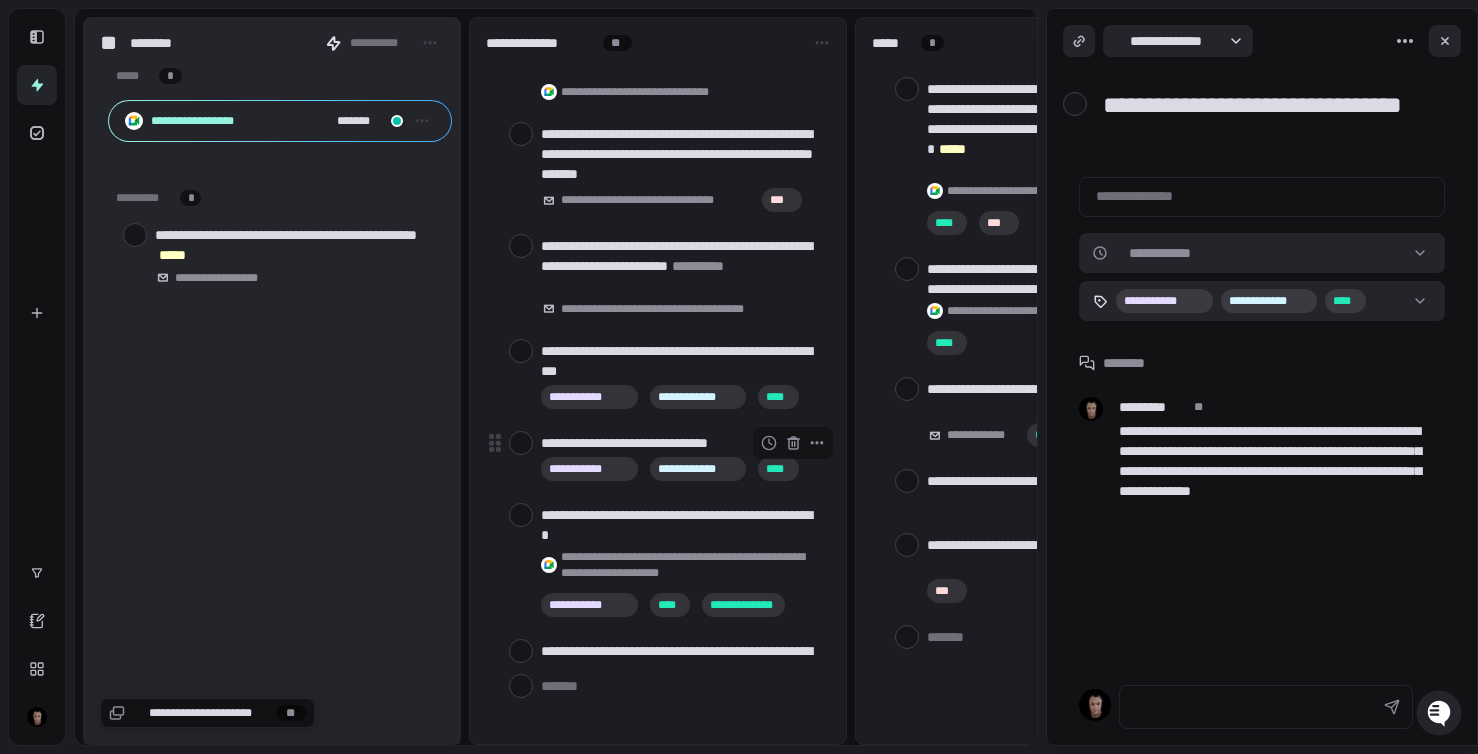 click at bounding box center (521, 443) 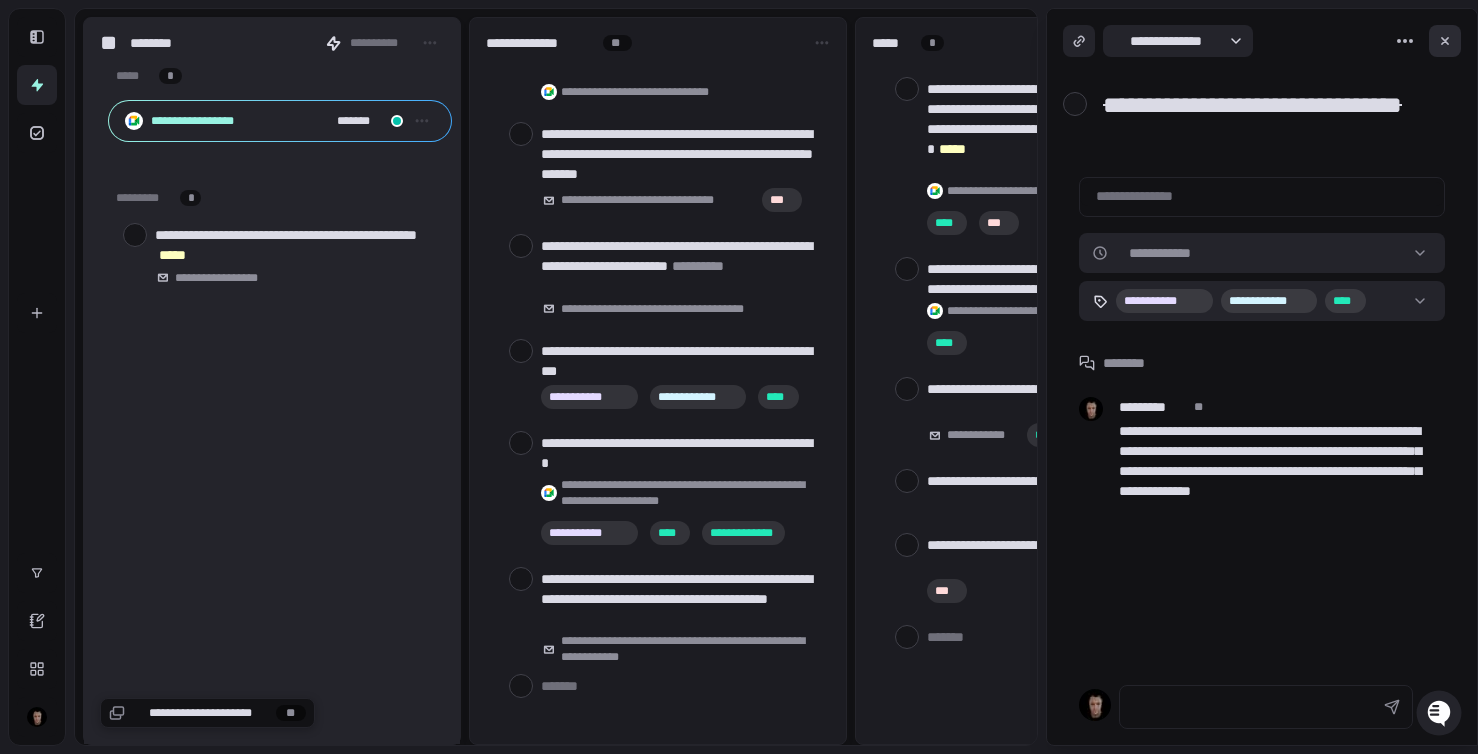 click at bounding box center (1445, 41) 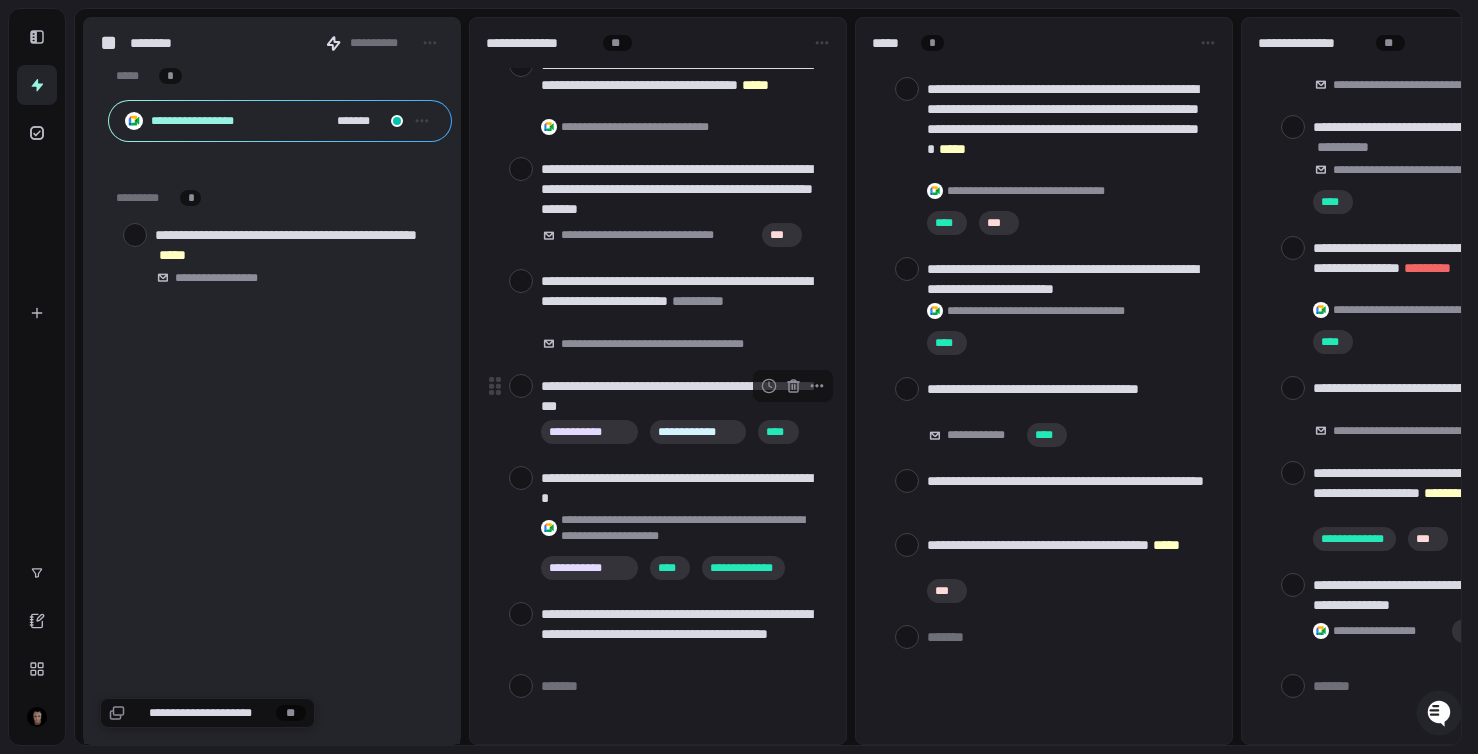 scroll, scrollTop: 0, scrollLeft: 0, axis: both 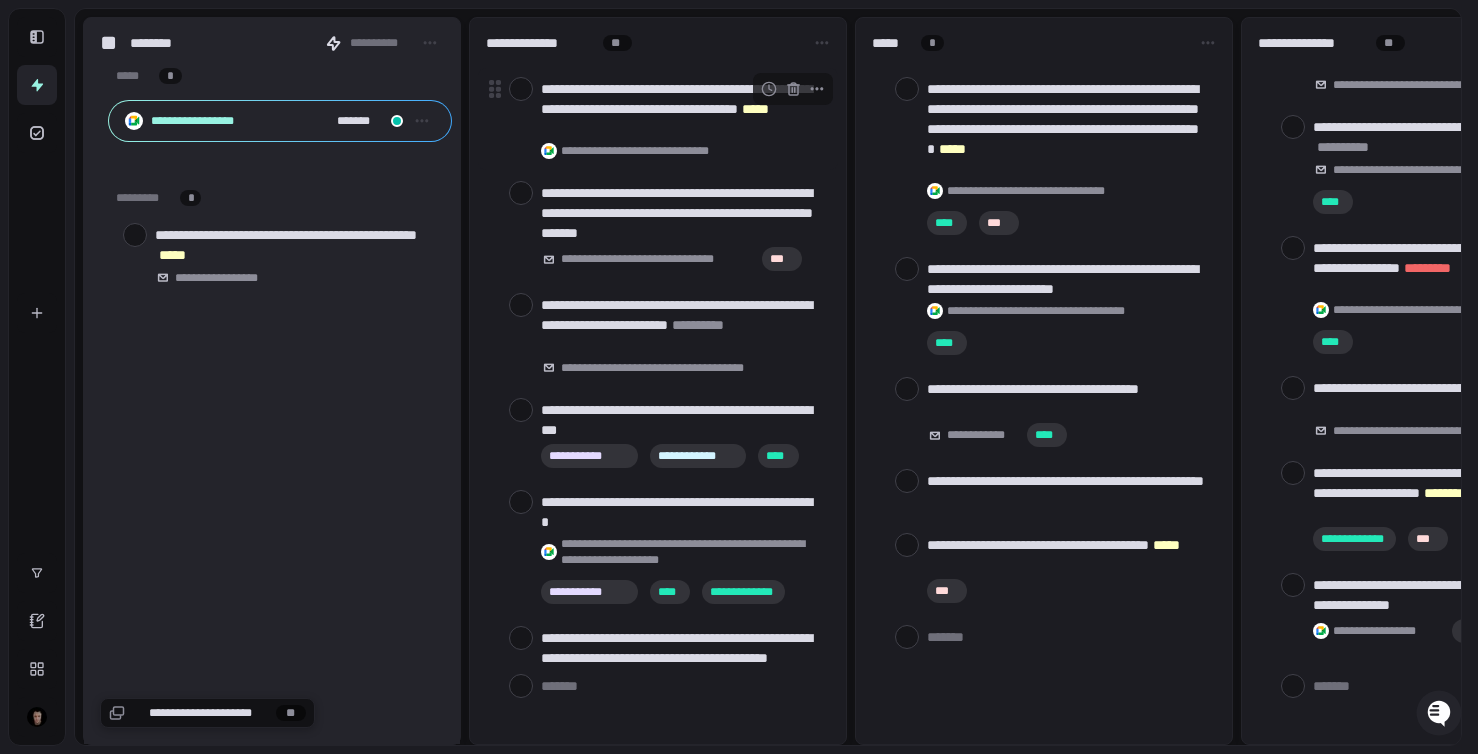 click at bounding box center (521, 89) 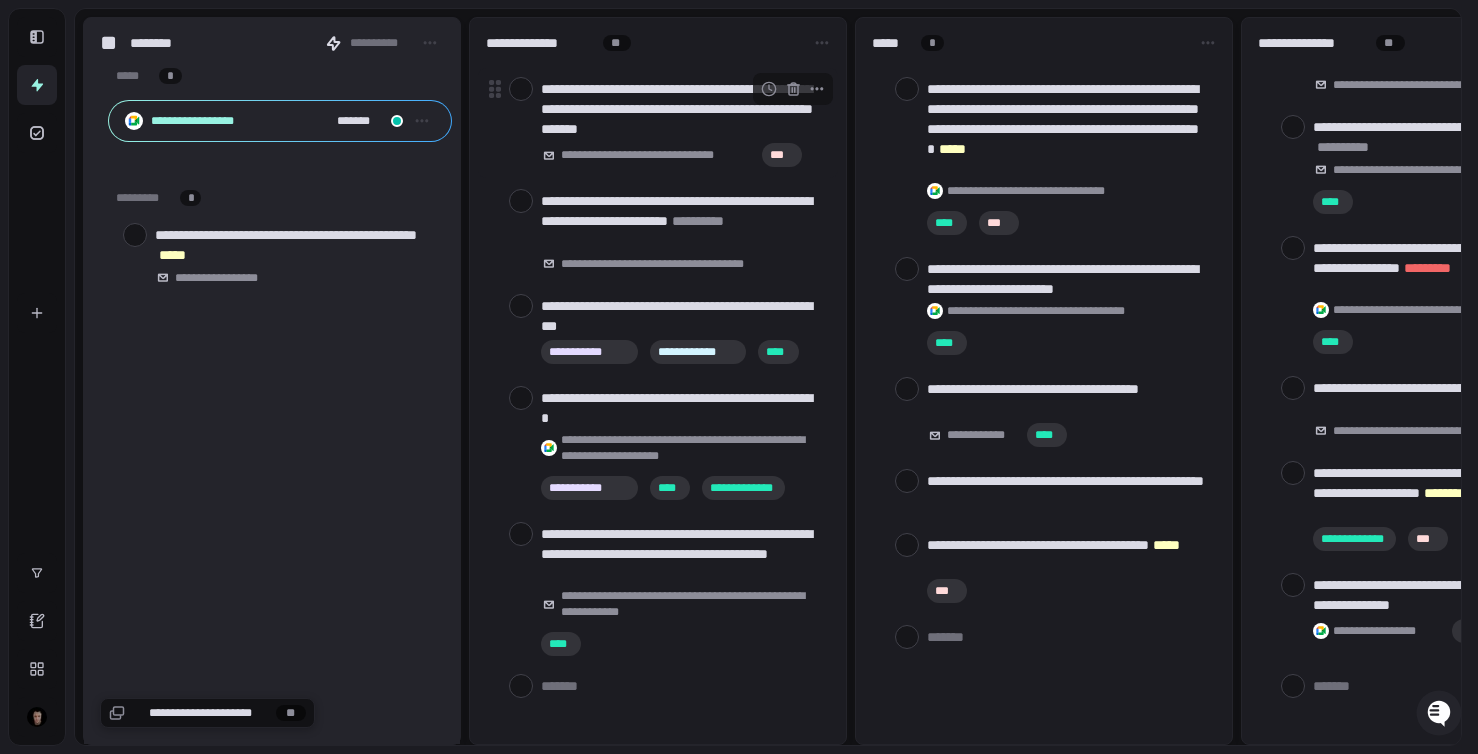 click on "**********" at bounding box center (681, 109) 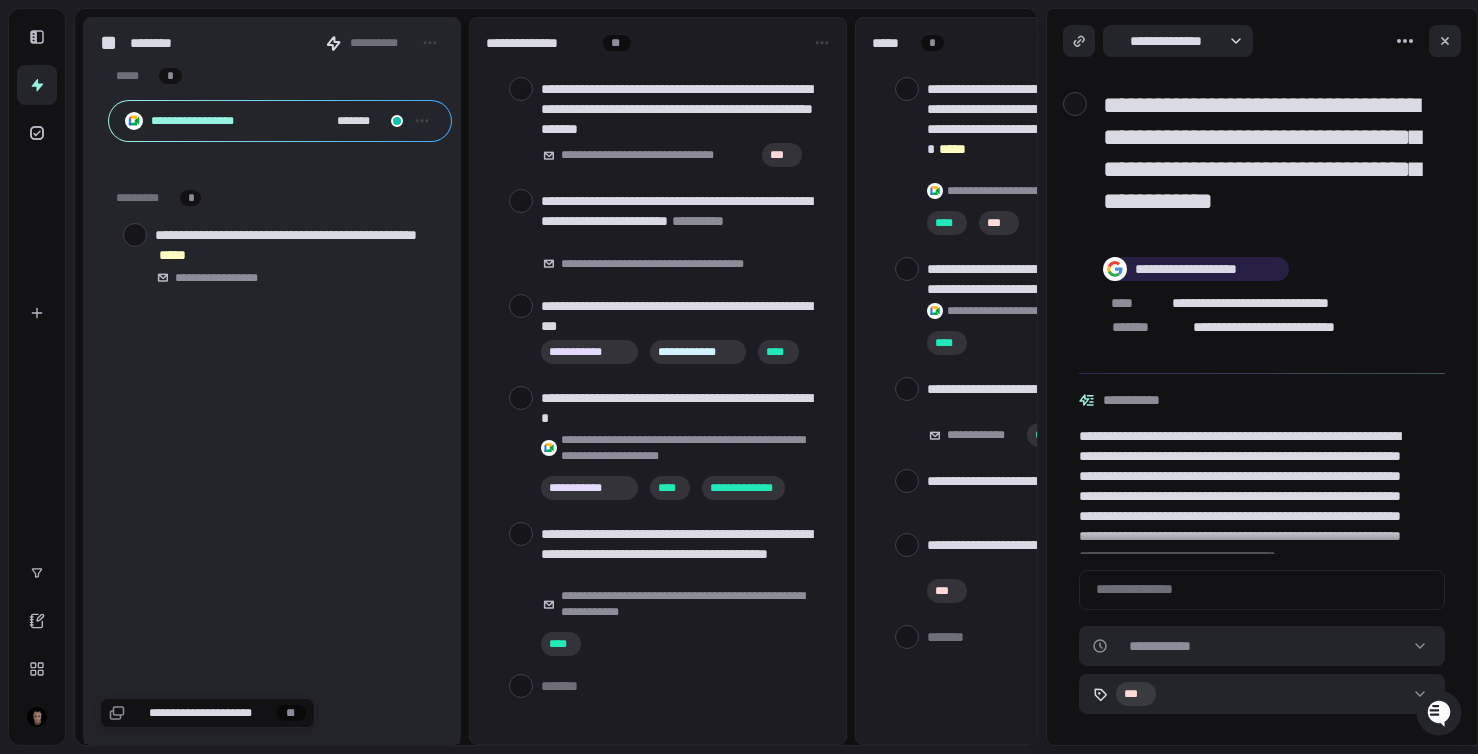 scroll, scrollTop: 25, scrollLeft: 0, axis: vertical 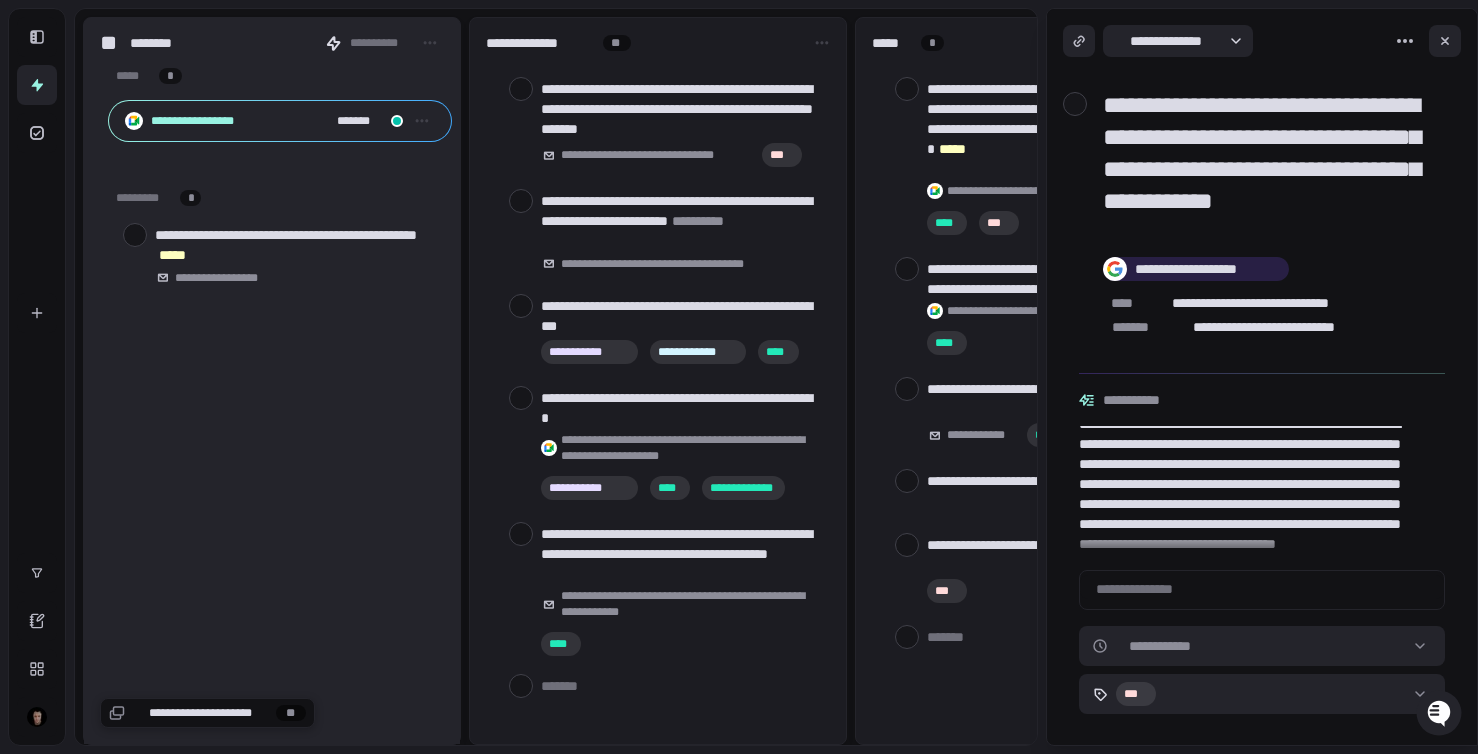 click on "**********" at bounding box center [739, 377] 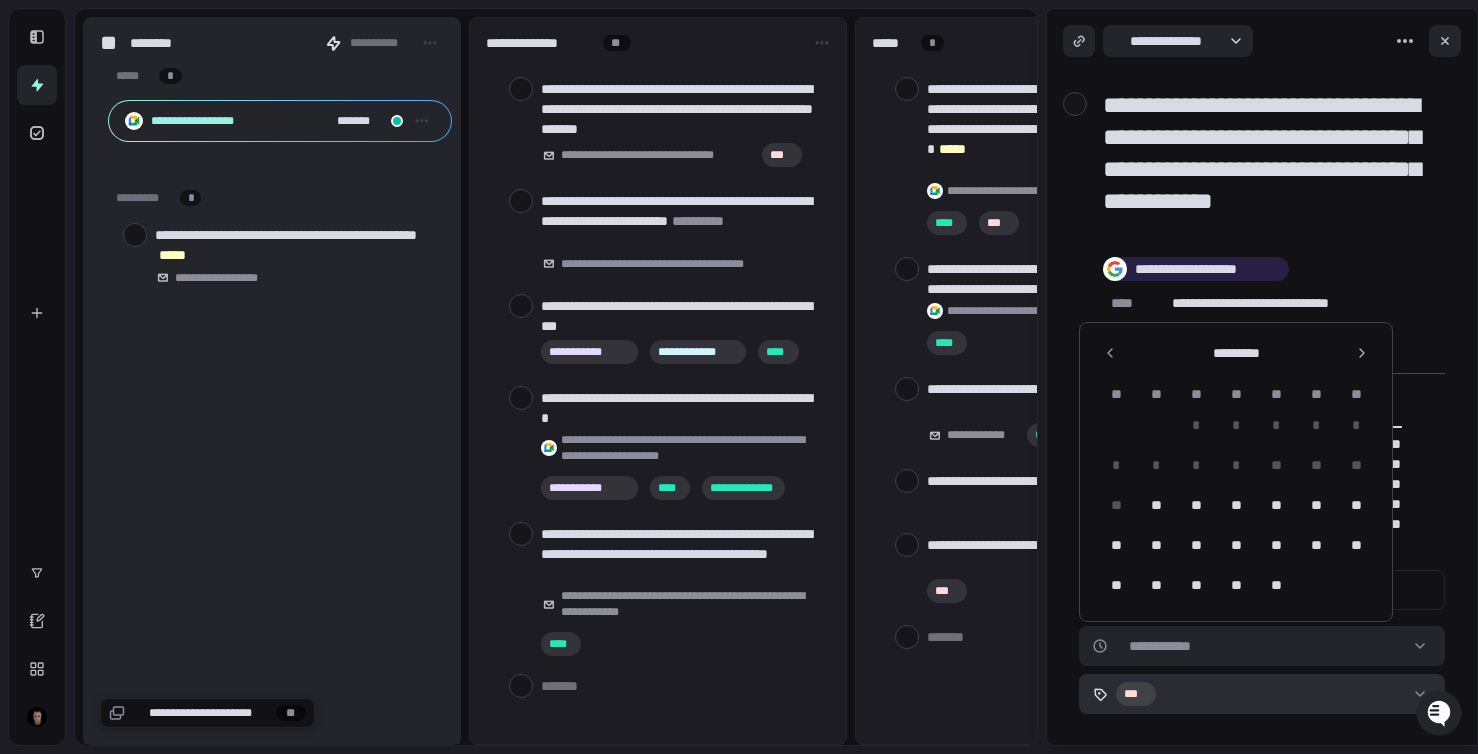 click on "**********" at bounding box center [739, 377] 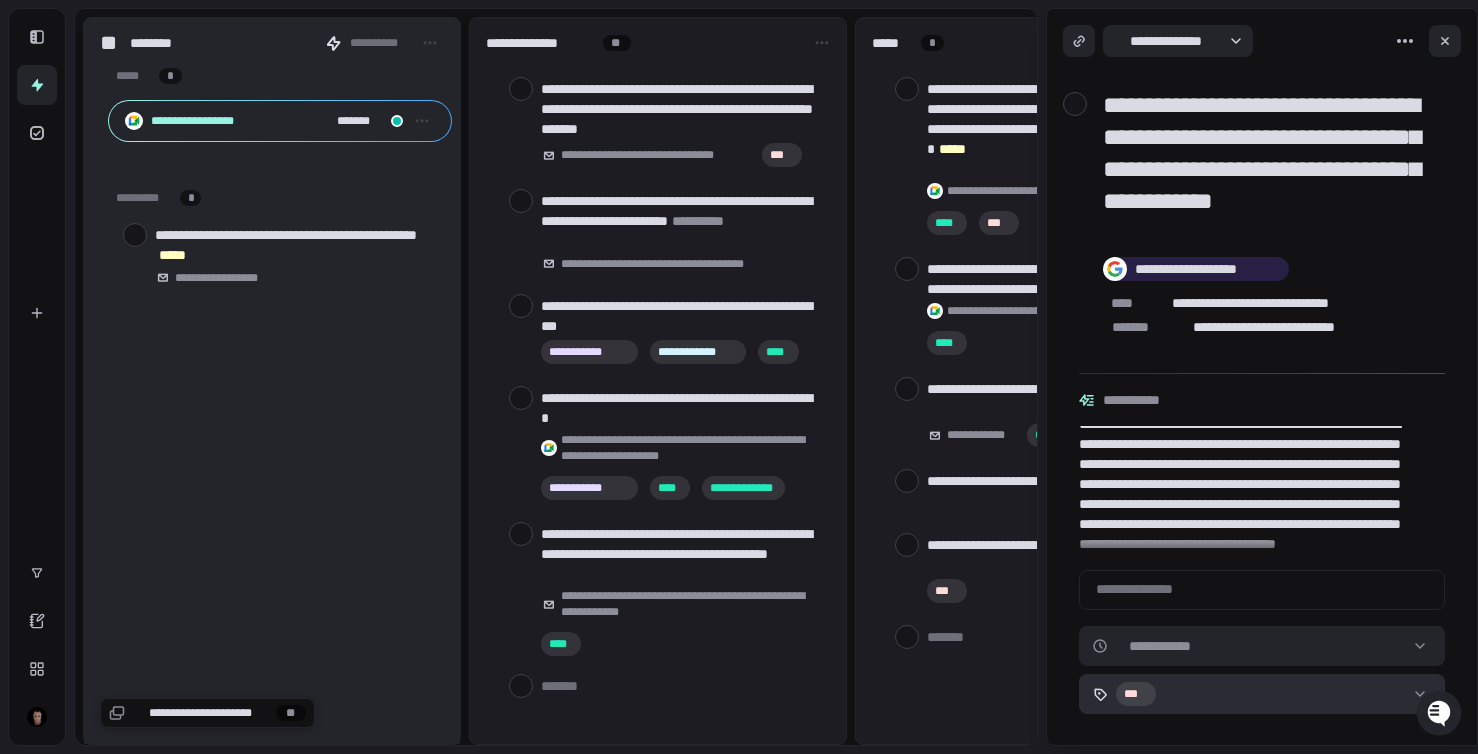 click on "**********" at bounding box center [739, 377] 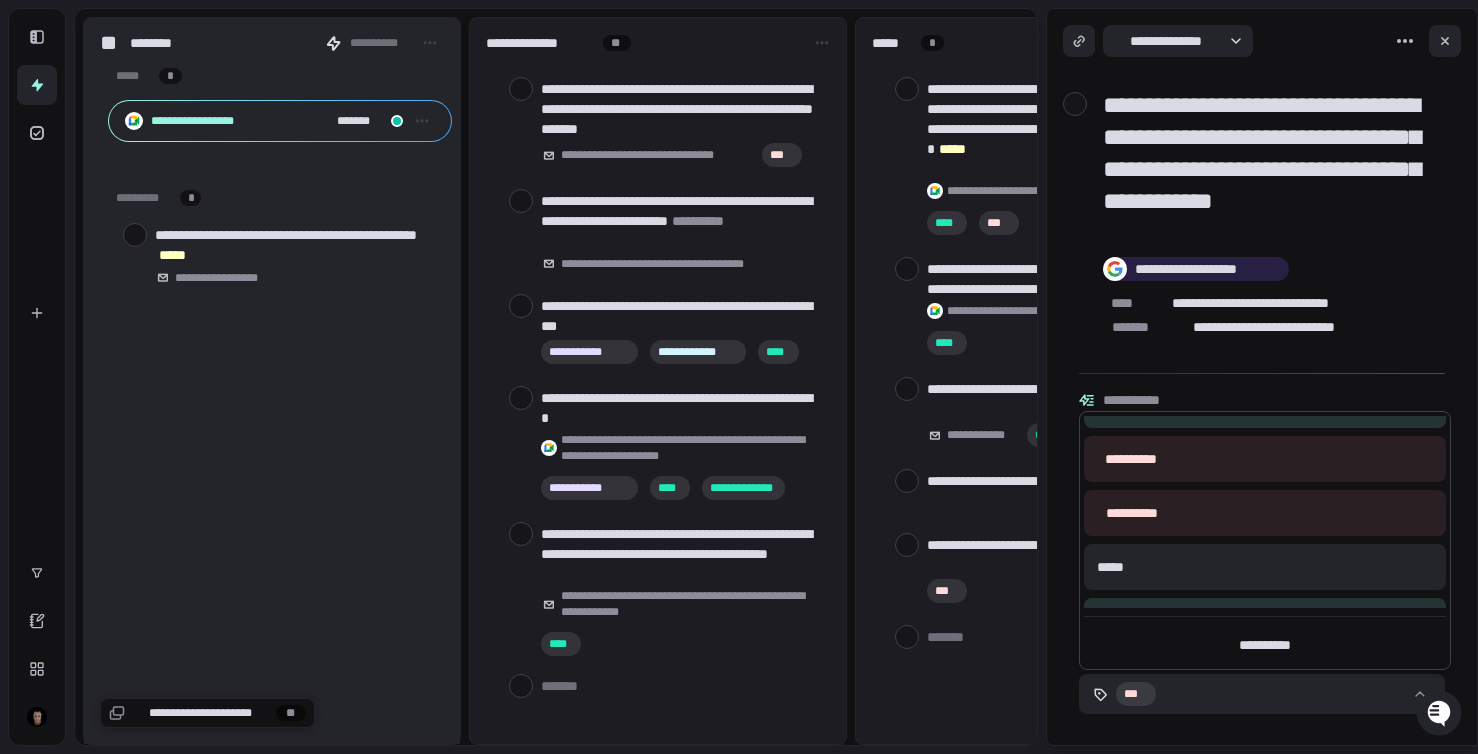 scroll, scrollTop: 499, scrollLeft: 0, axis: vertical 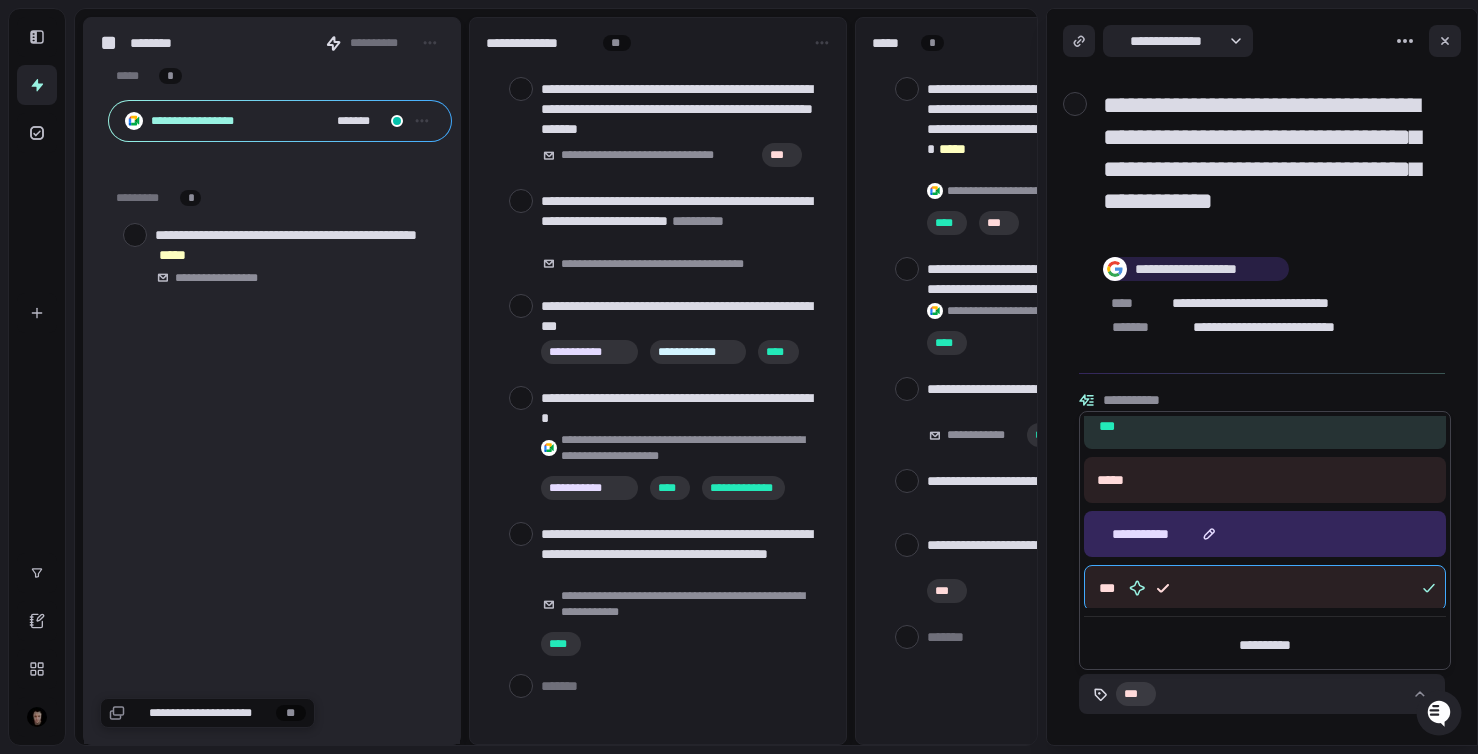 click on "**********" at bounding box center [1265, 534] 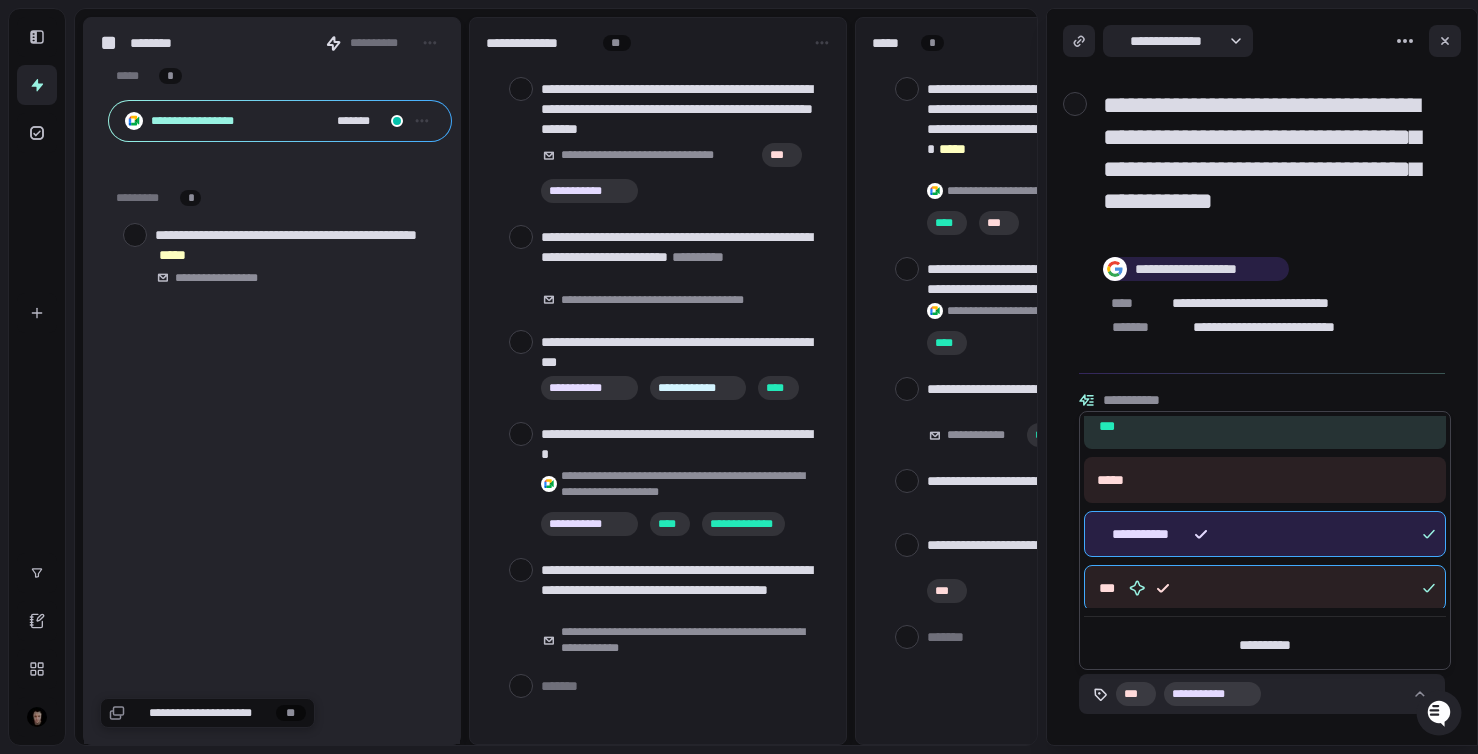 click on "**********" at bounding box center (739, 377) 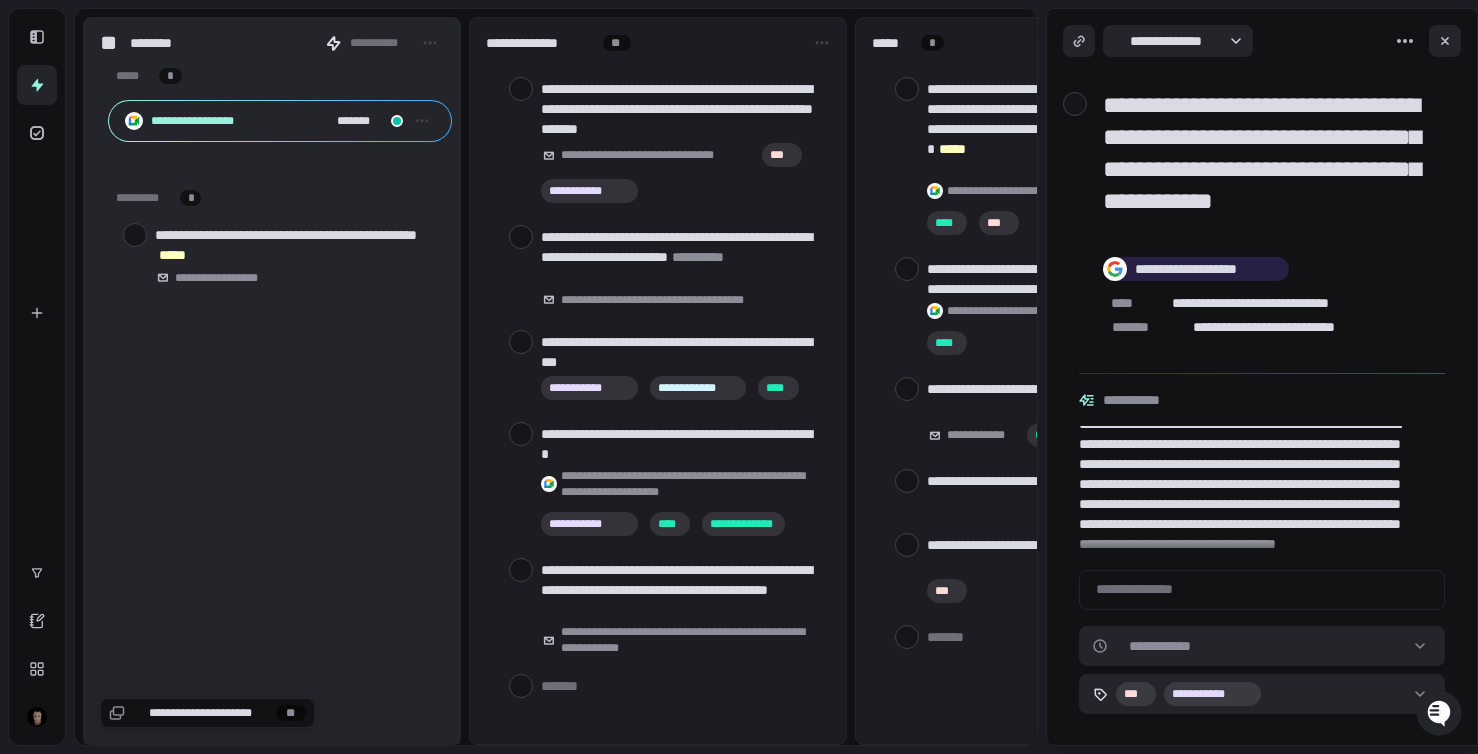 click at bounding box center (1262, 587) 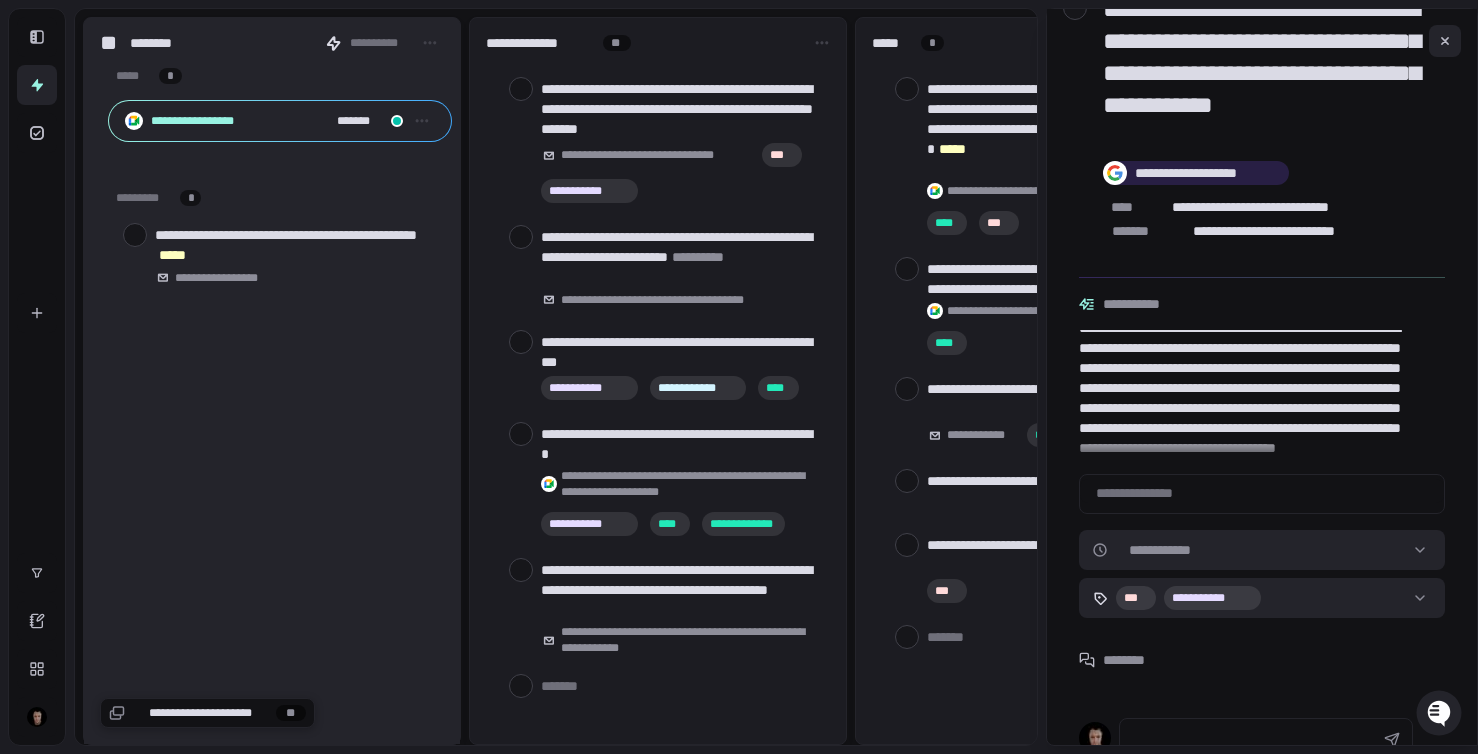 scroll, scrollTop: 129, scrollLeft: 0, axis: vertical 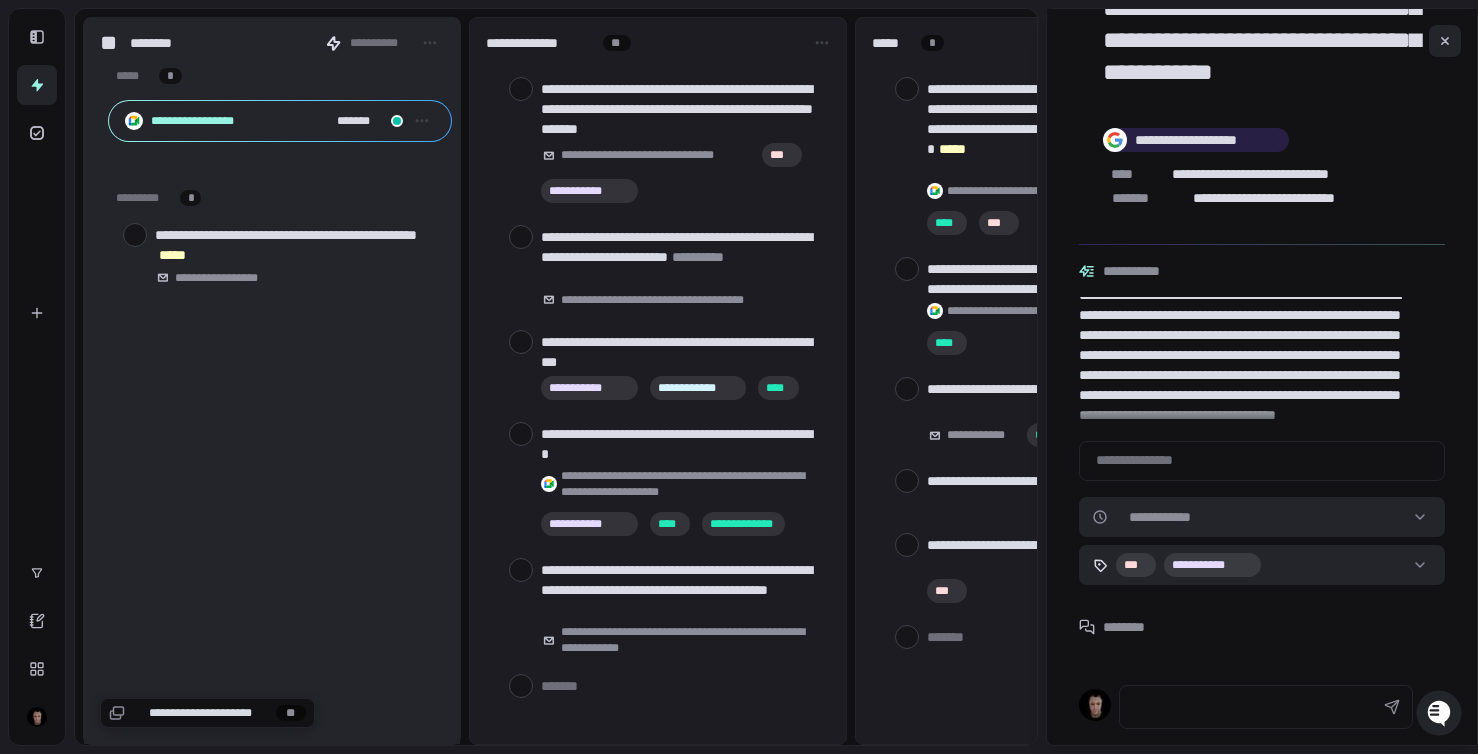 click at bounding box center (1242, 707) 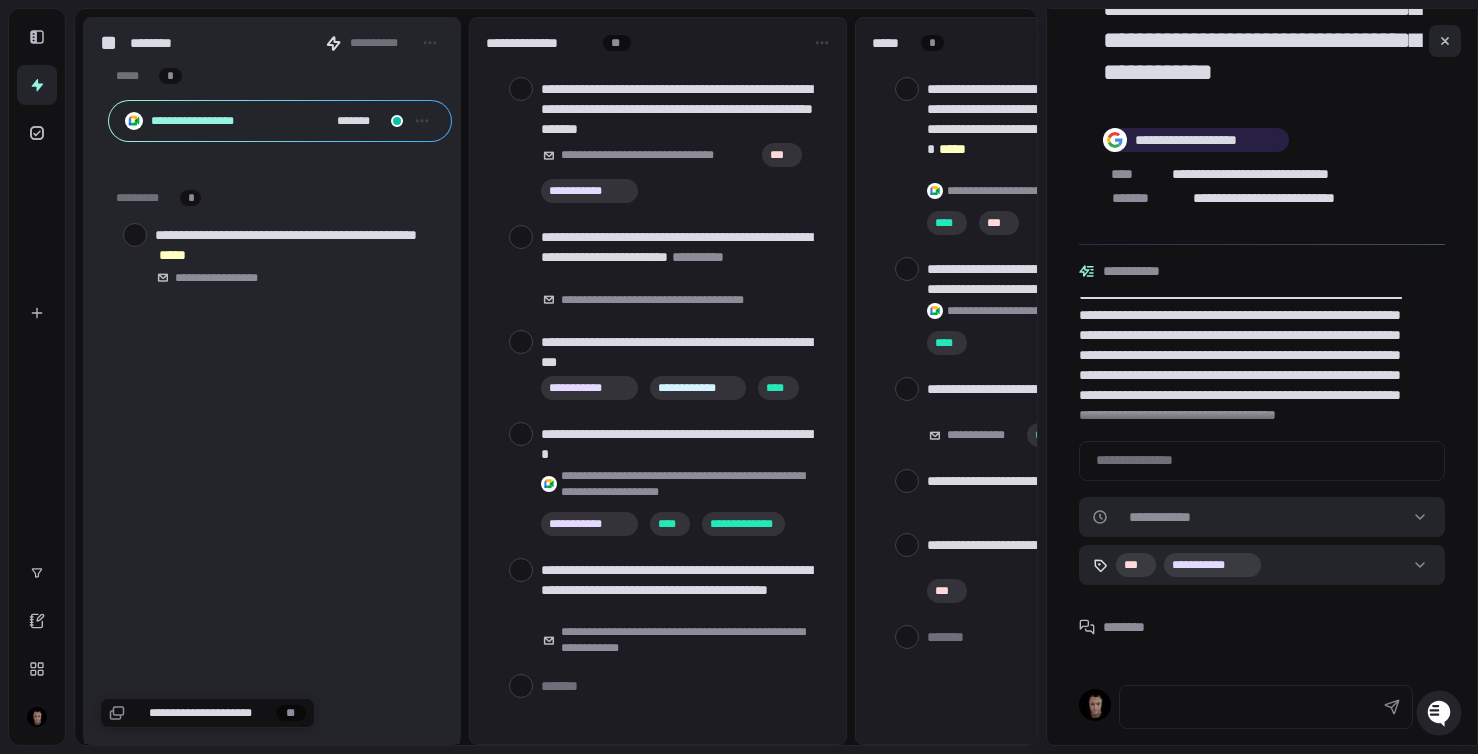 type on "*" 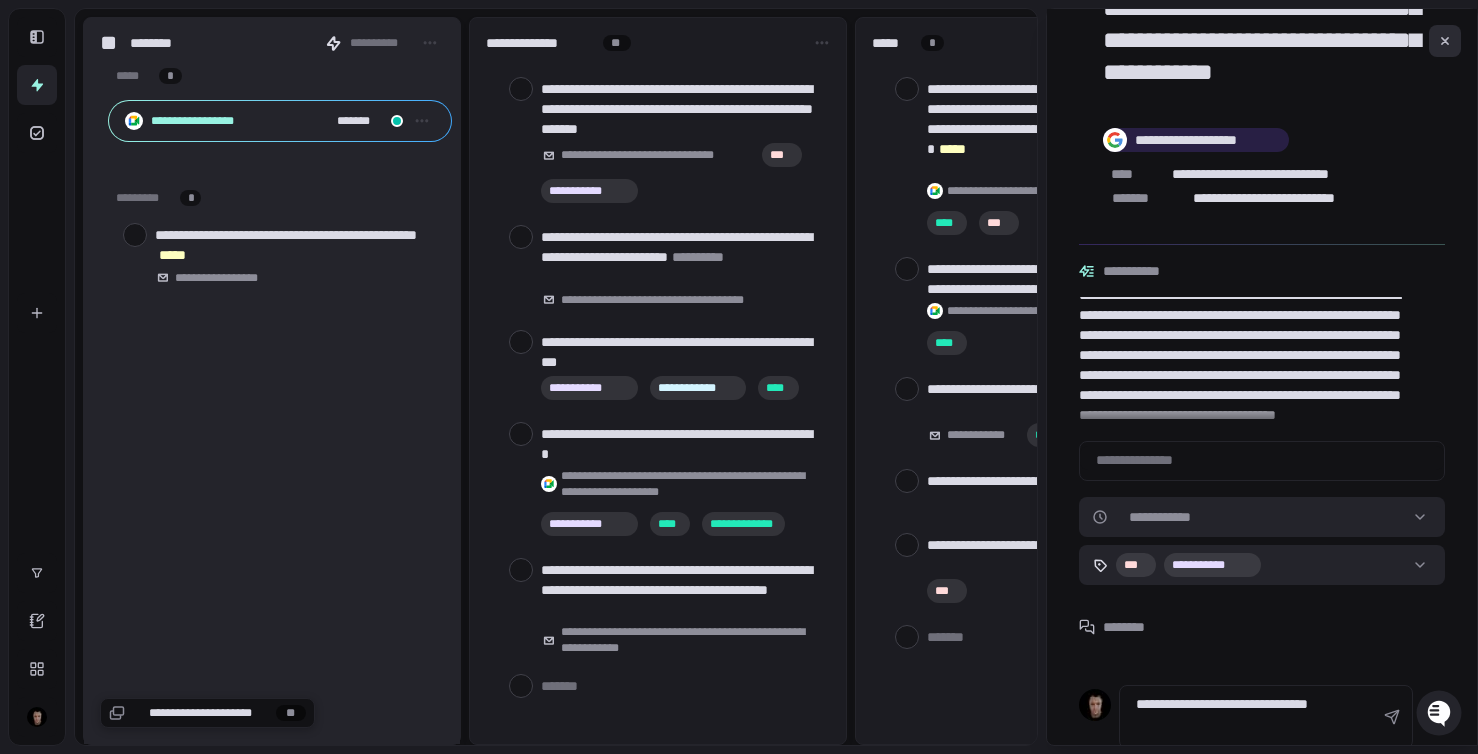 type on "**********" 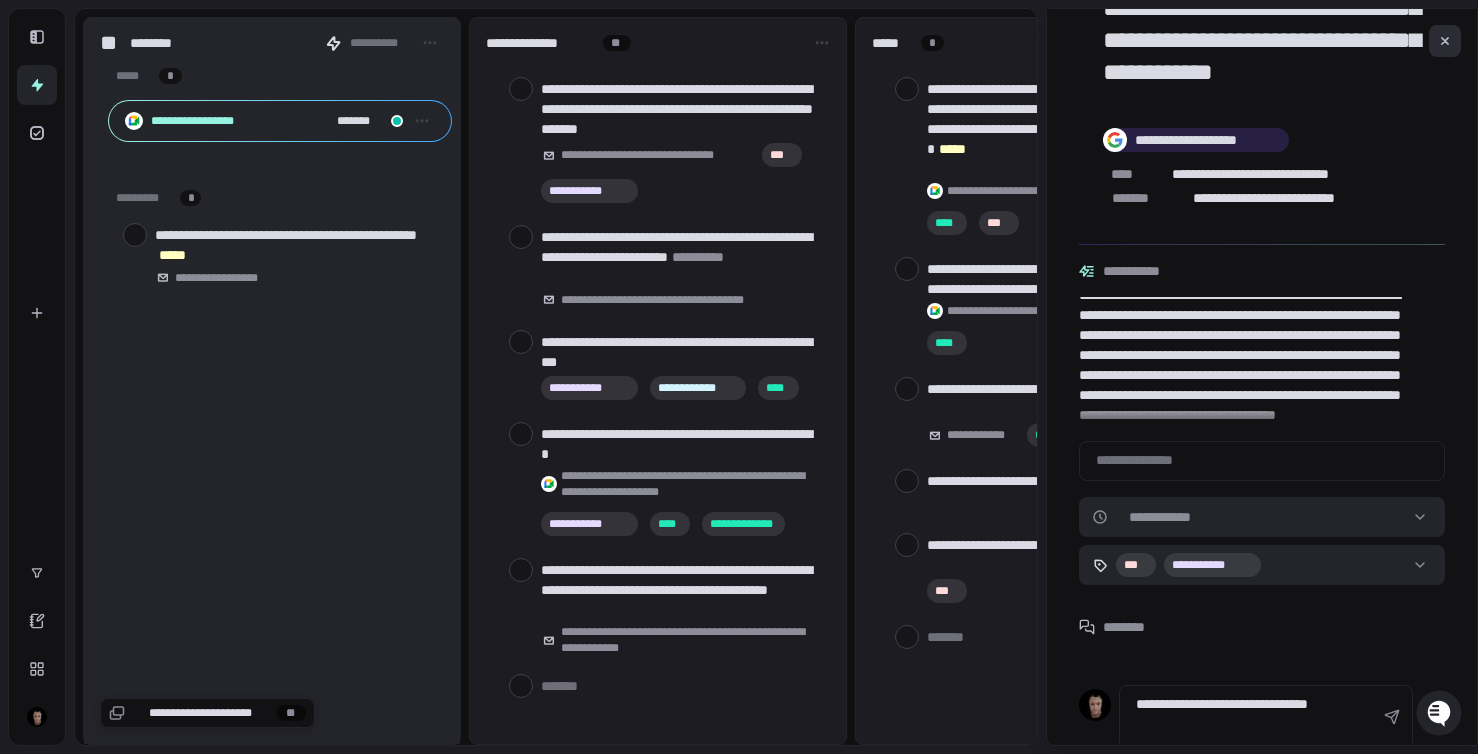 click at bounding box center (1445, 41) 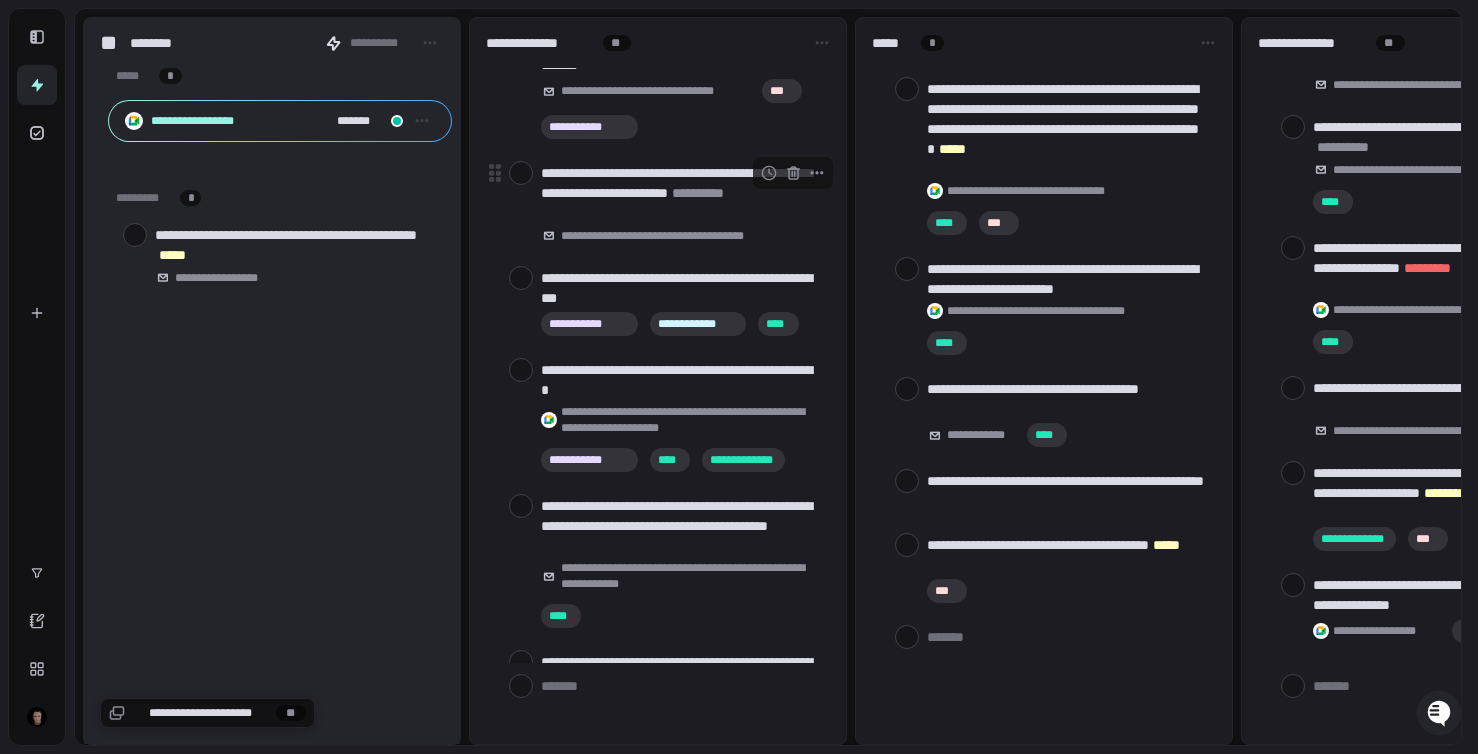 scroll, scrollTop: 64, scrollLeft: 0, axis: vertical 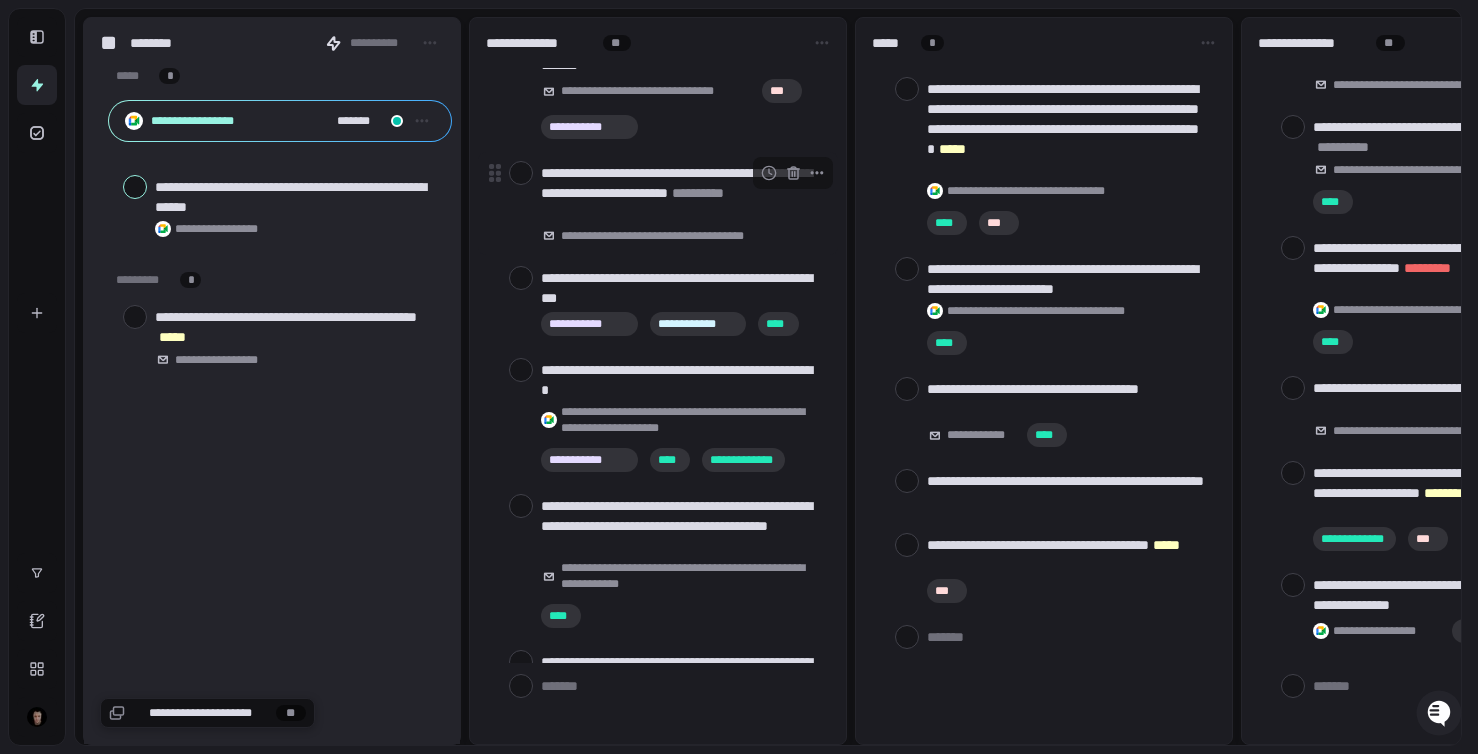 click on "**********" at bounding box center (681, 193) 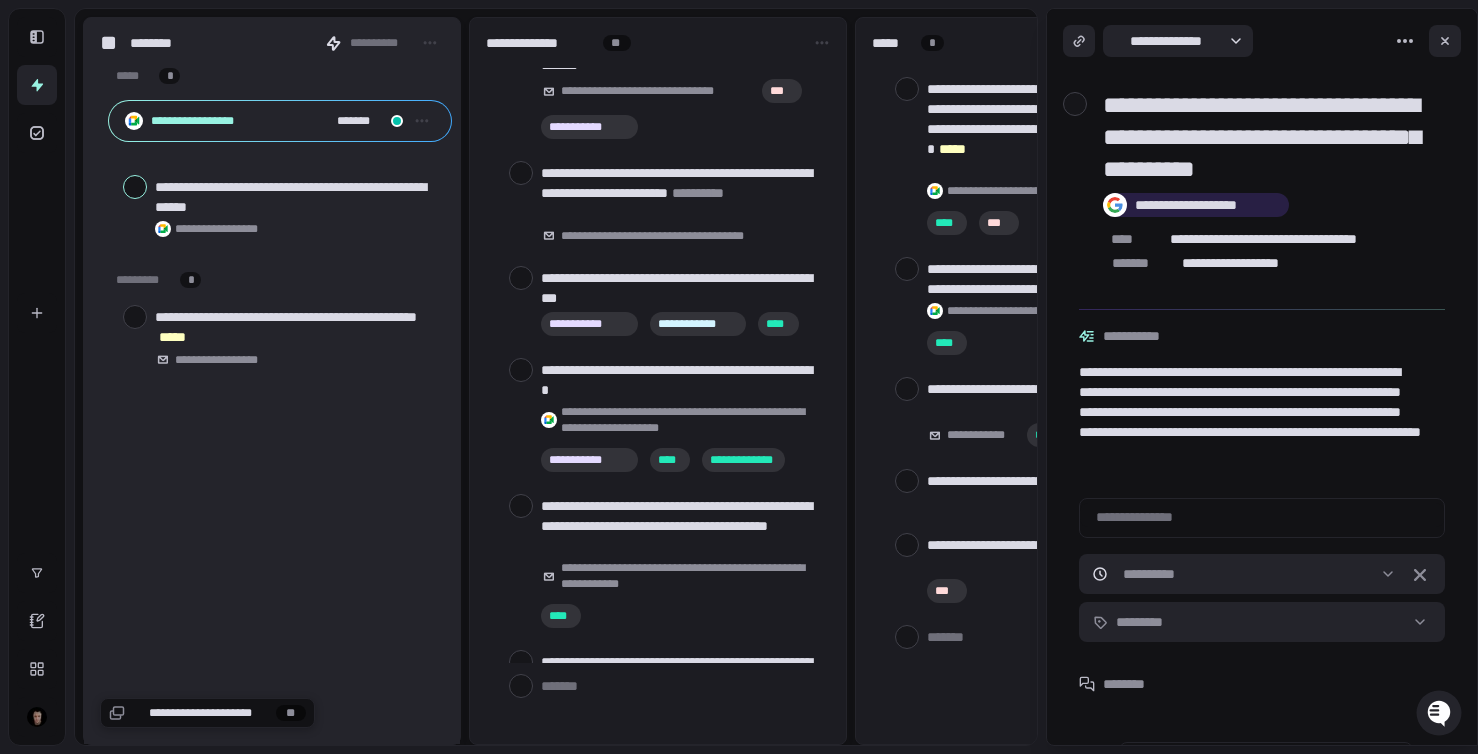 type on "*" 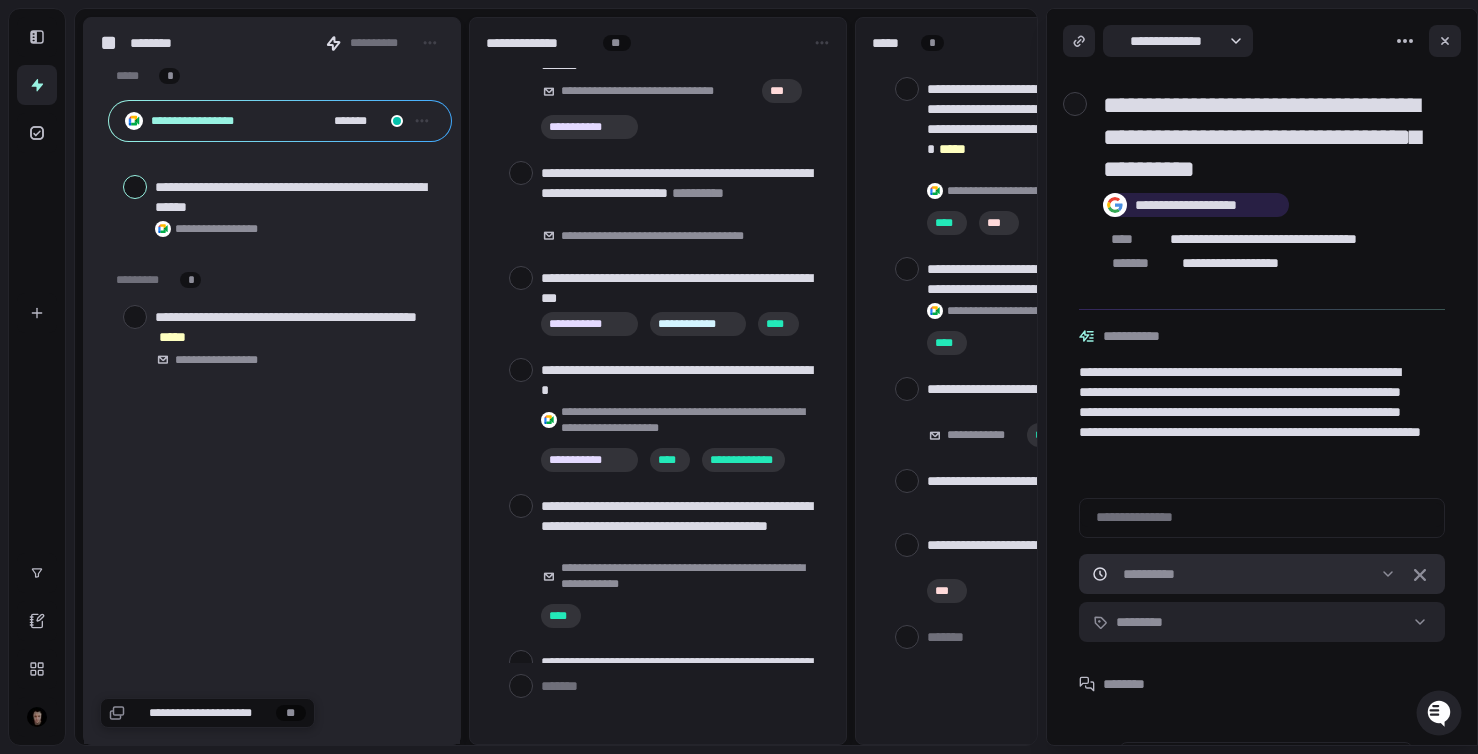 scroll, scrollTop: 57, scrollLeft: 0, axis: vertical 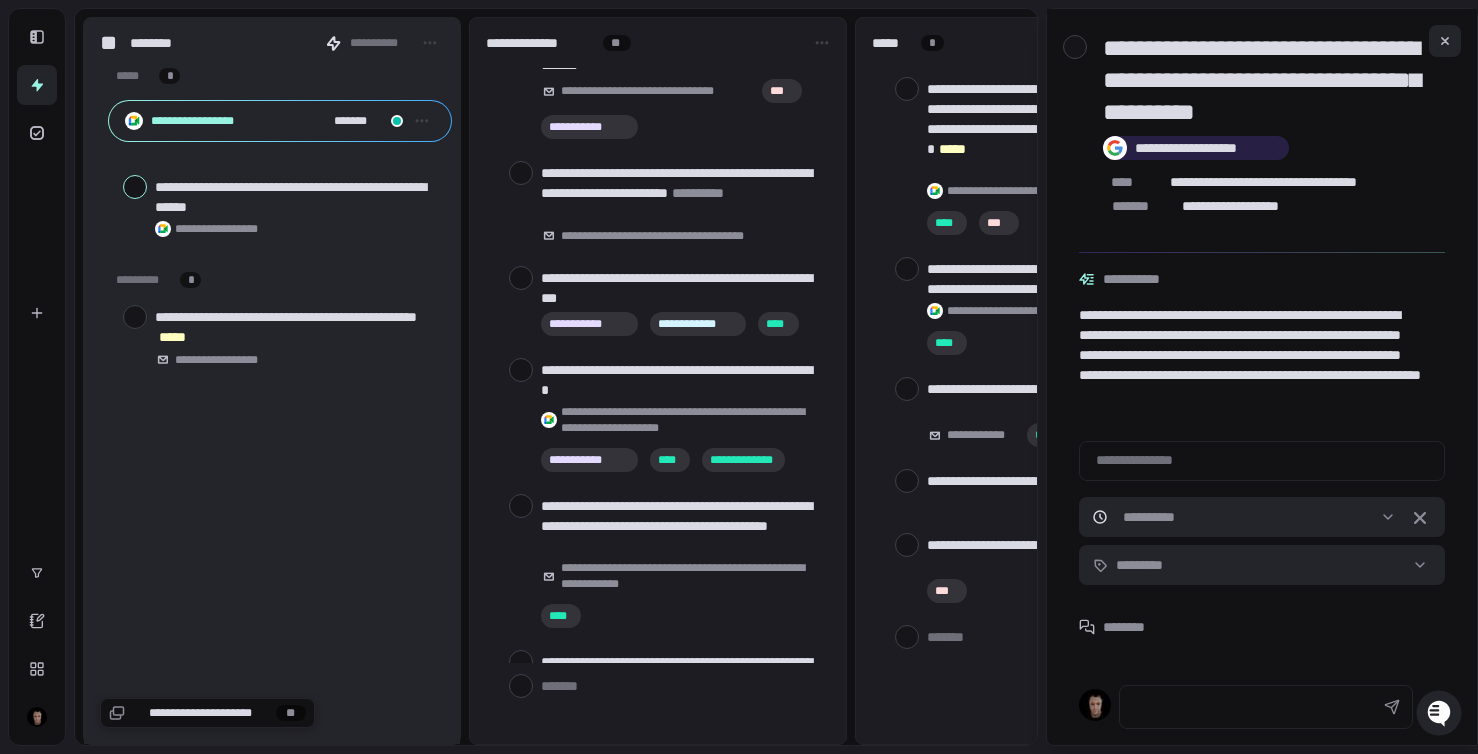 click at bounding box center (1242, 707) 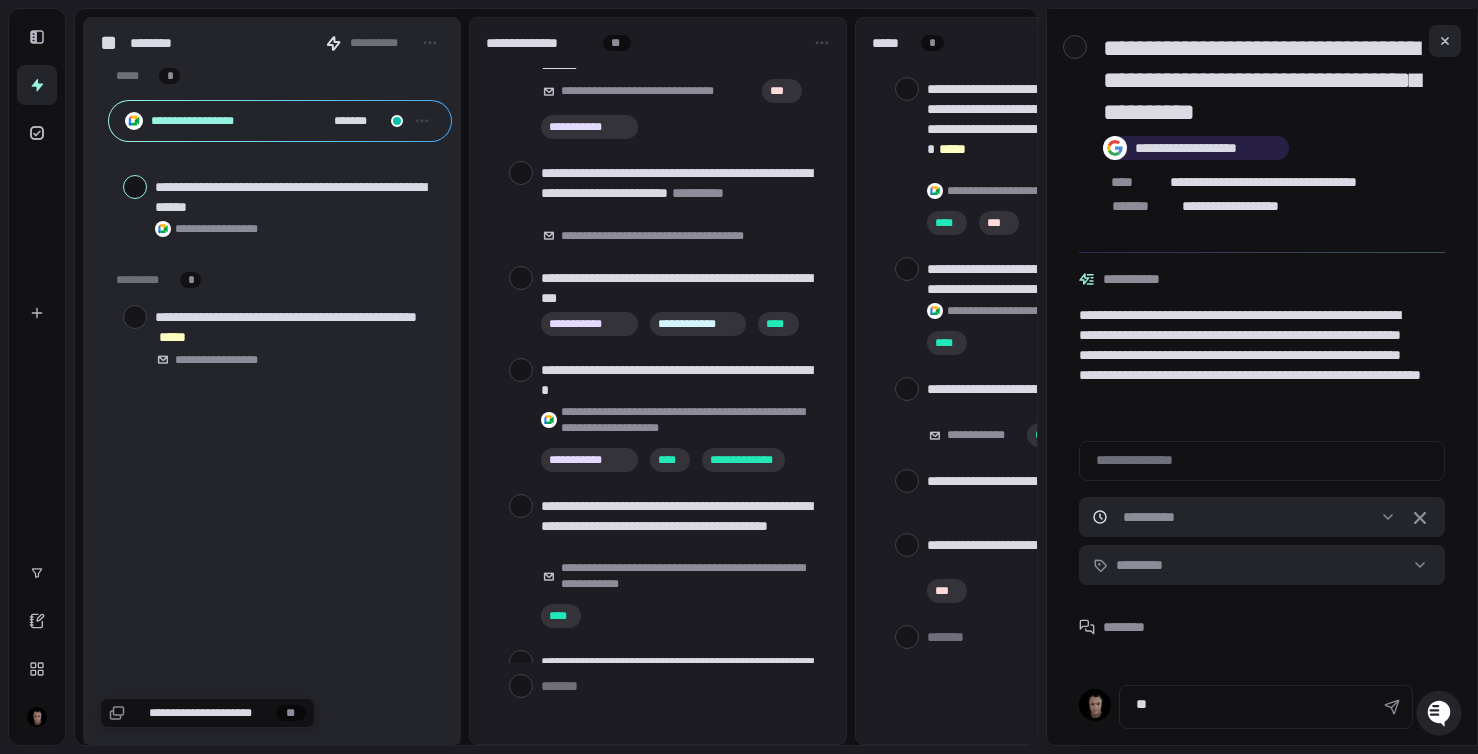 type on "*" 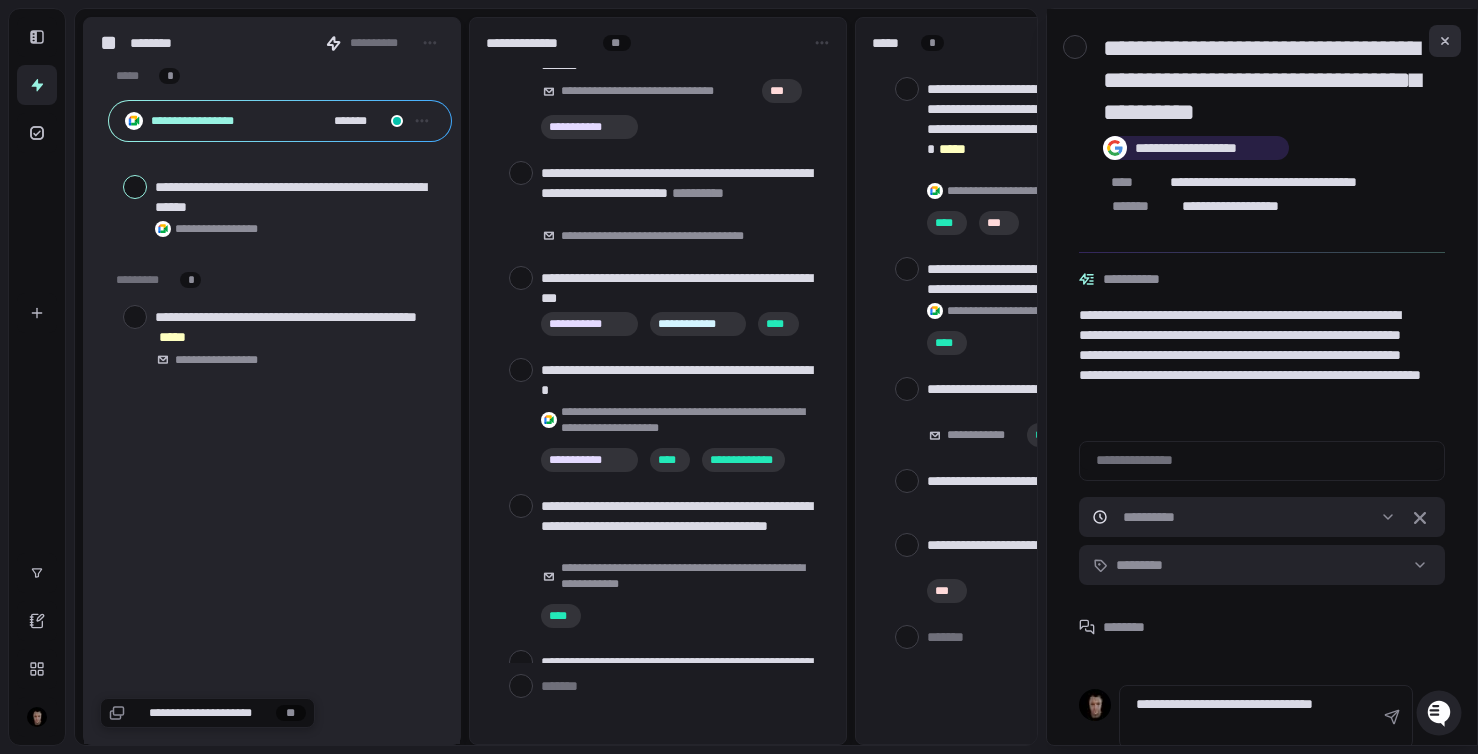 type on "**********" 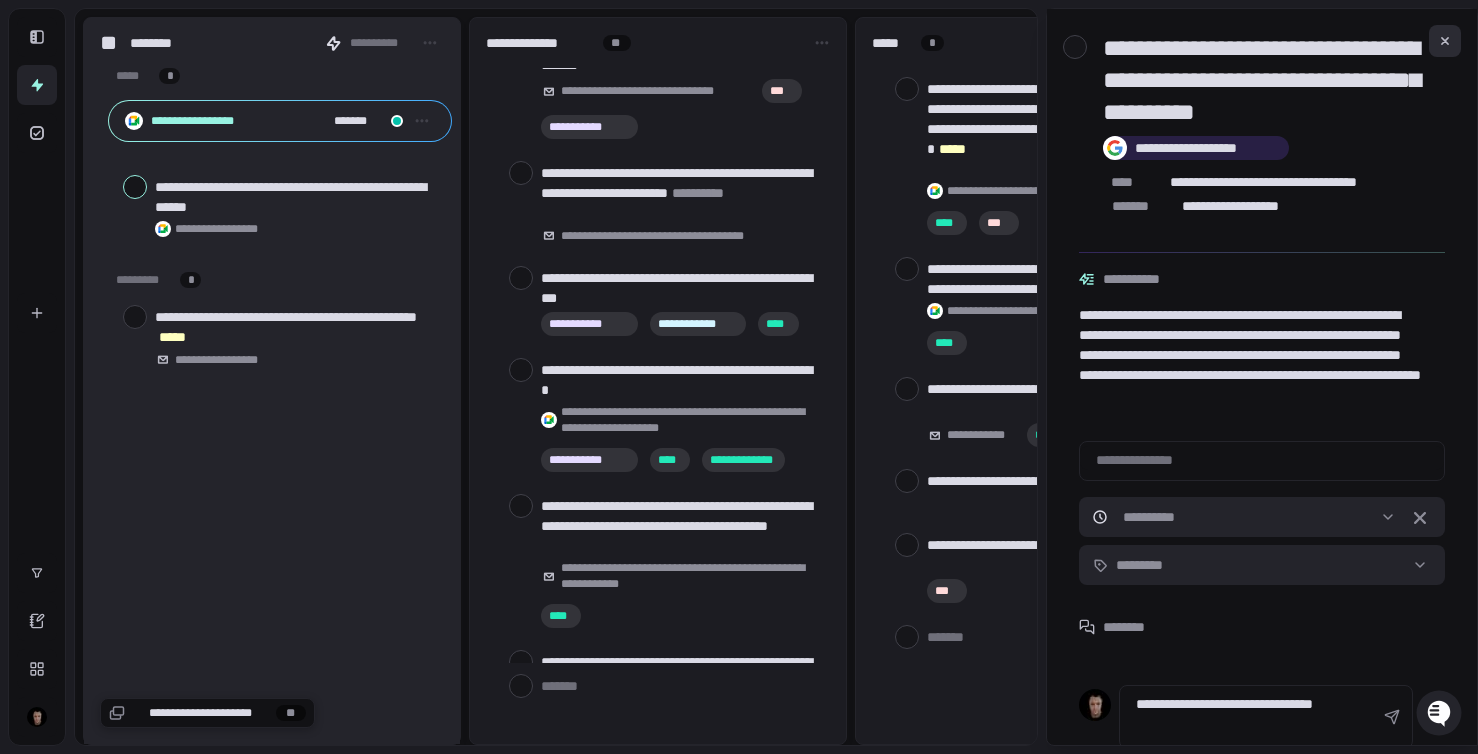 click at bounding box center [1445, 41] 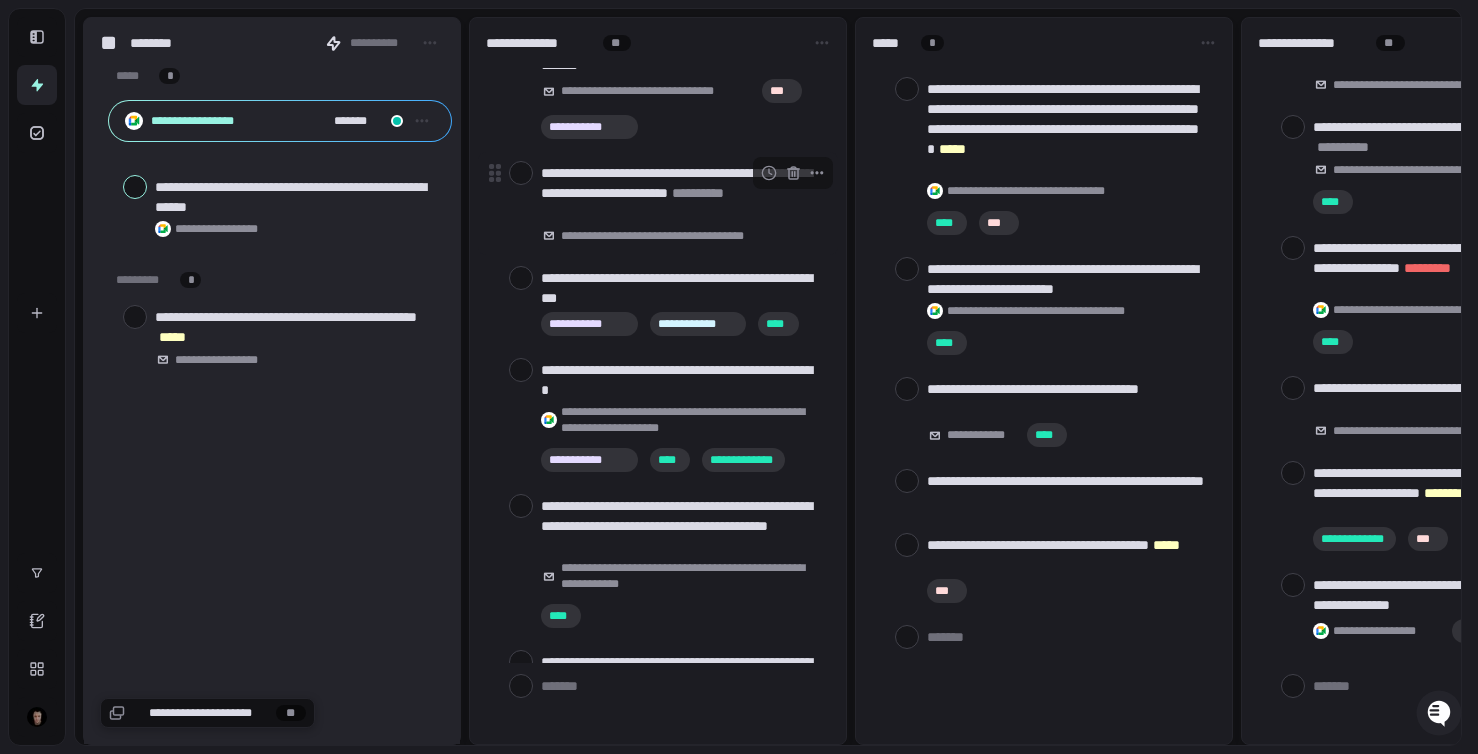click on "**********" at bounding box center [681, 193] 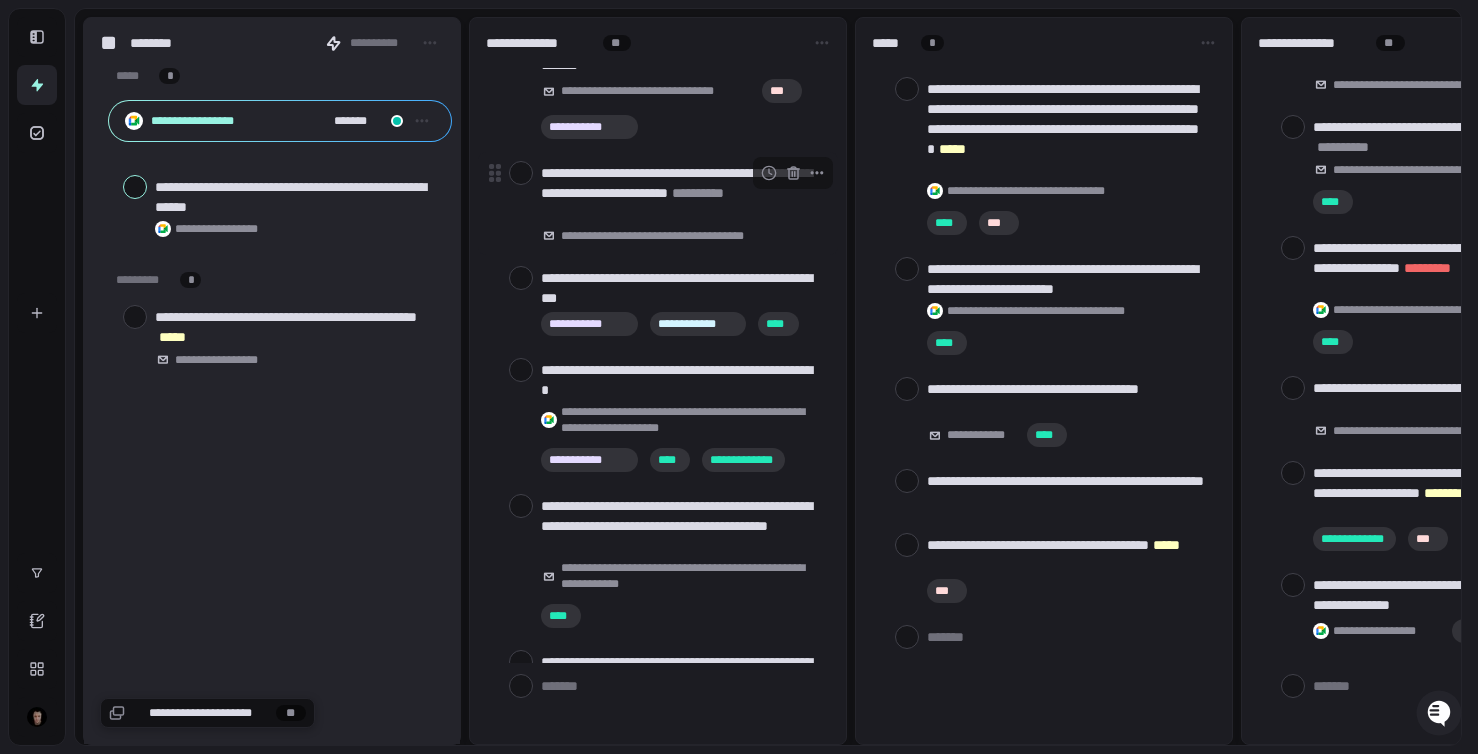 type on "*" 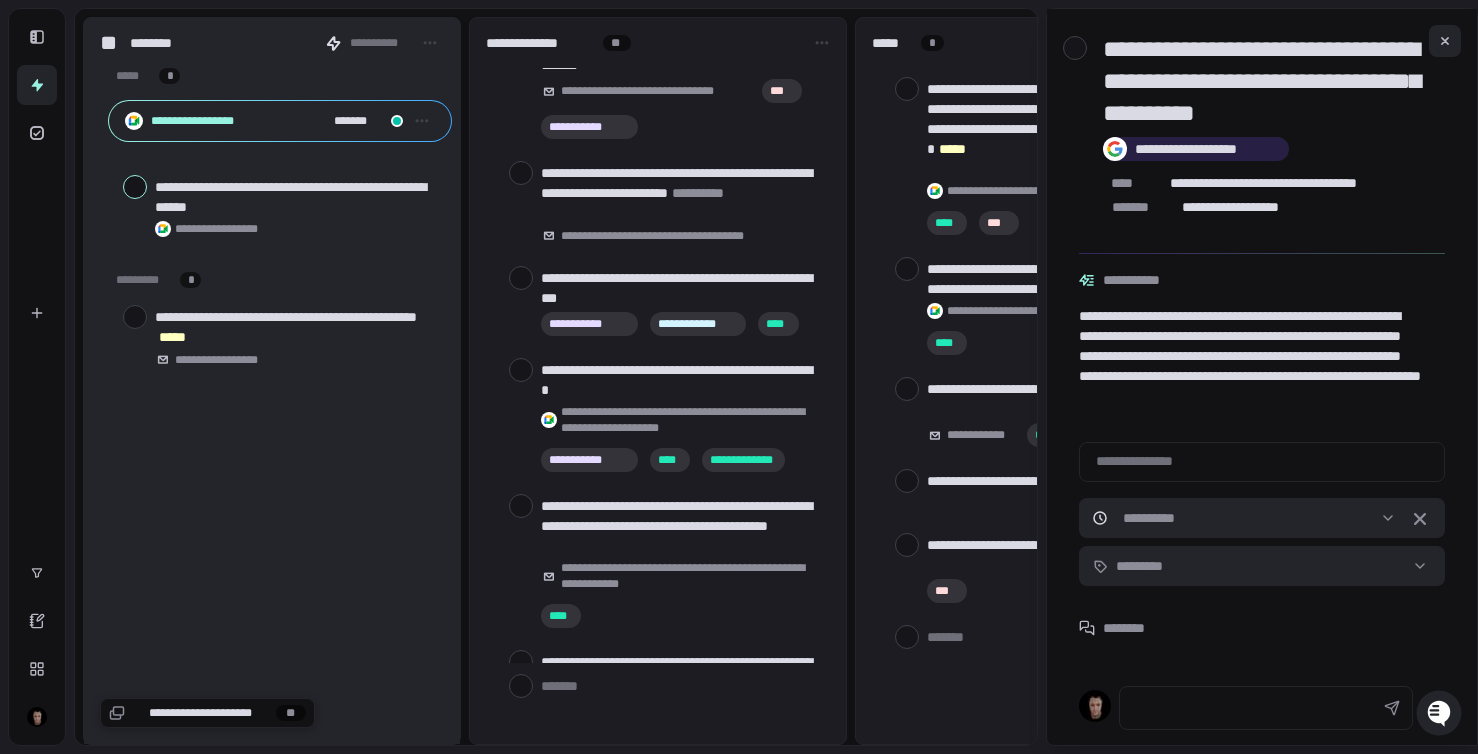 scroll, scrollTop: 57, scrollLeft: 0, axis: vertical 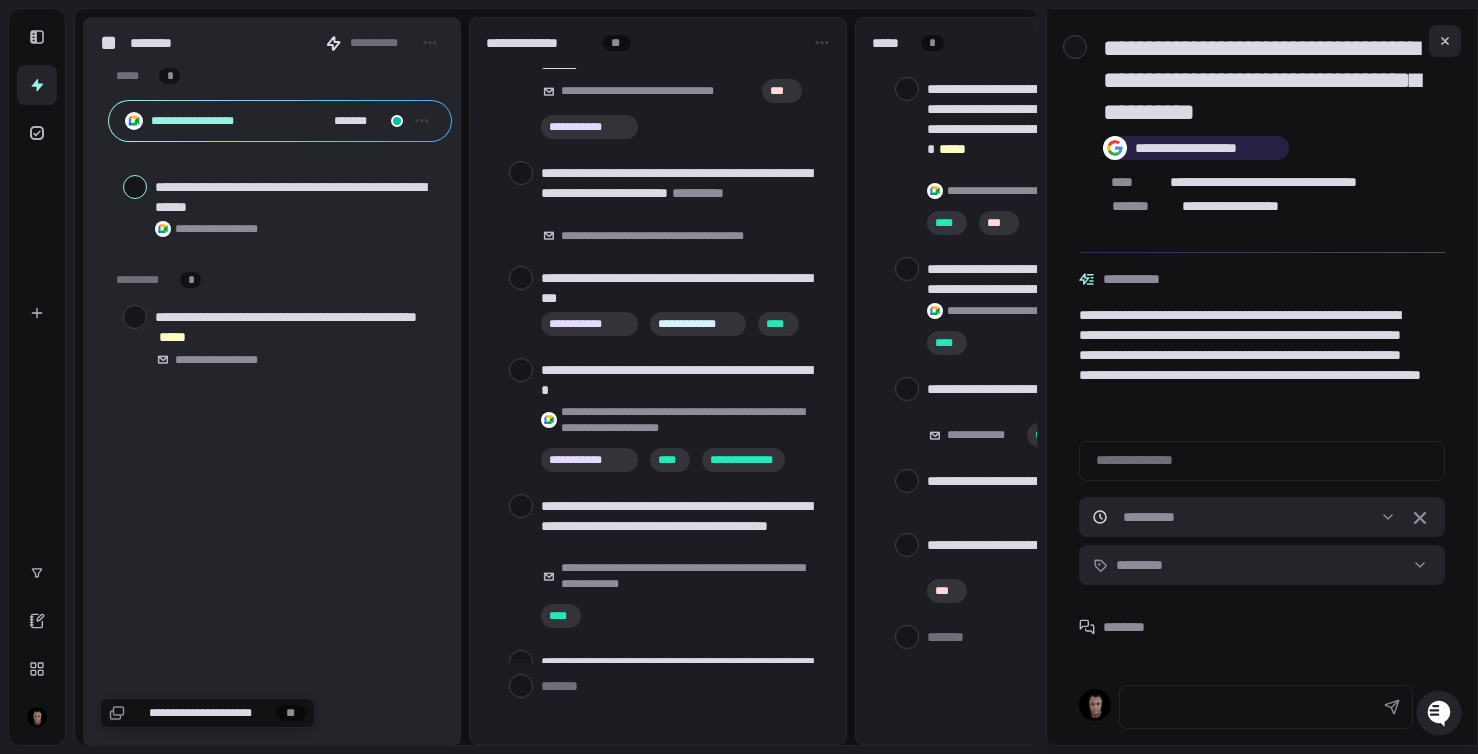 click at bounding box center (1242, 707) 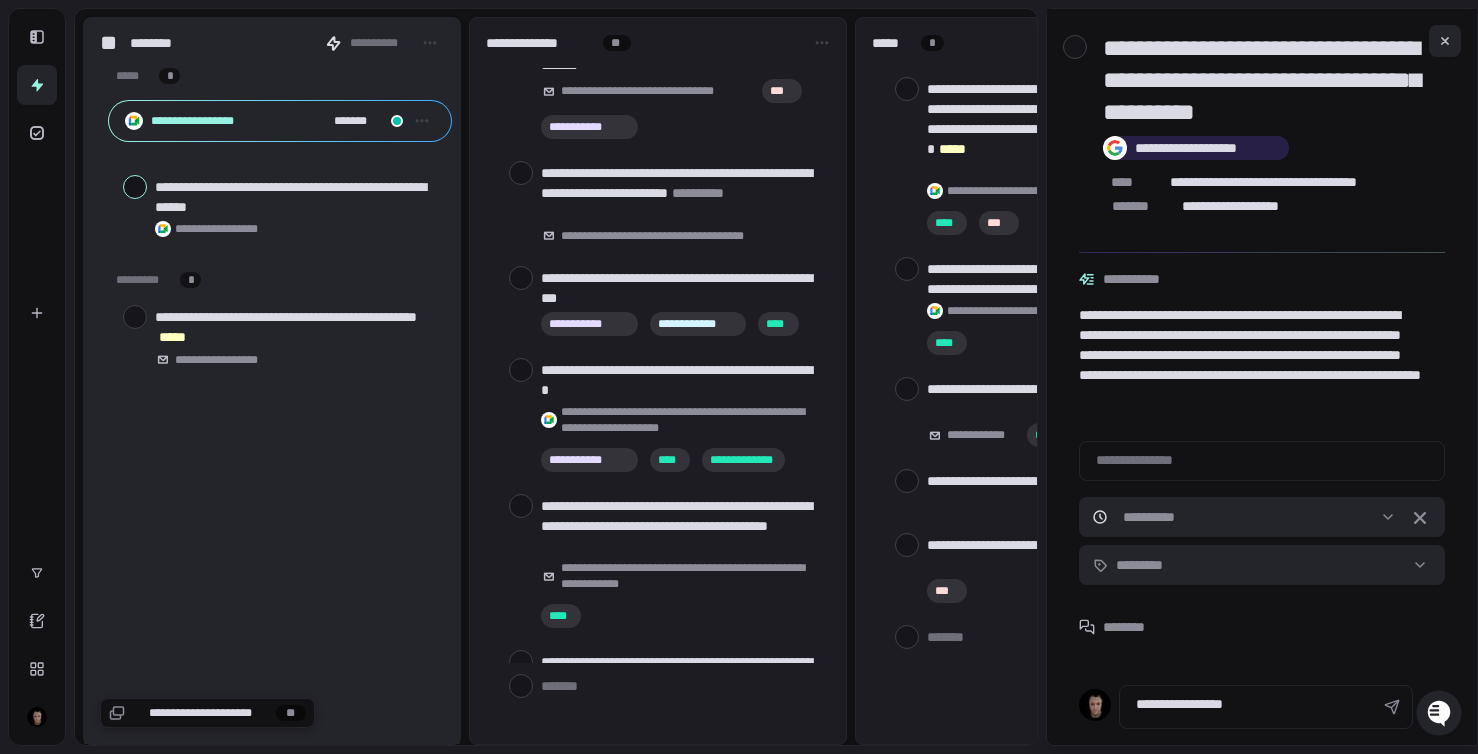 type on "**********" 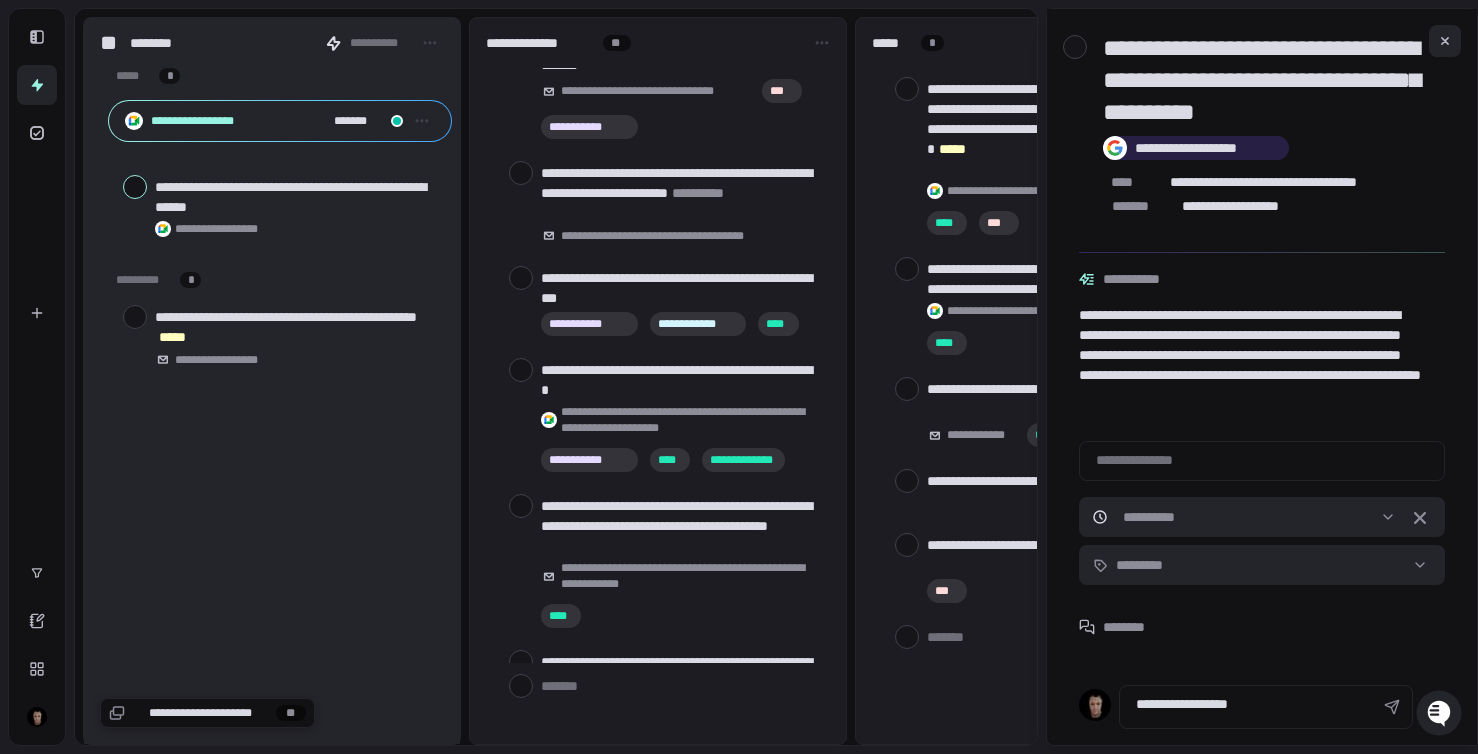 type 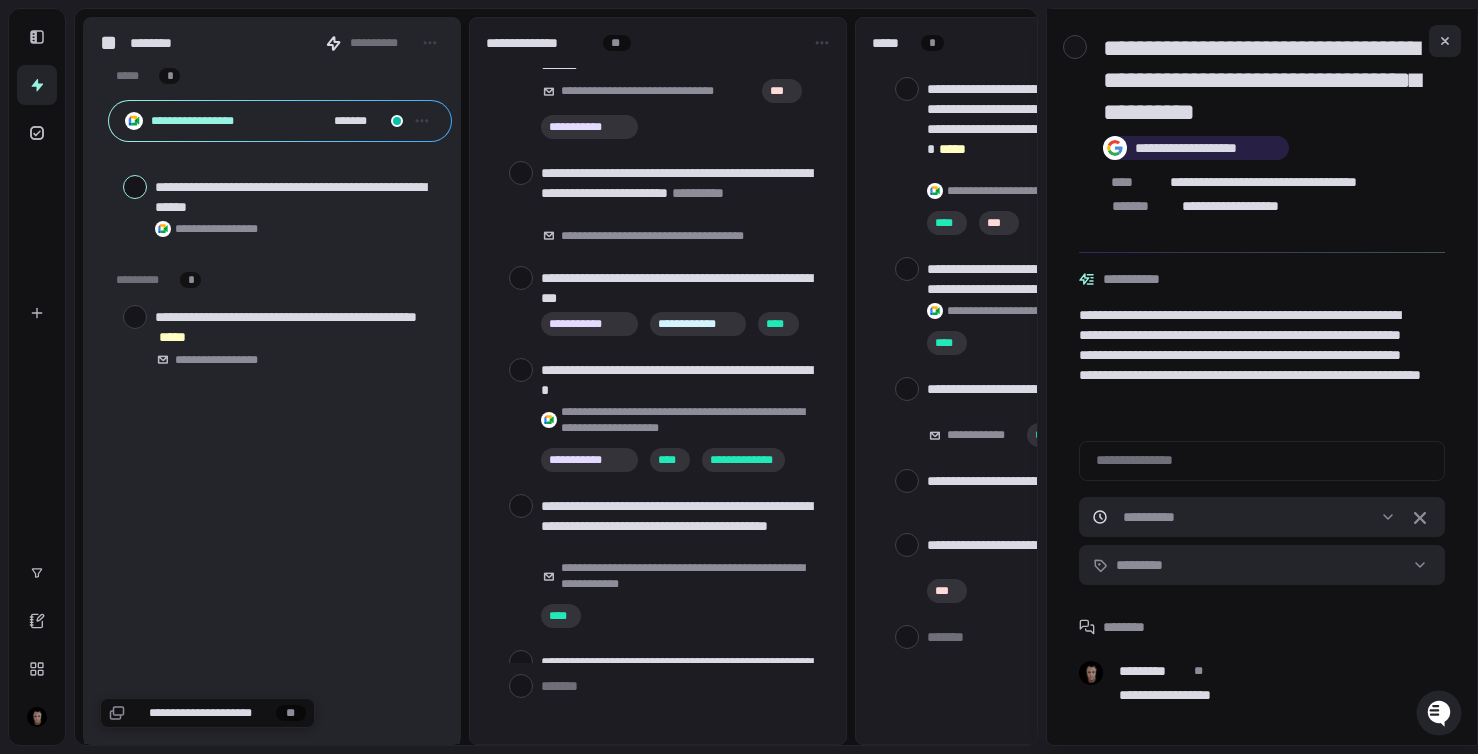 click at bounding box center [1445, 41] 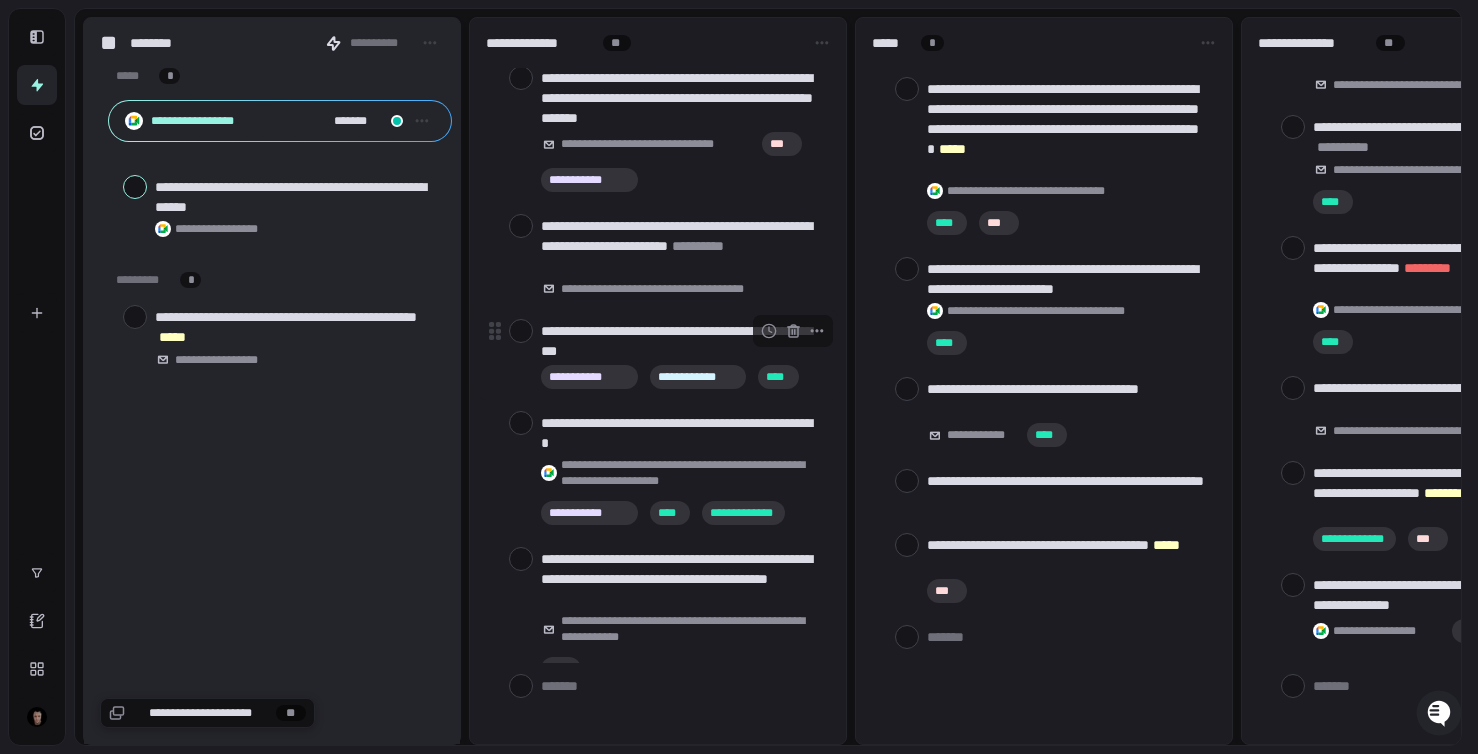 scroll, scrollTop: 0, scrollLeft: 0, axis: both 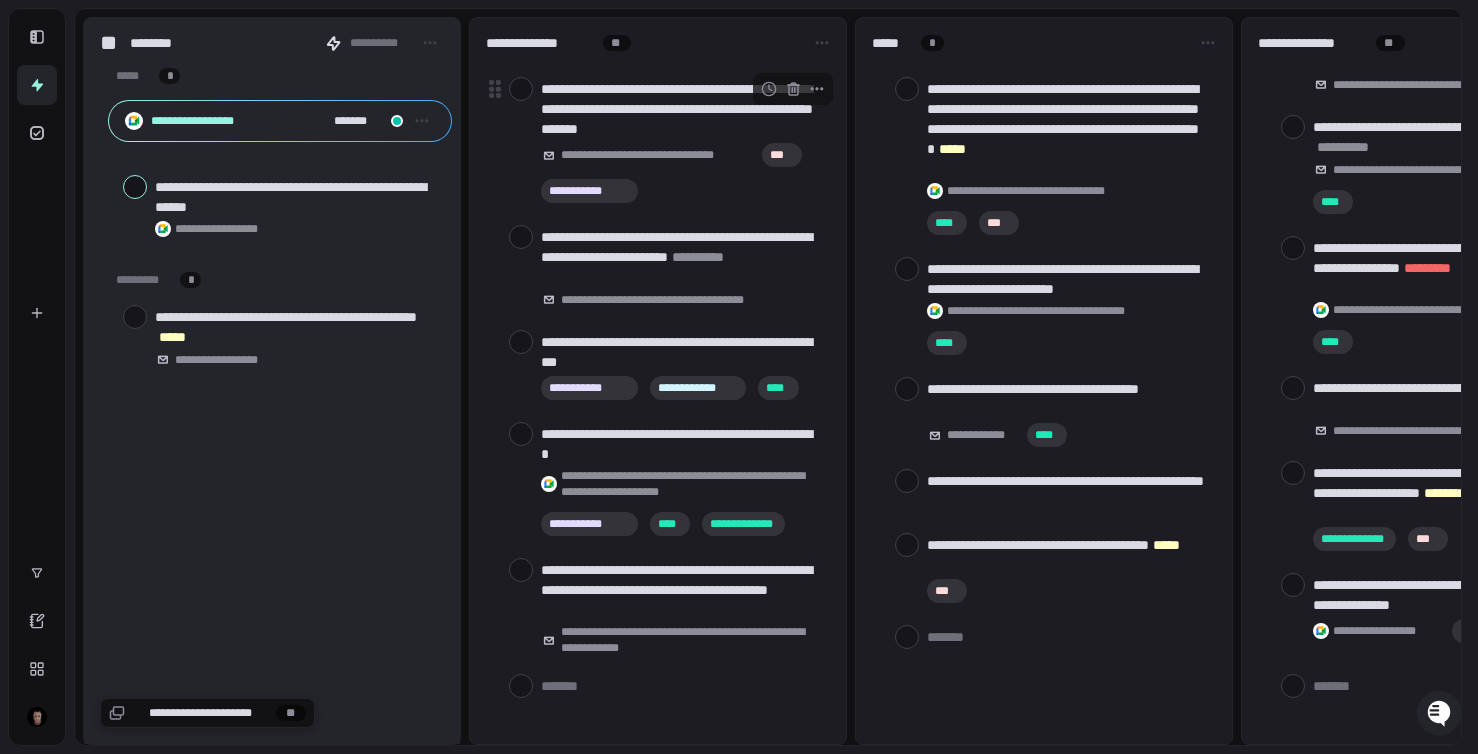 click on "**********" at bounding box center [681, 109] 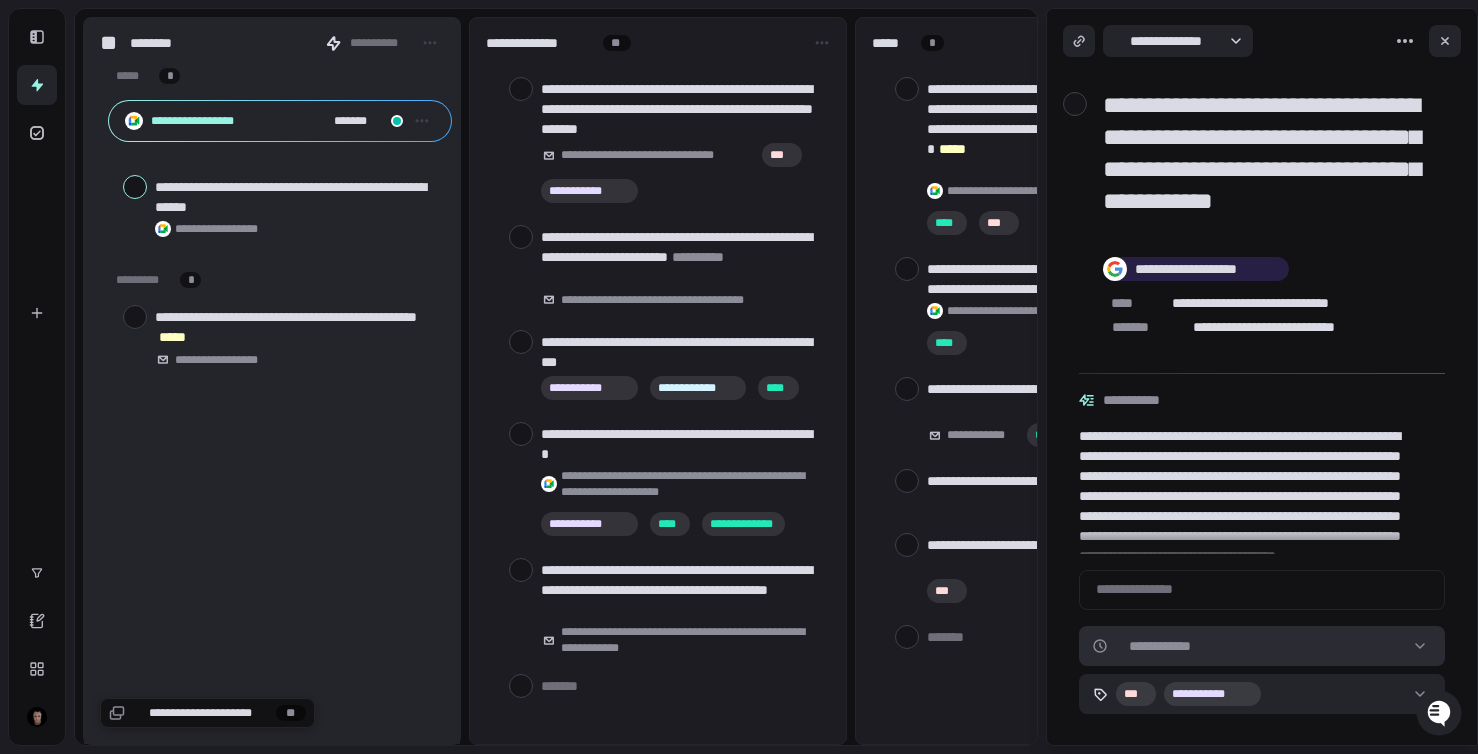 type on "*" 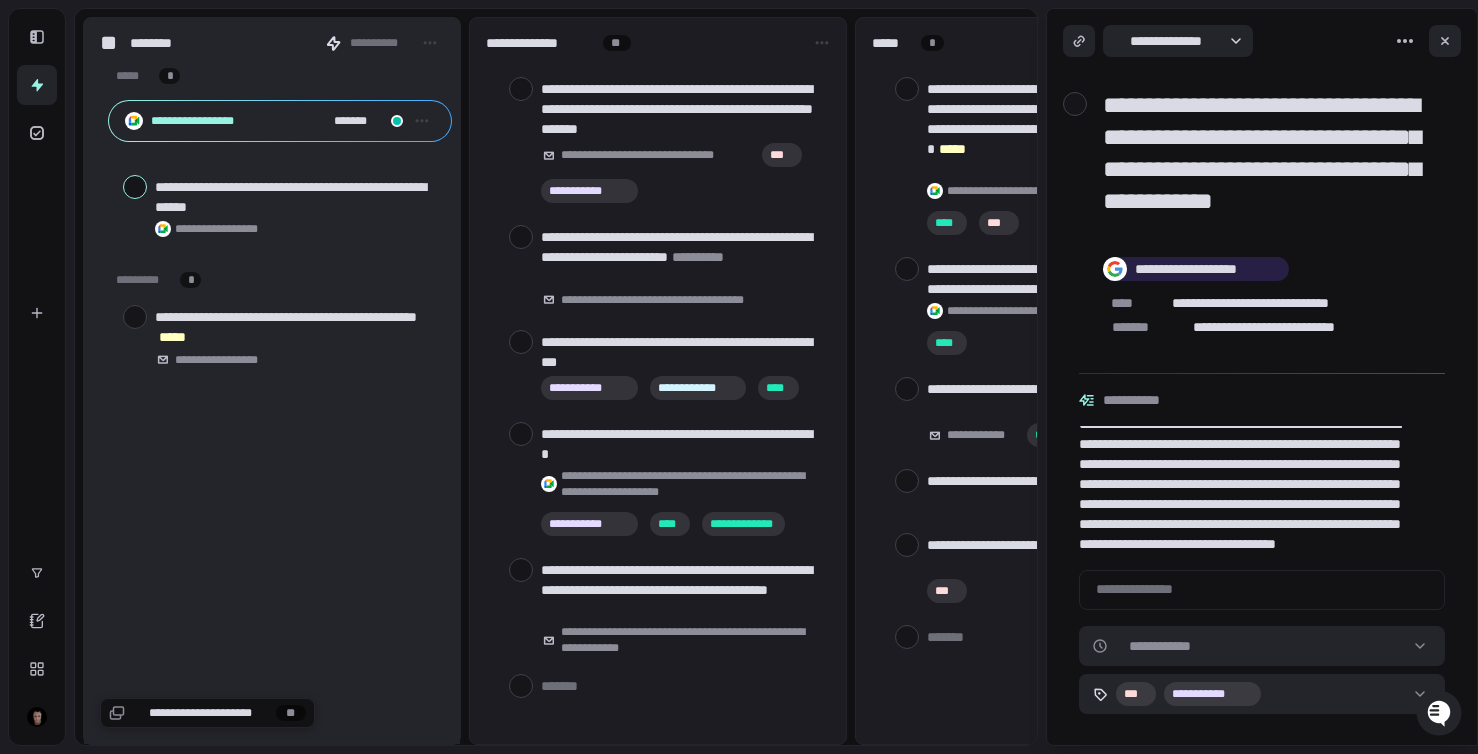 scroll, scrollTop: 72, scrollLeft: 0, axis: vertical 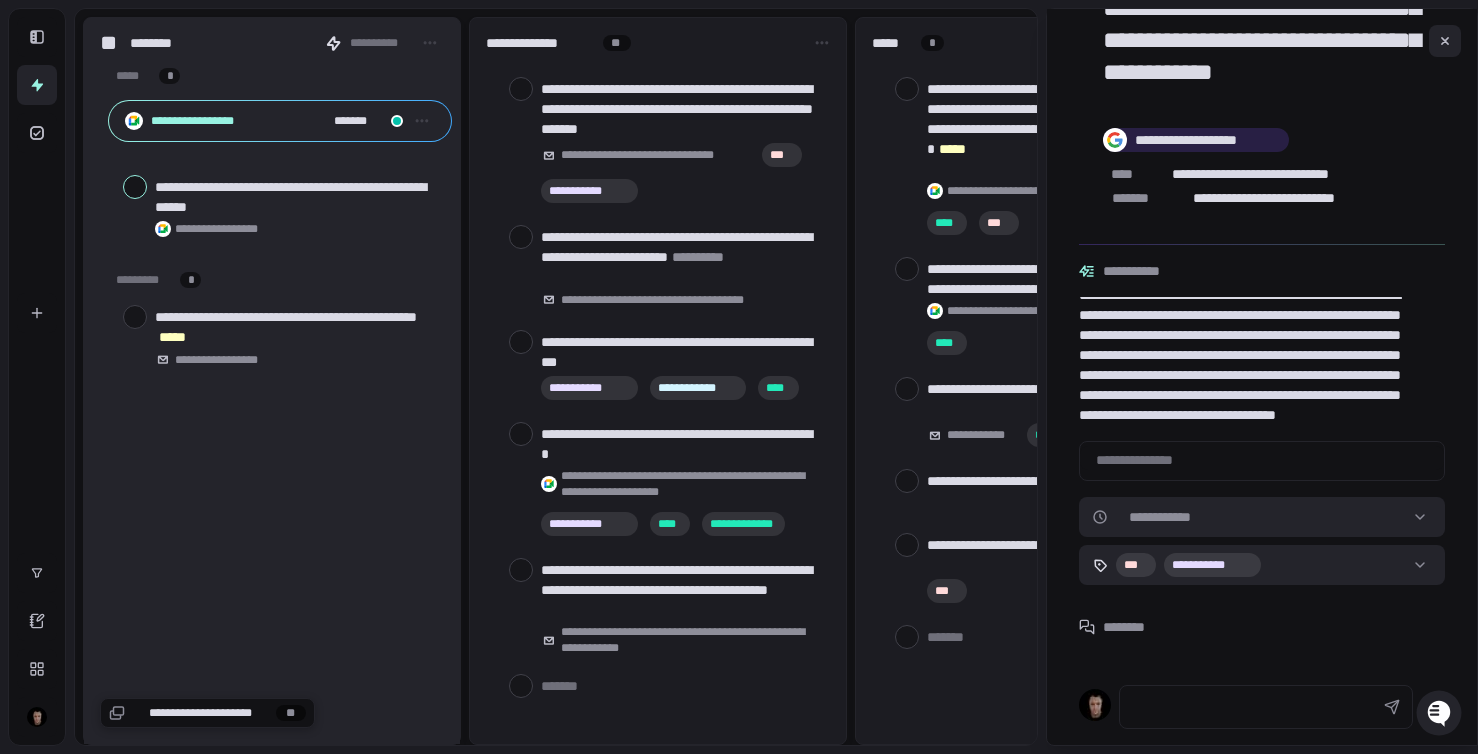 click at bounding box center (1242, 707) 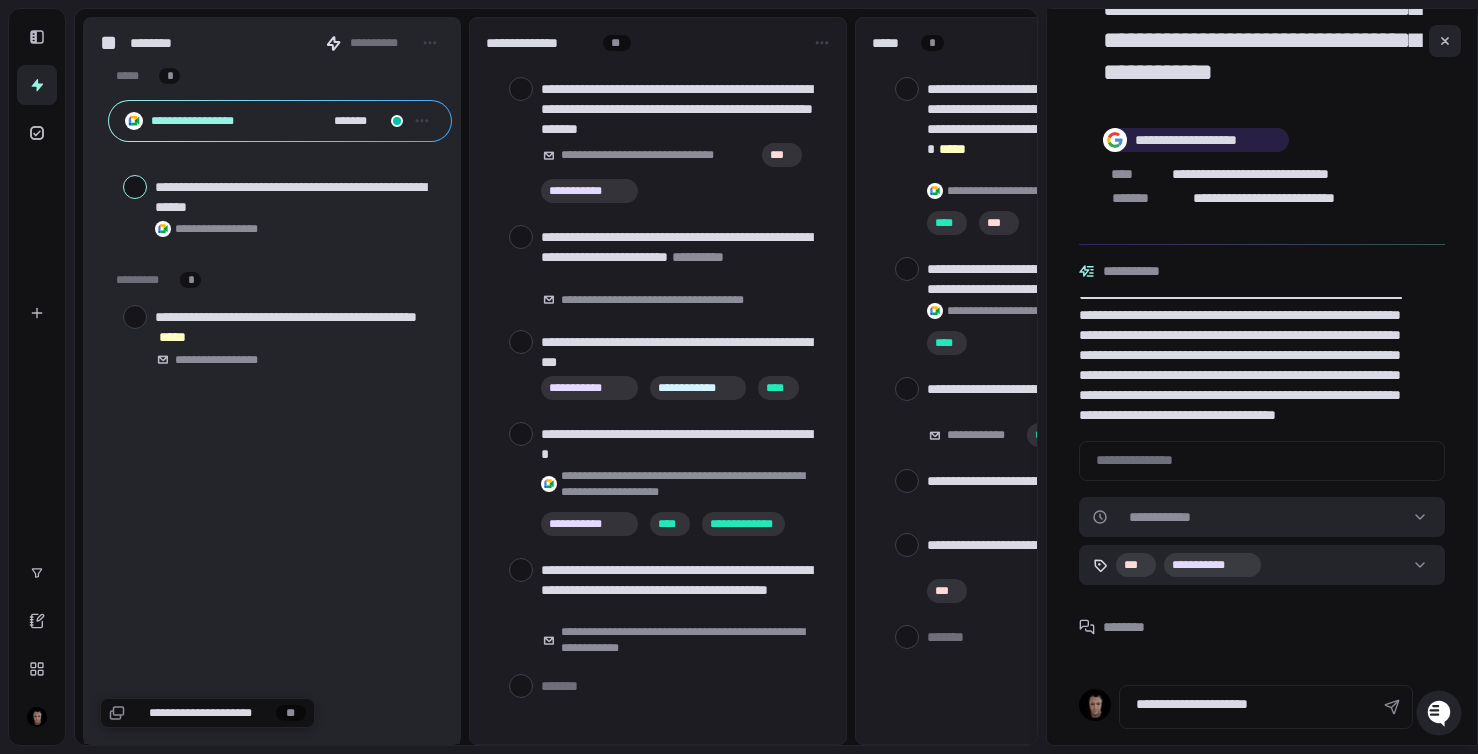 type on "**********" 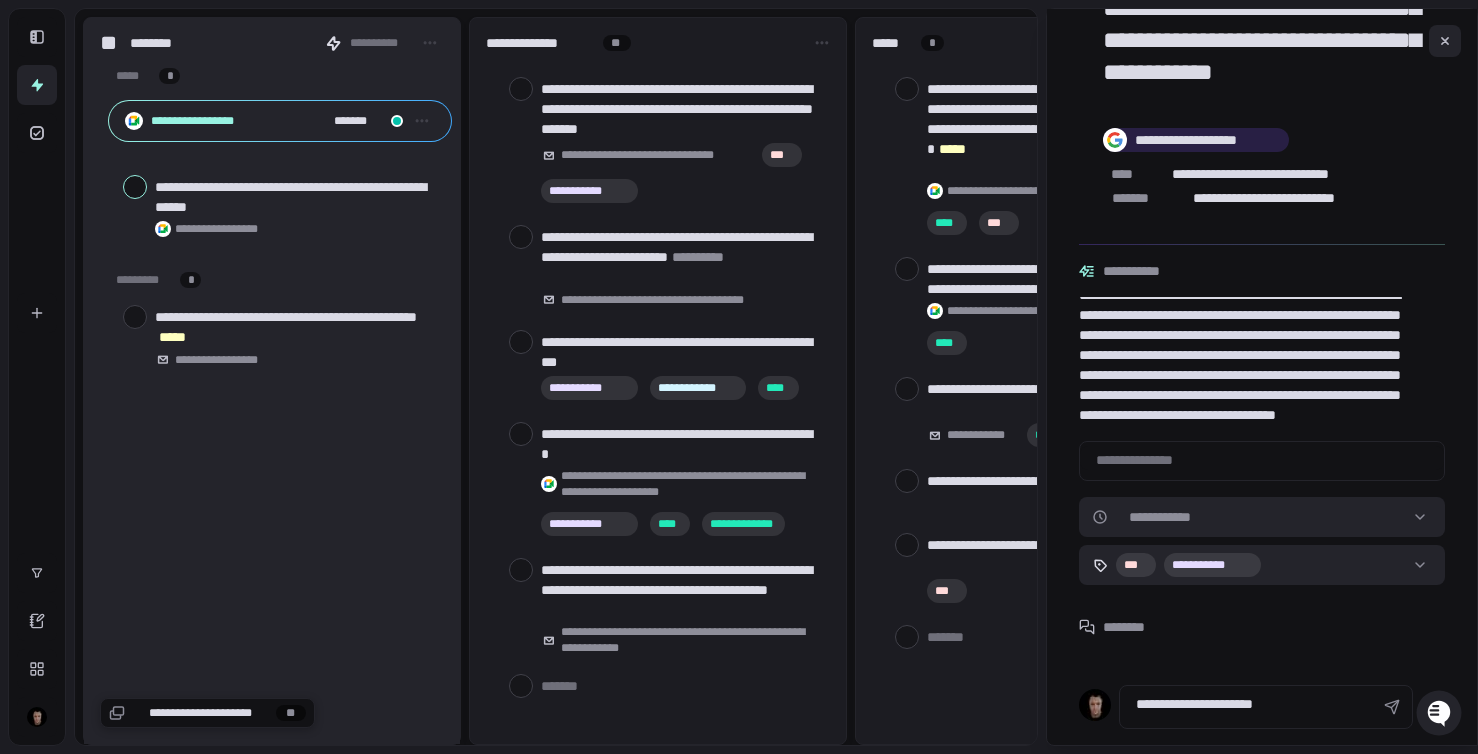 type 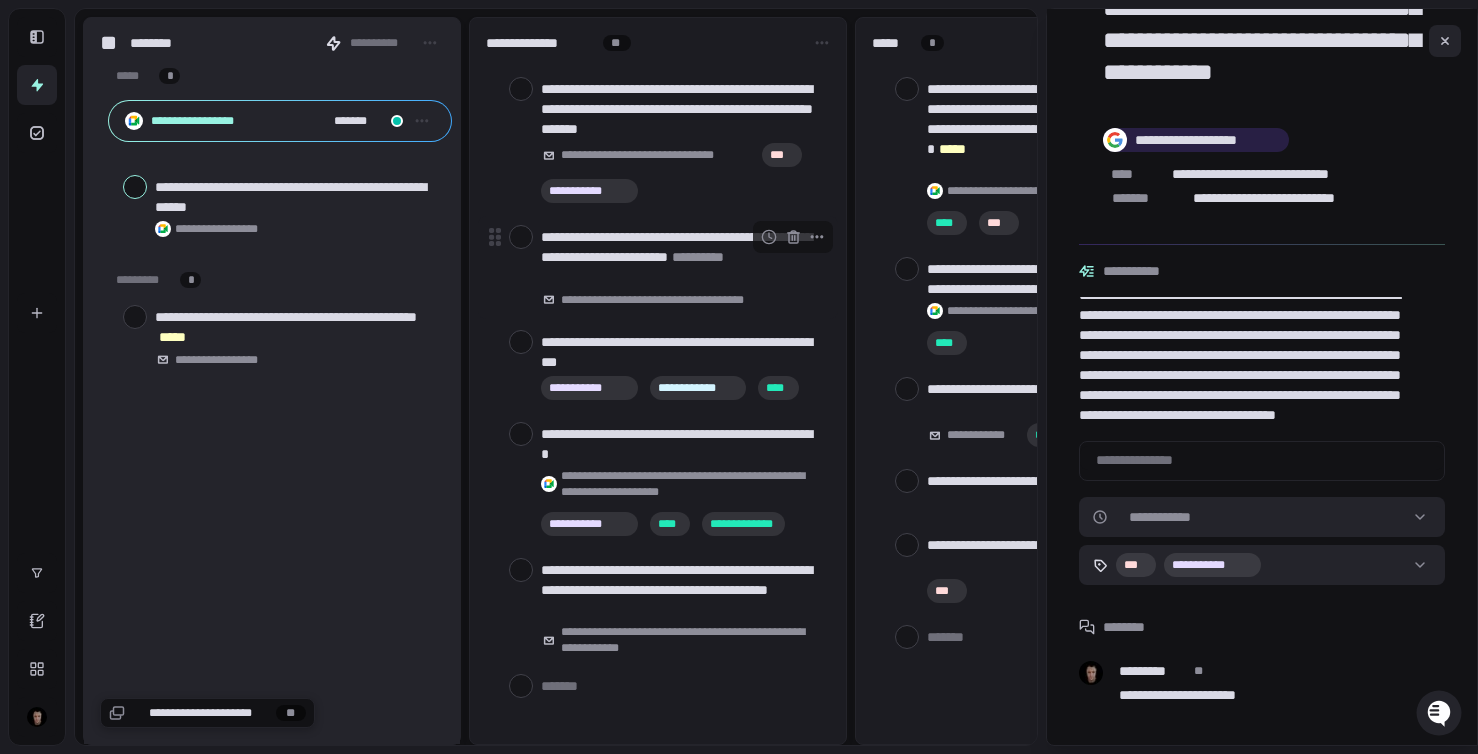 click on "**********" at bounding box center [658, 267] 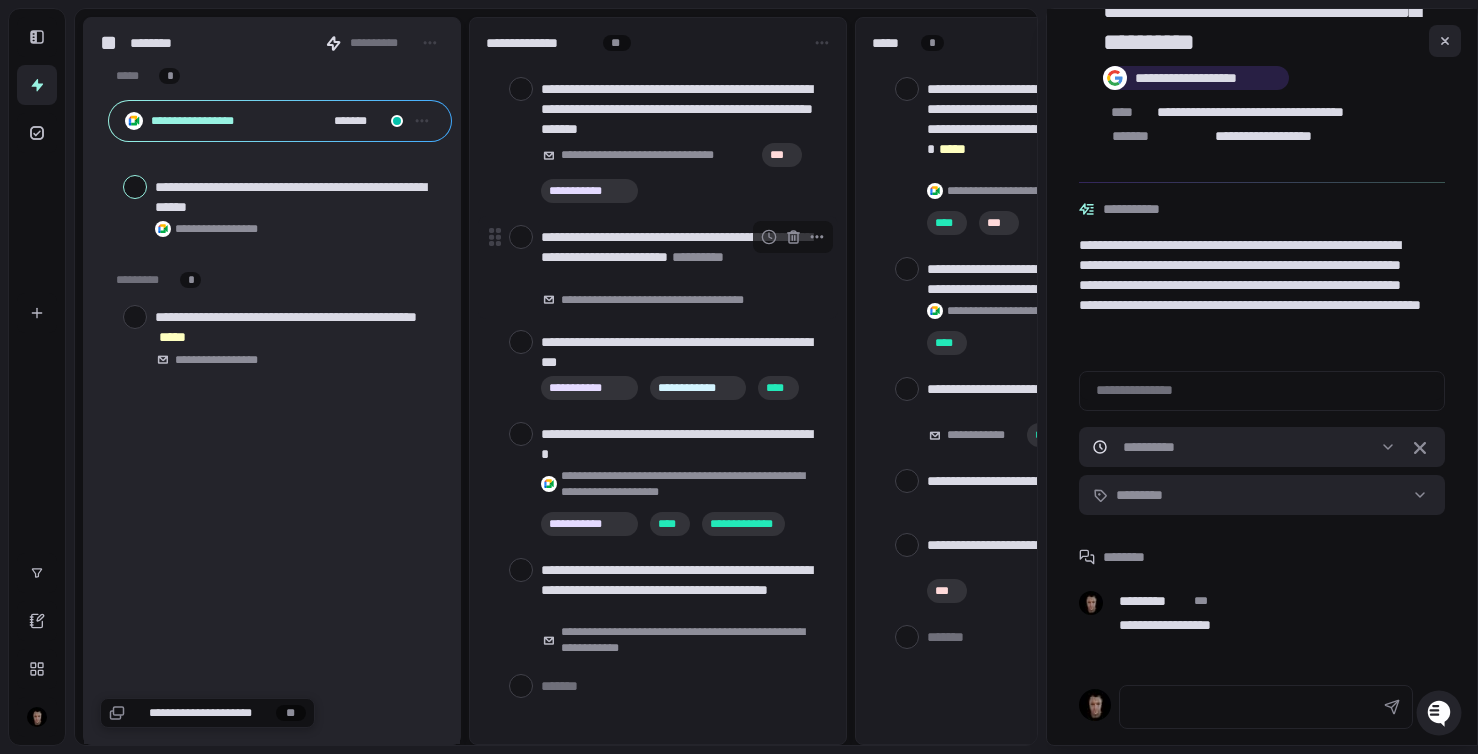 scroll, scrollTop: 127, scrollLeft: 0, axis: vertical 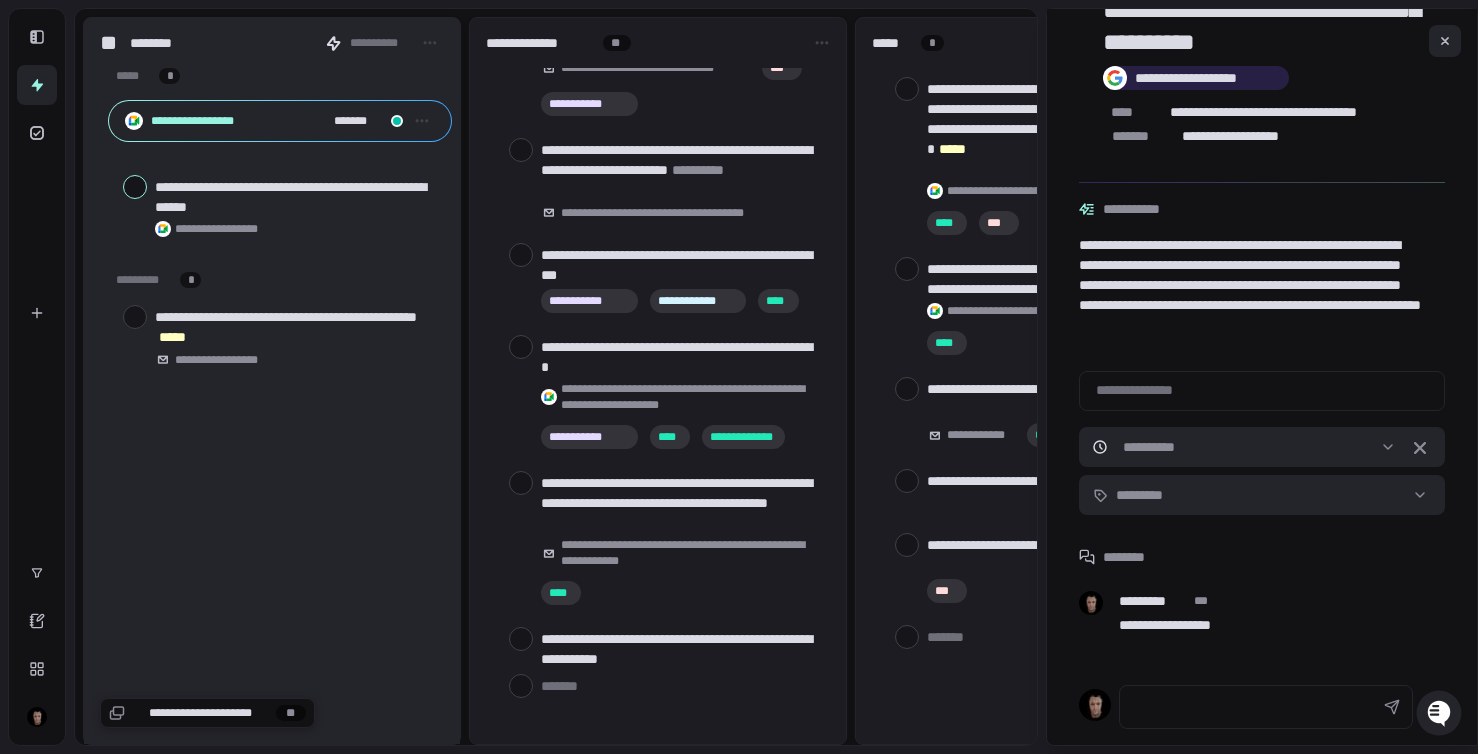 click at bounding box center (1445, 41) 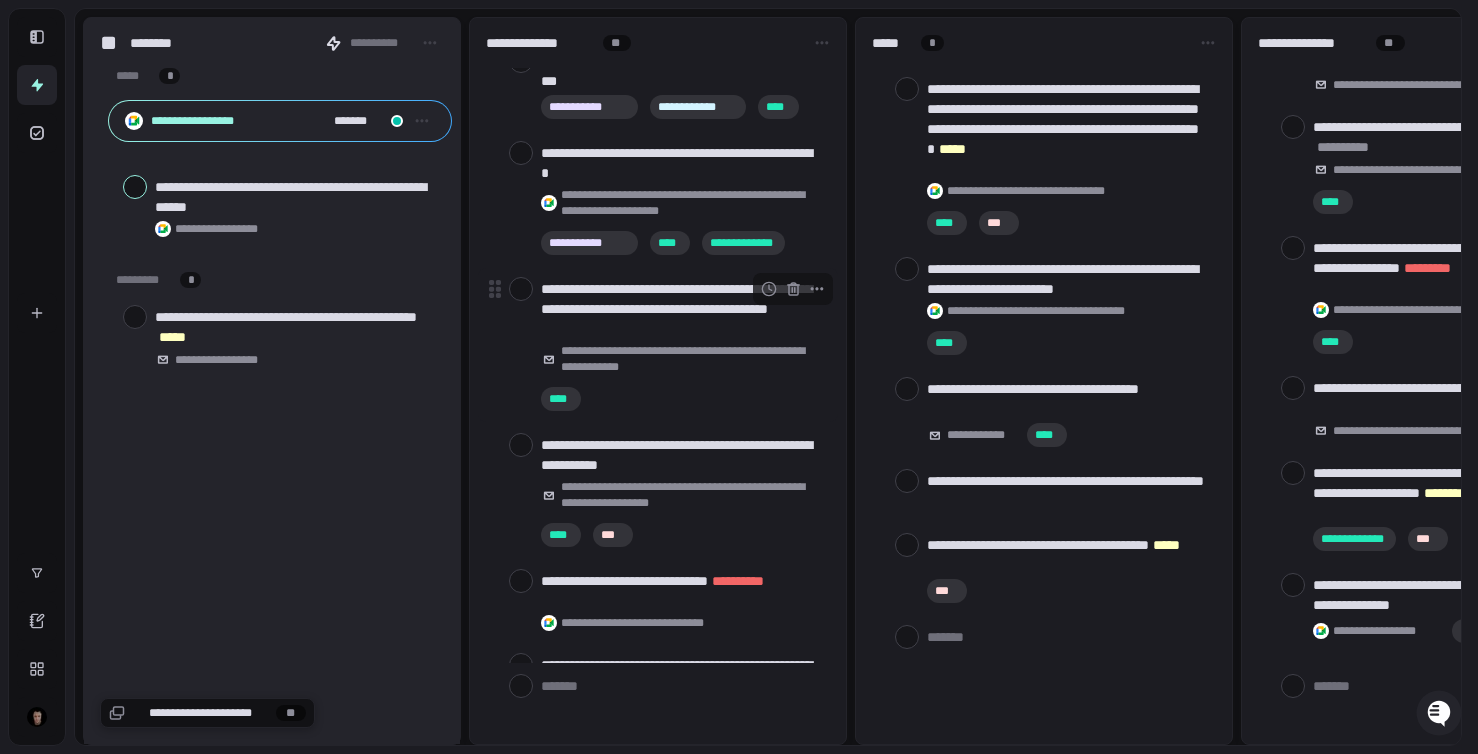 scroll, scrollTop: 289, scrollLeft: 0, axis: vertical 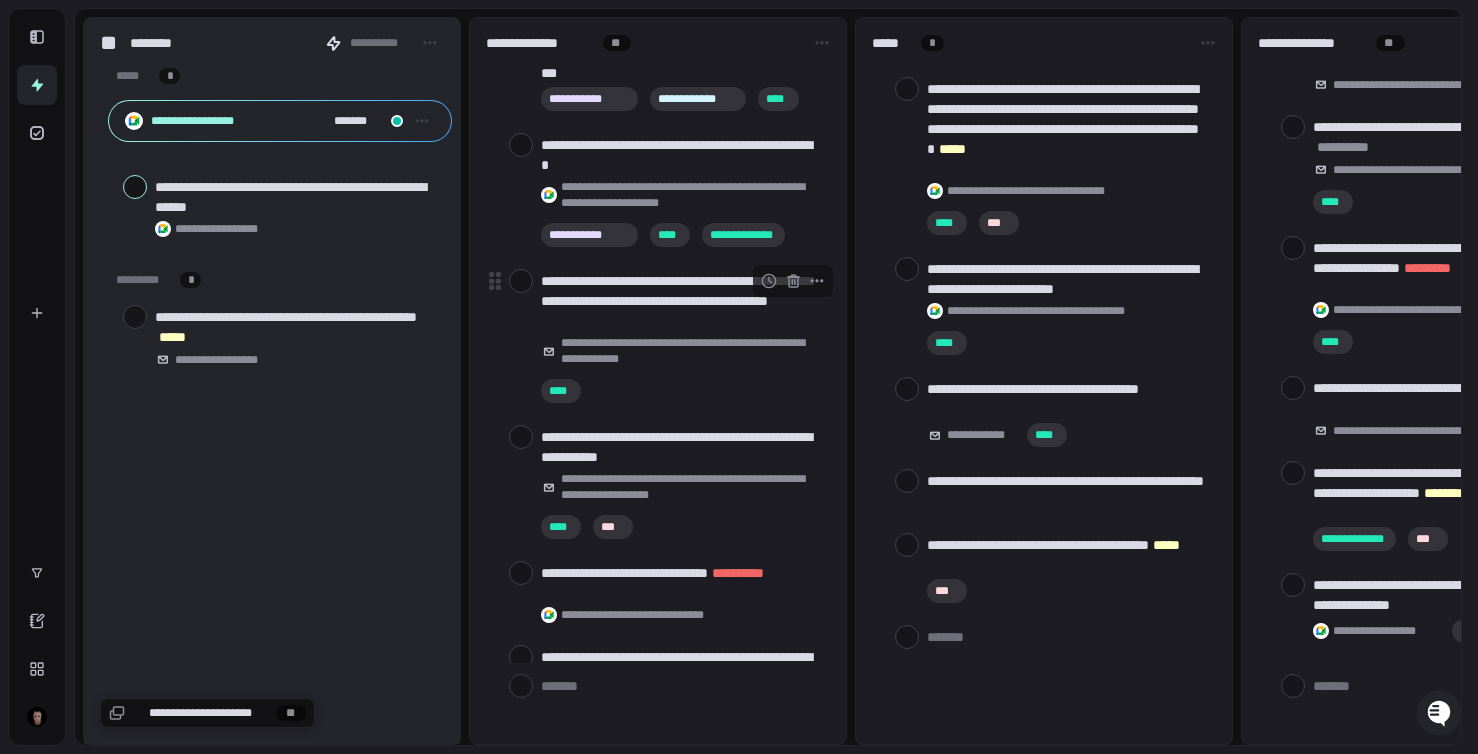 click on "**********" at bounding box center [681, 301] 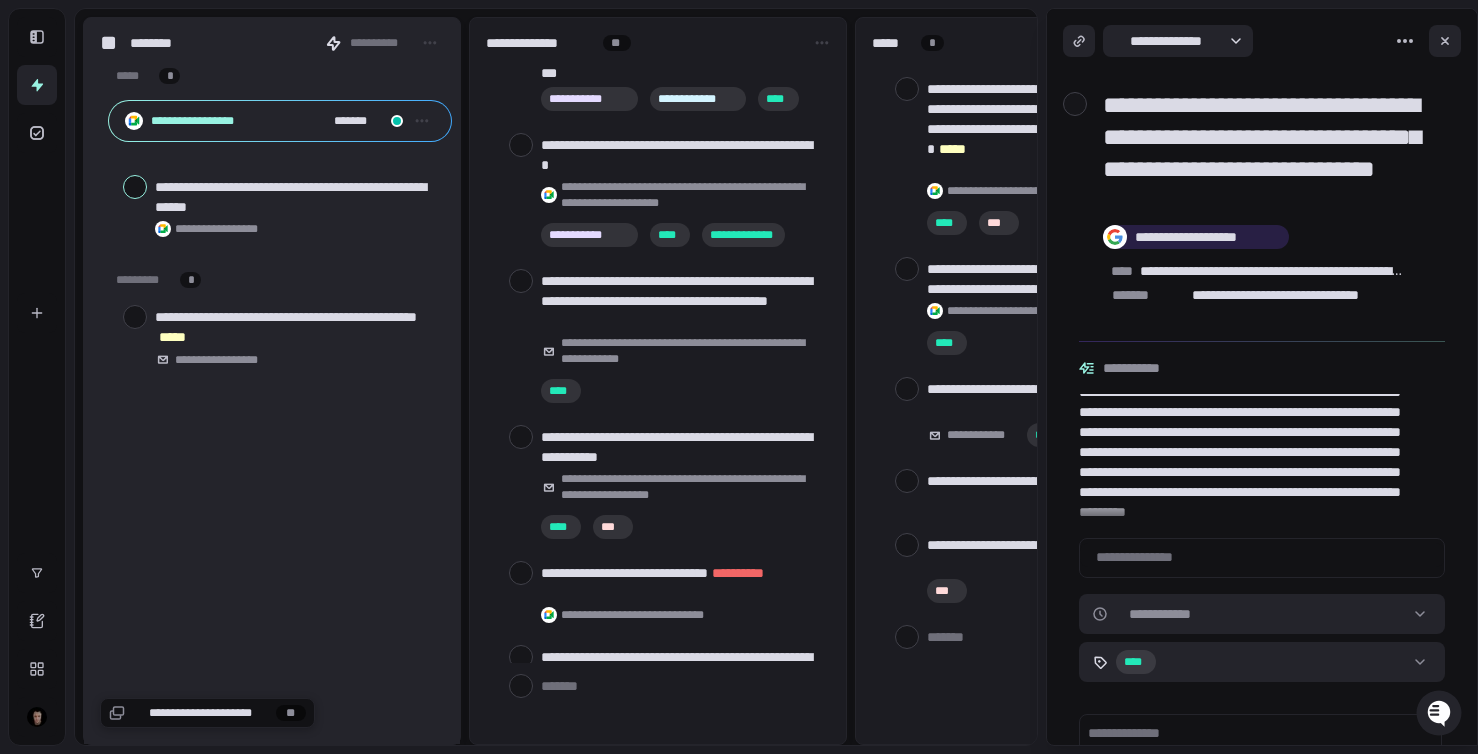 scroll, scrollTop: 87, scrollLeft: 0, axis: vertical 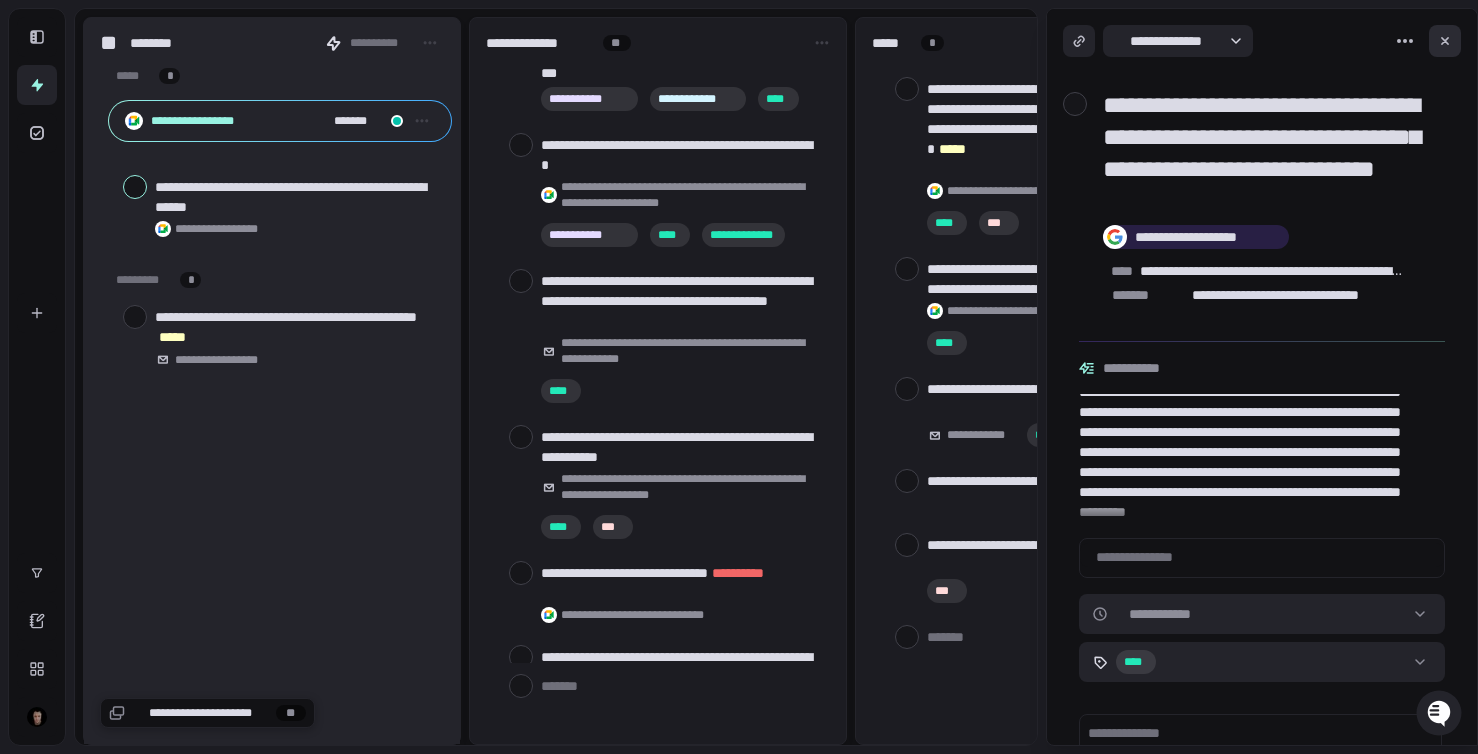 click at bounding box center (1445, 41) 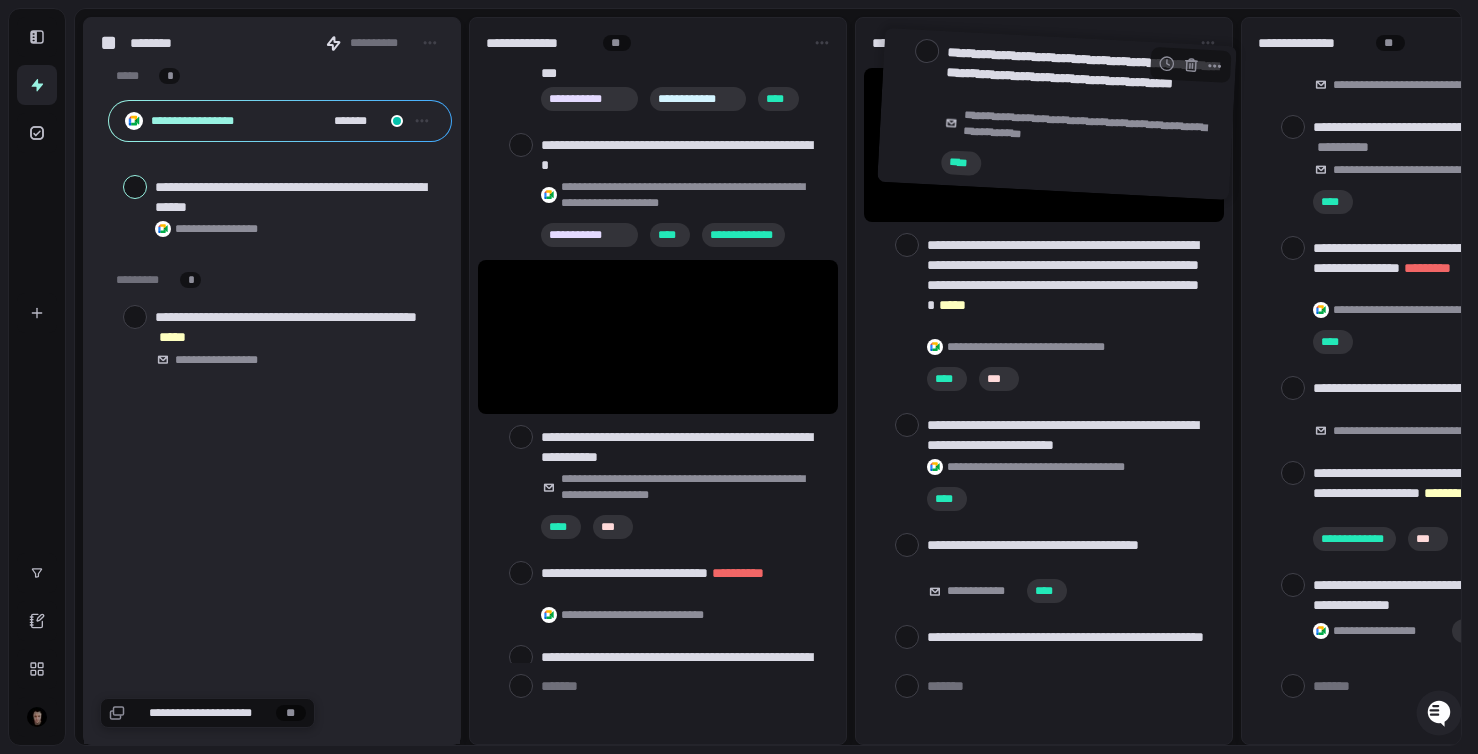 drag, startPoint x: 608, startPoint y: 330, endPoint x: 1007, endPoint y: 112, distance: 454.6702 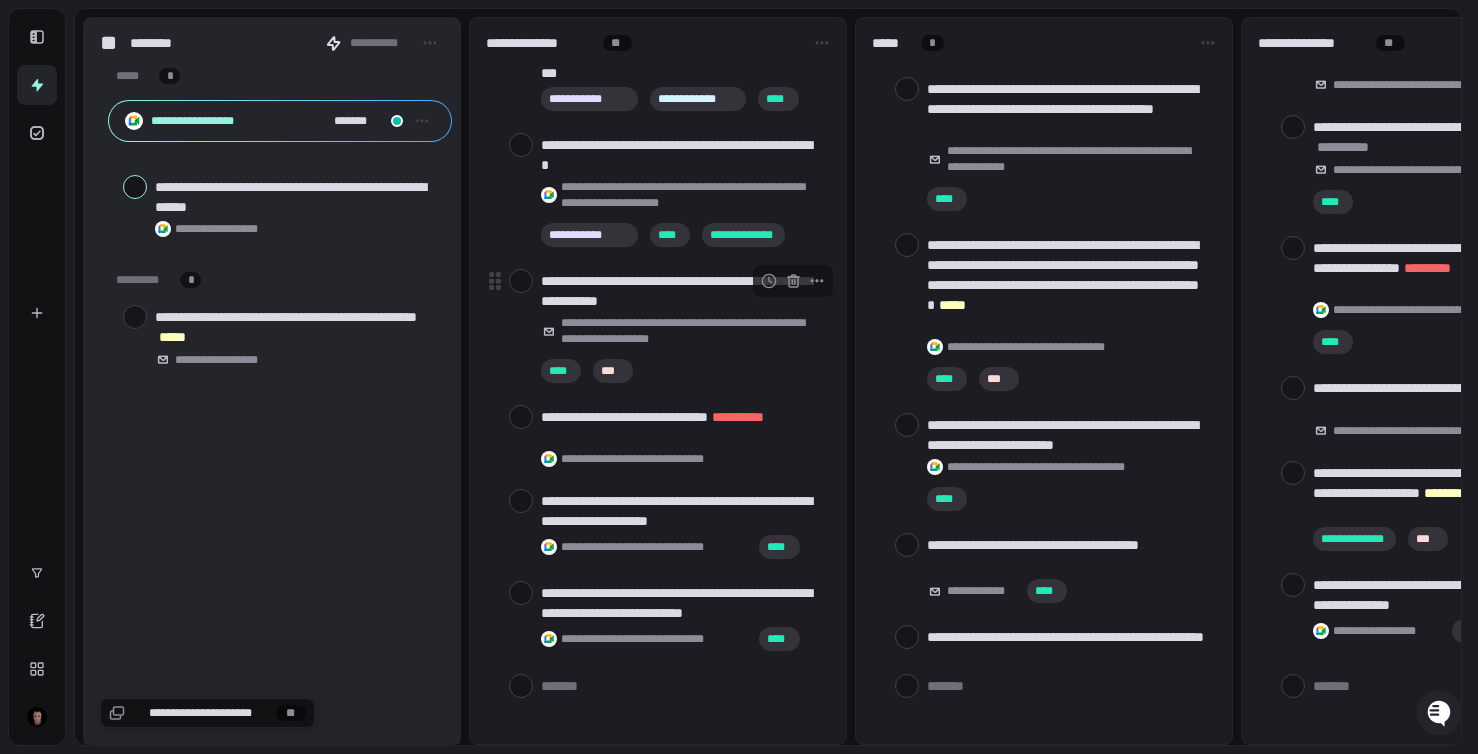click on "**********" at bounding box center (691, 331) 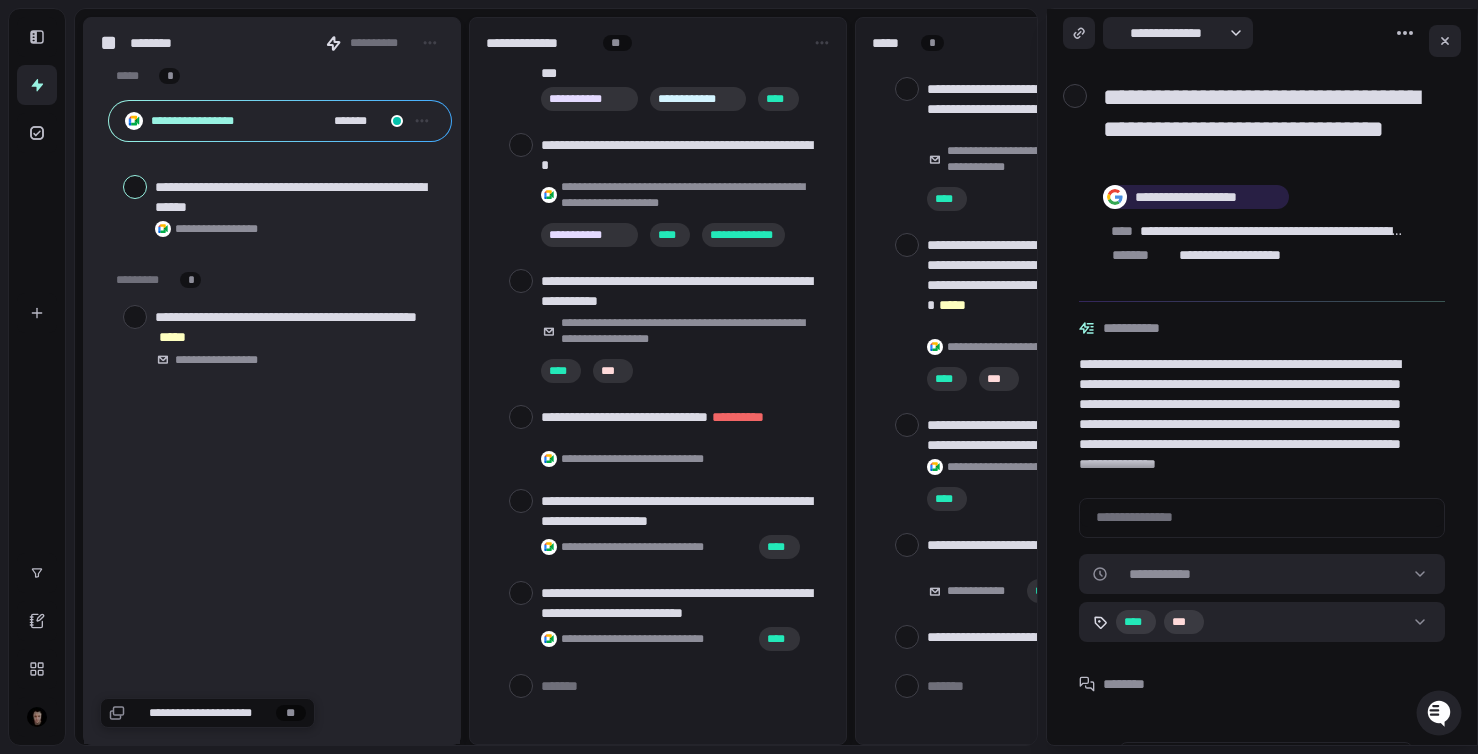scroll, scrollTop: 12, scrollLeft: 0, axis: vertical 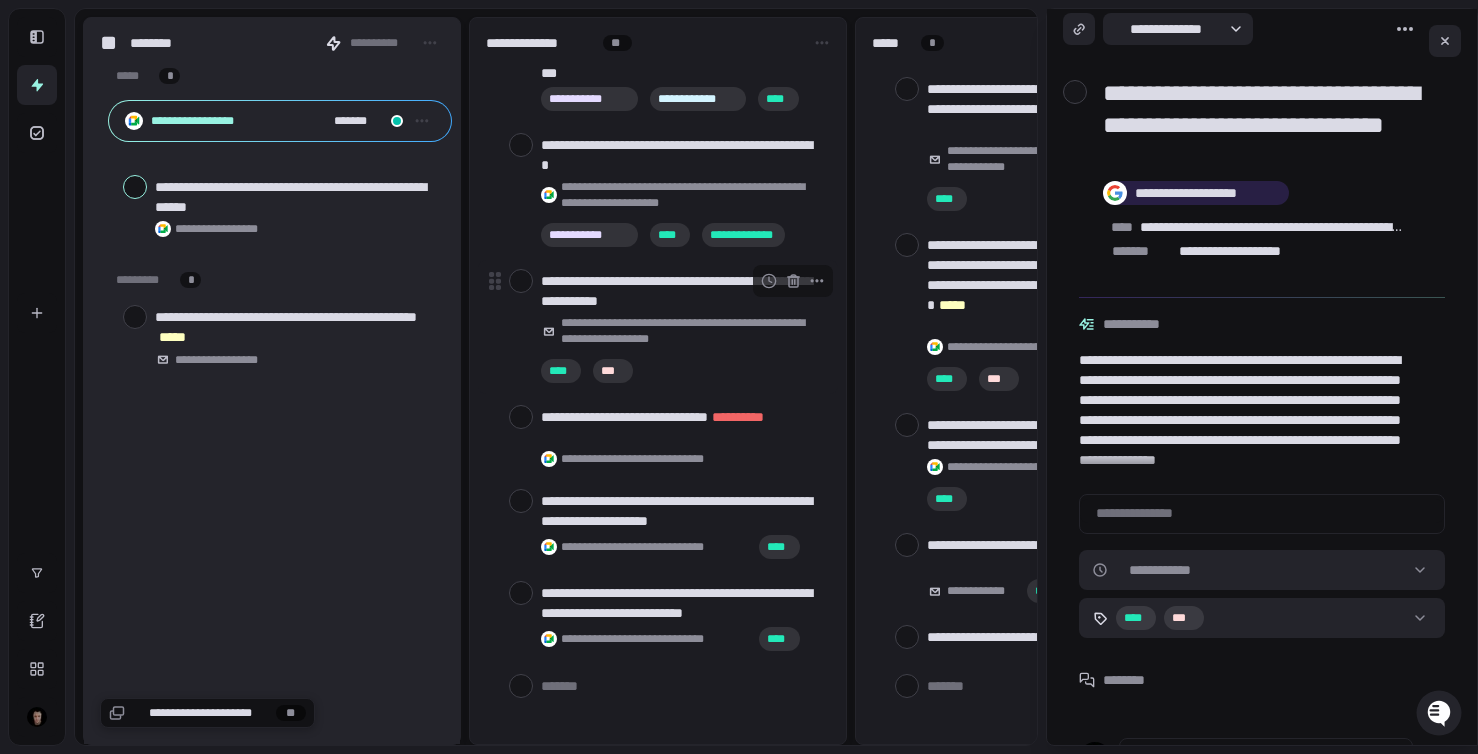click at bounding box center [521, 281] 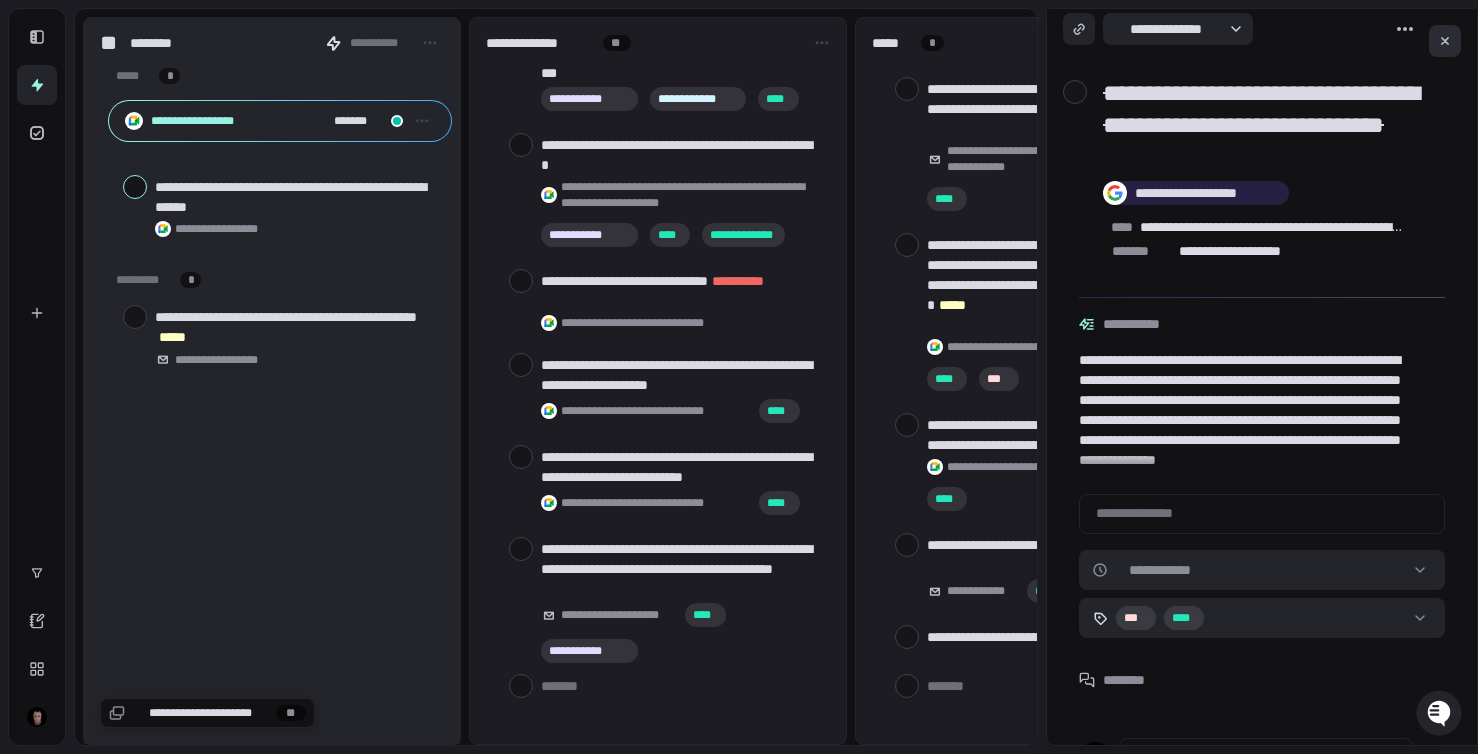 click at bounding box center (1445, 41) 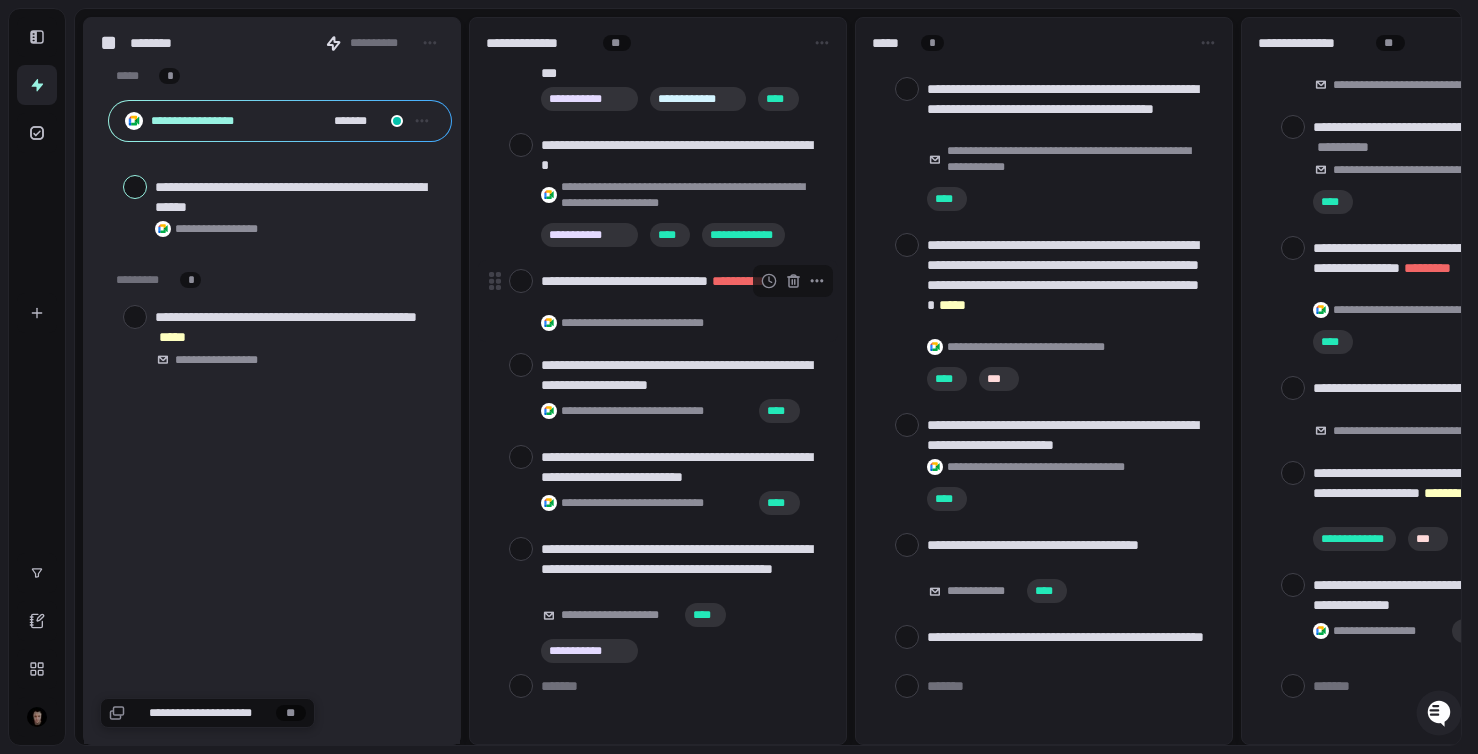 click on "**********" at bounding box center [681, 291] 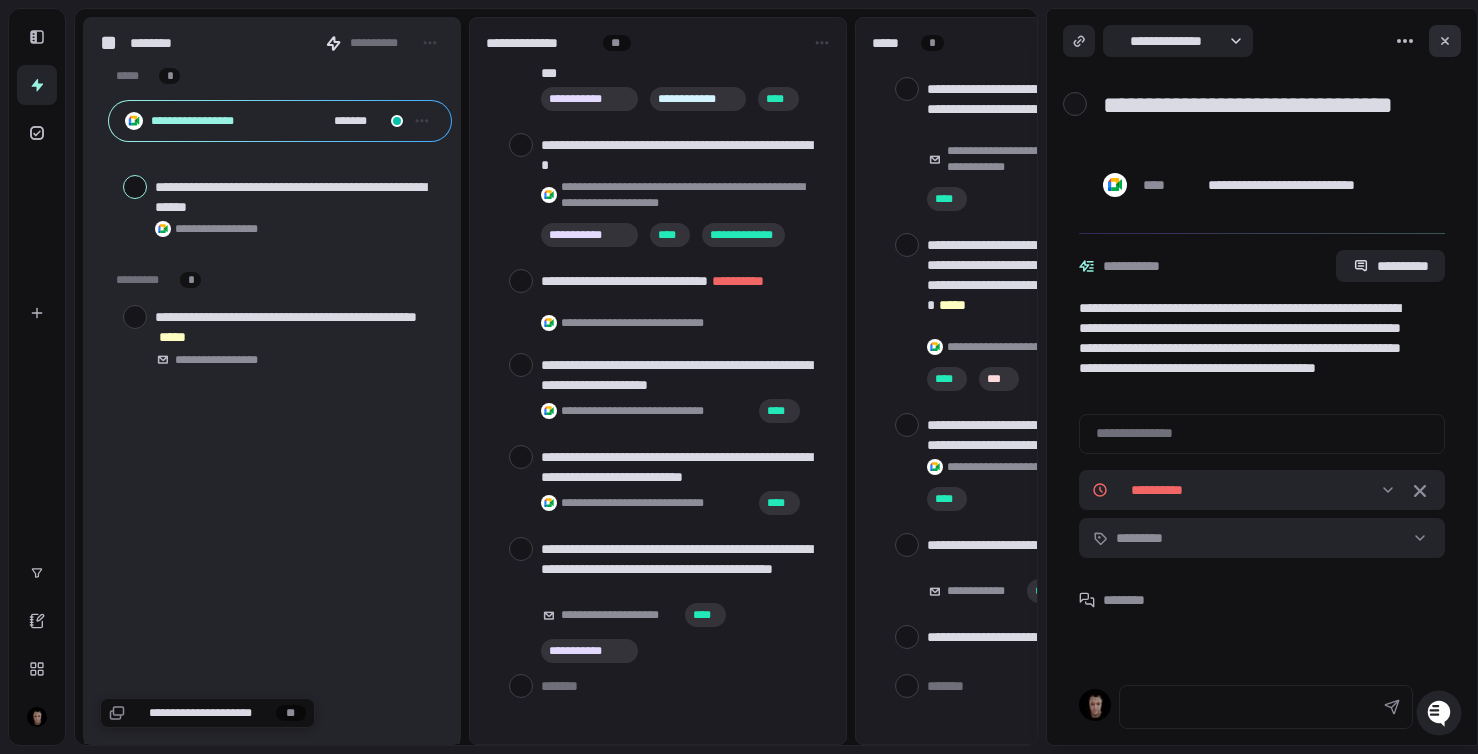 click at bounding box center (1445, 41) 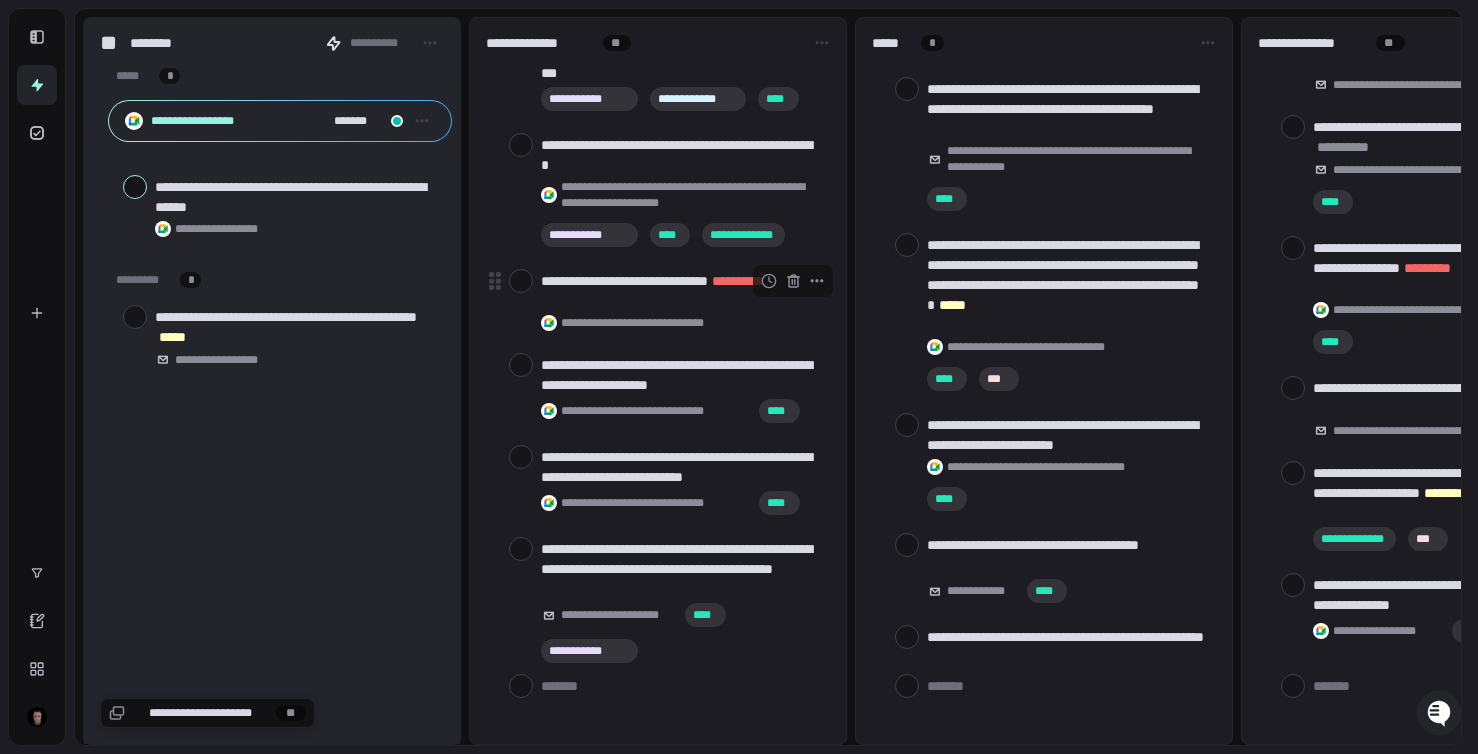click at bounding box center [521, 281] 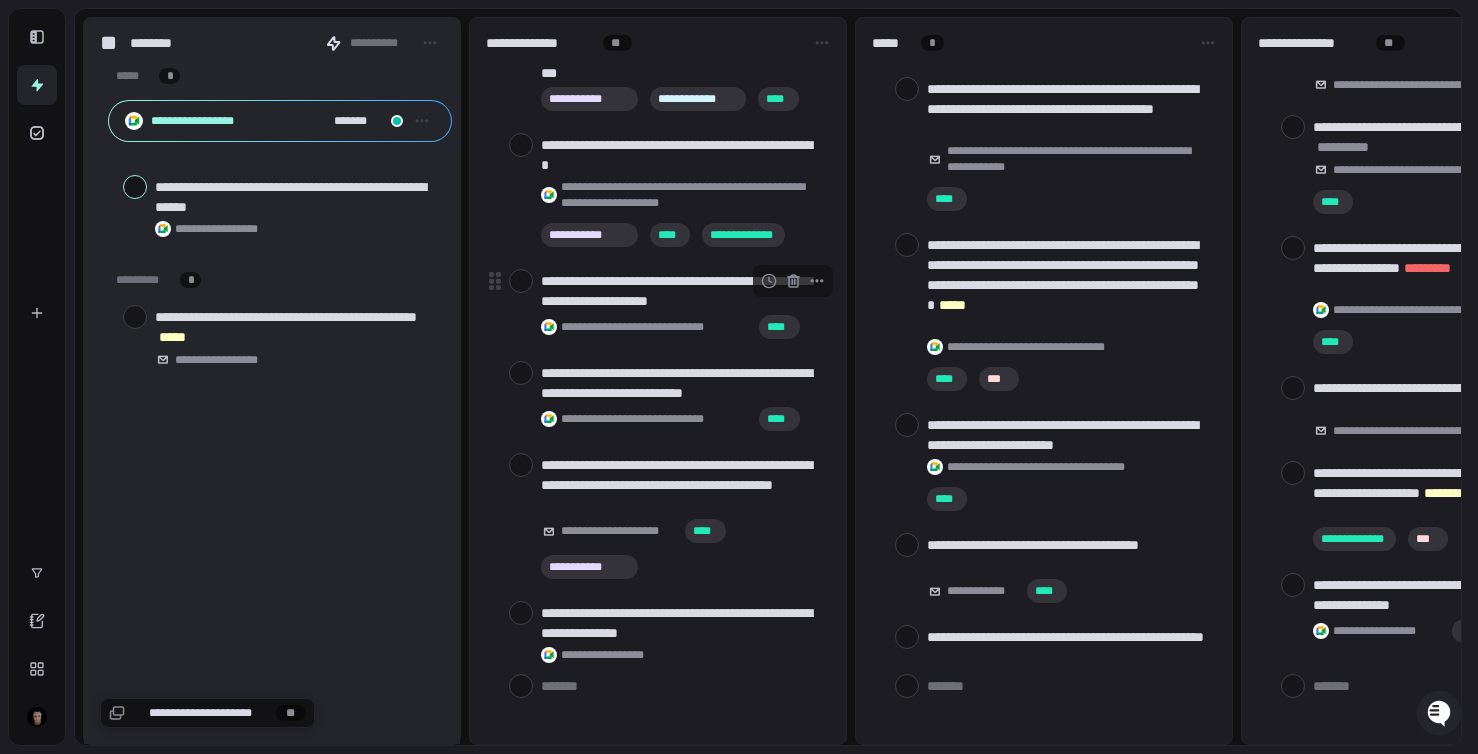 click at bounding box center (521, 281) 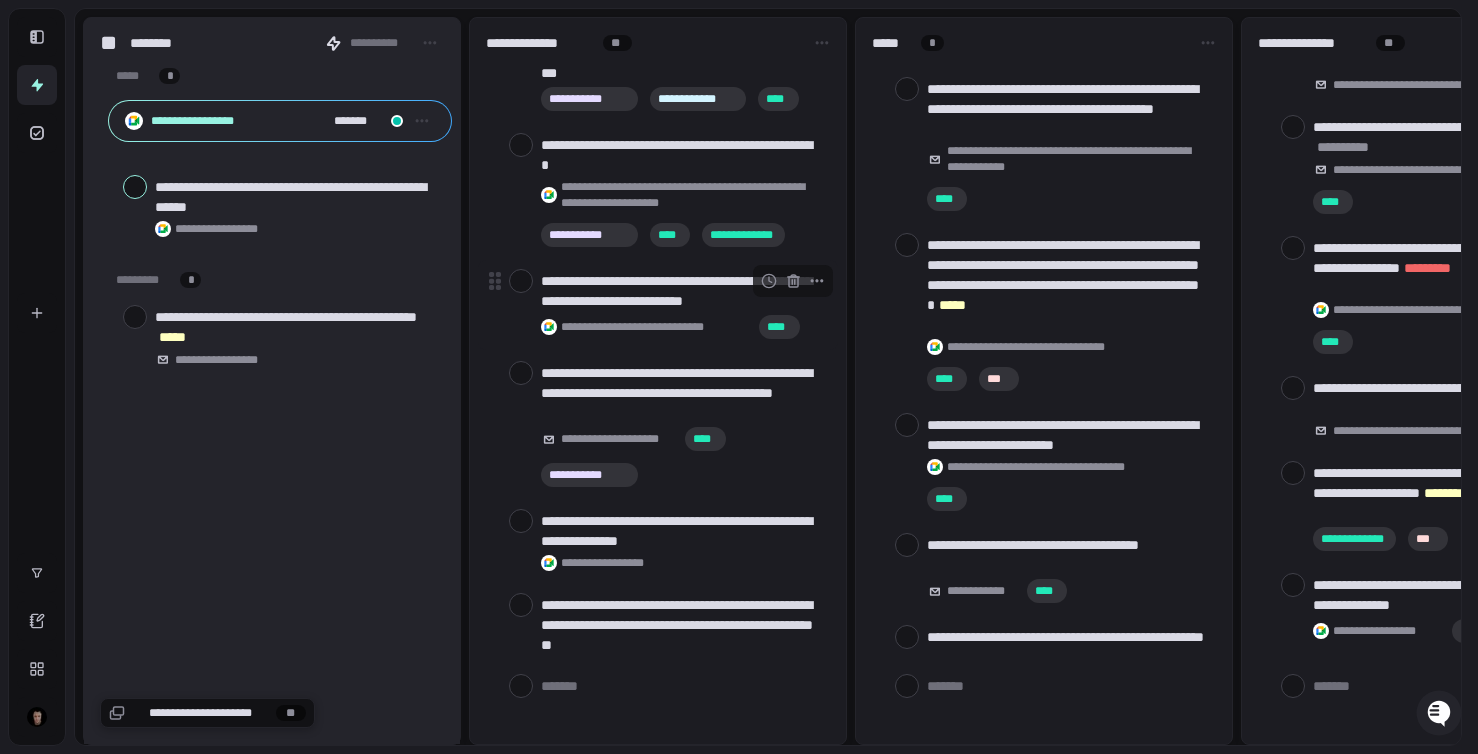 click on "**********" at bounding box center [681, 291] 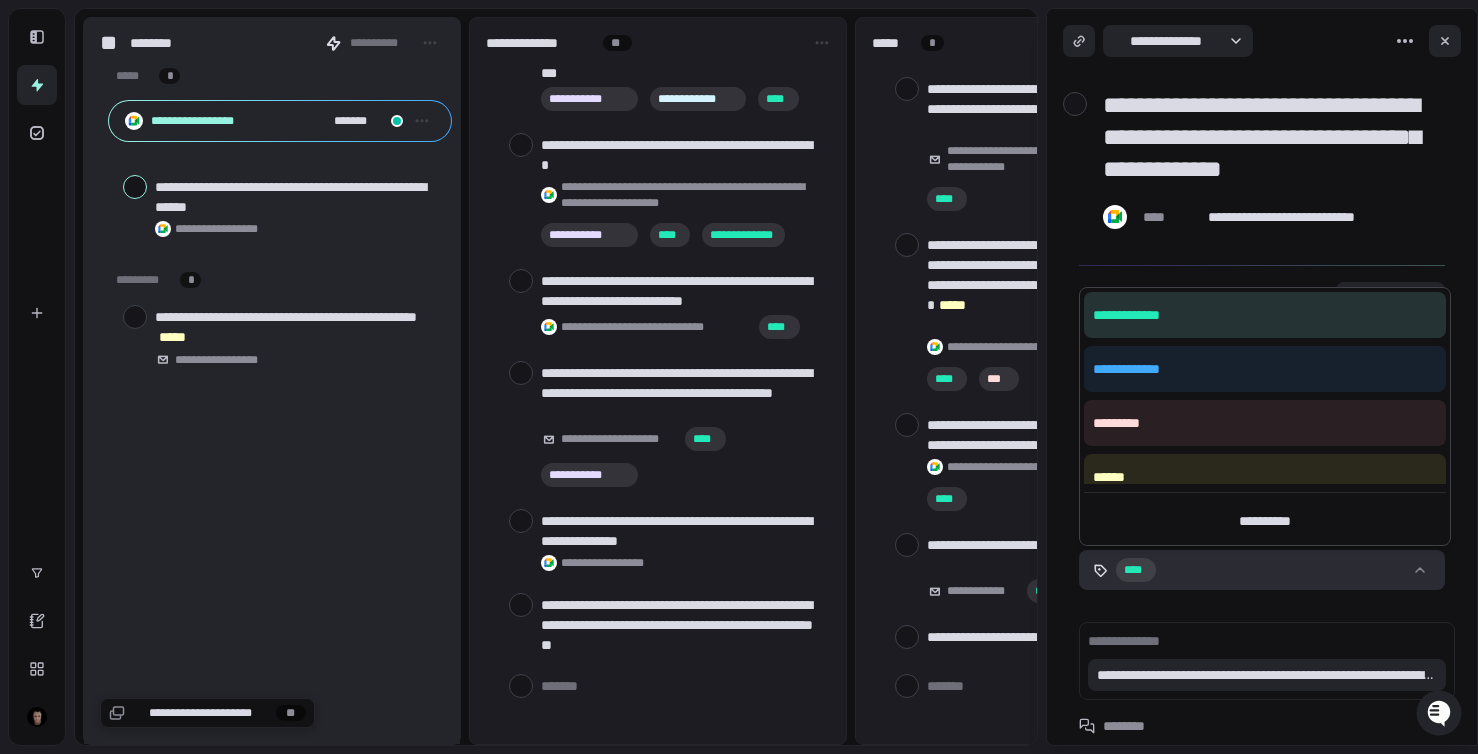 click on "**********" at bounding box center [739, 377] 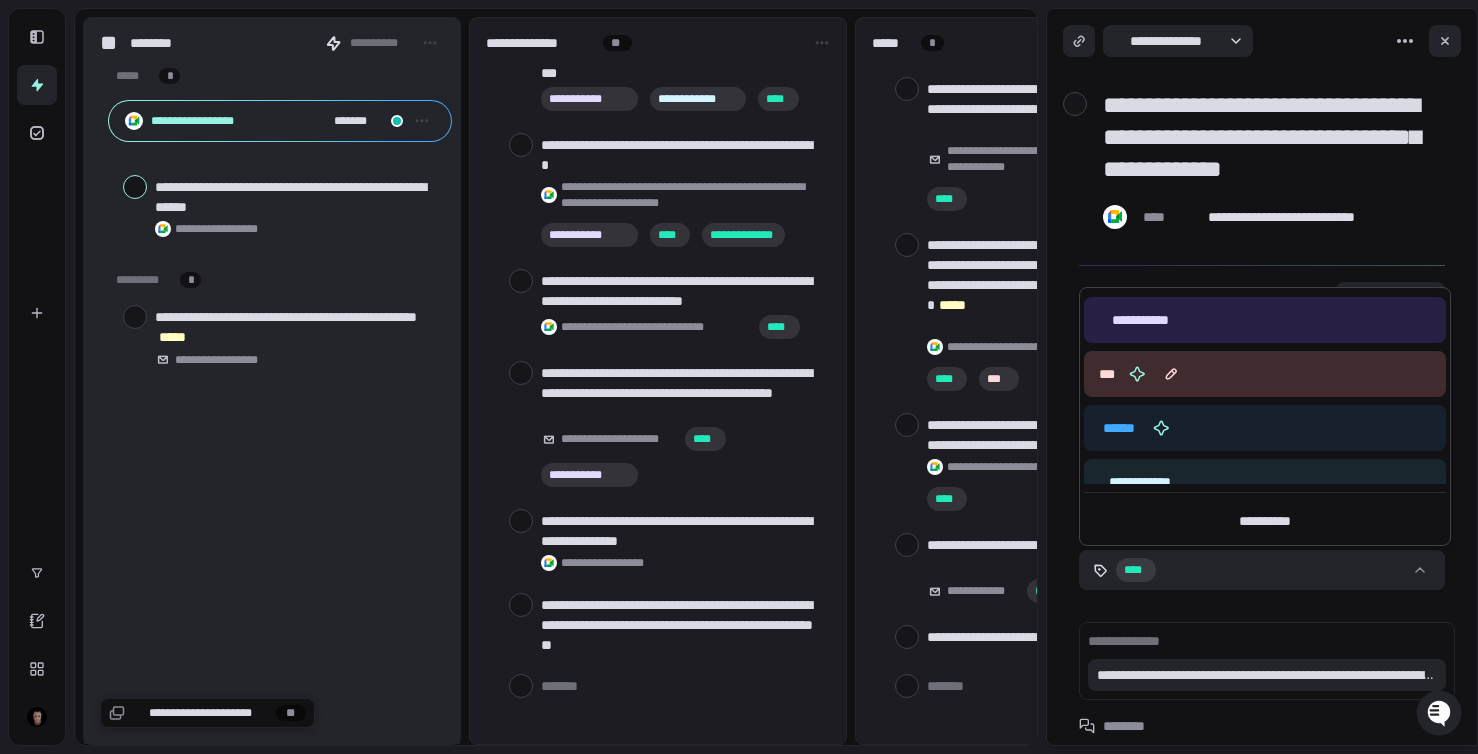 scroll, scrollTop: 581, scrollLeft: 0, axis: vertical 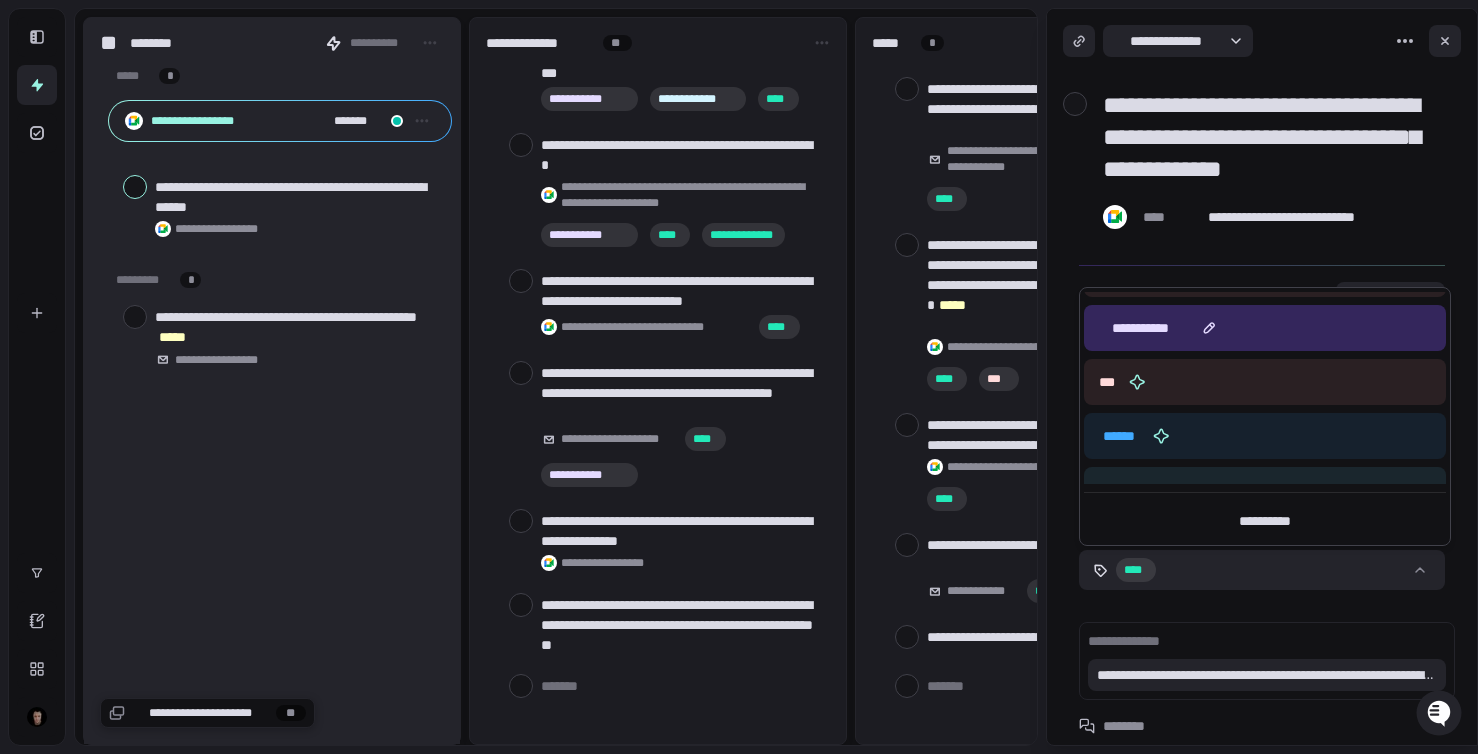 click on "**********" at bounding box center (1265, 328) 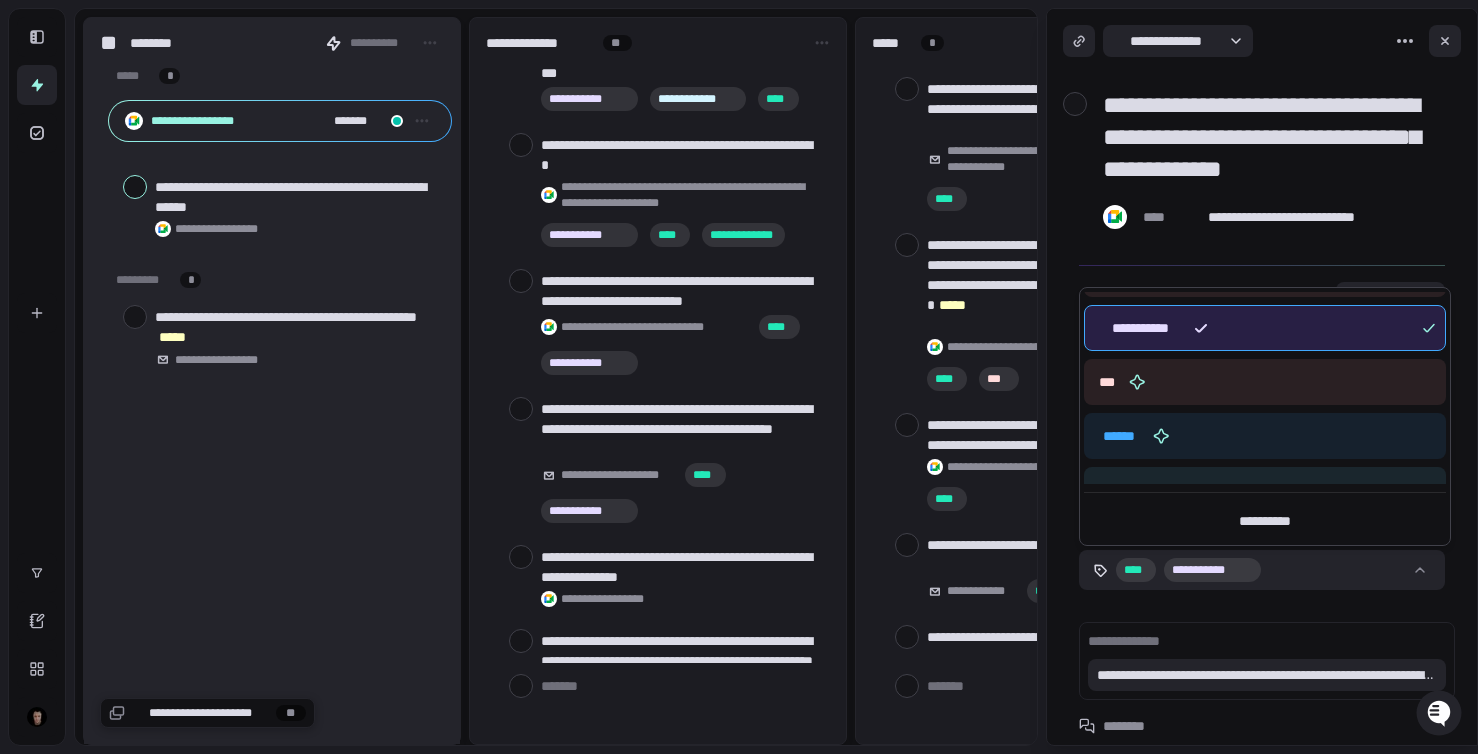 click on "**********" at bounding box center (739, 377) 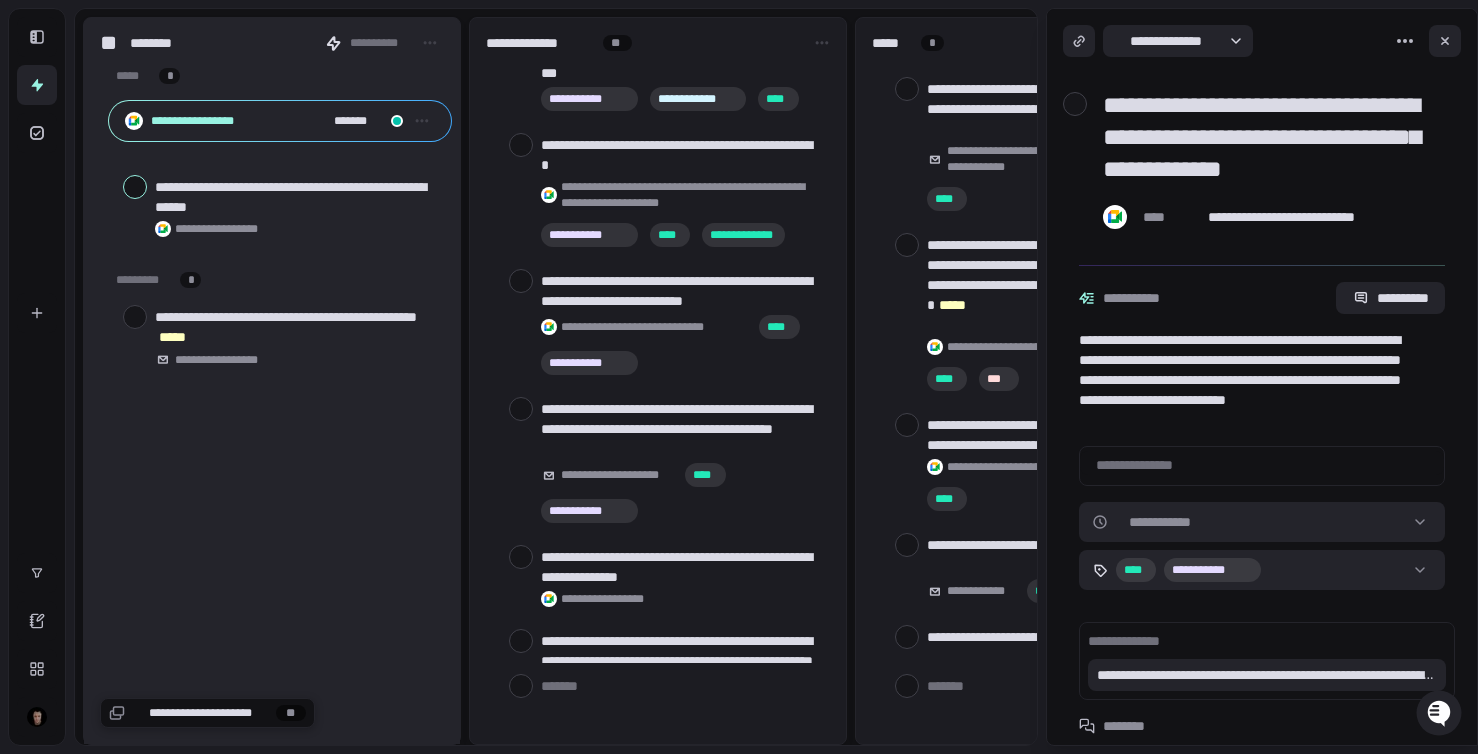 click at bounding box center (1445, 41) 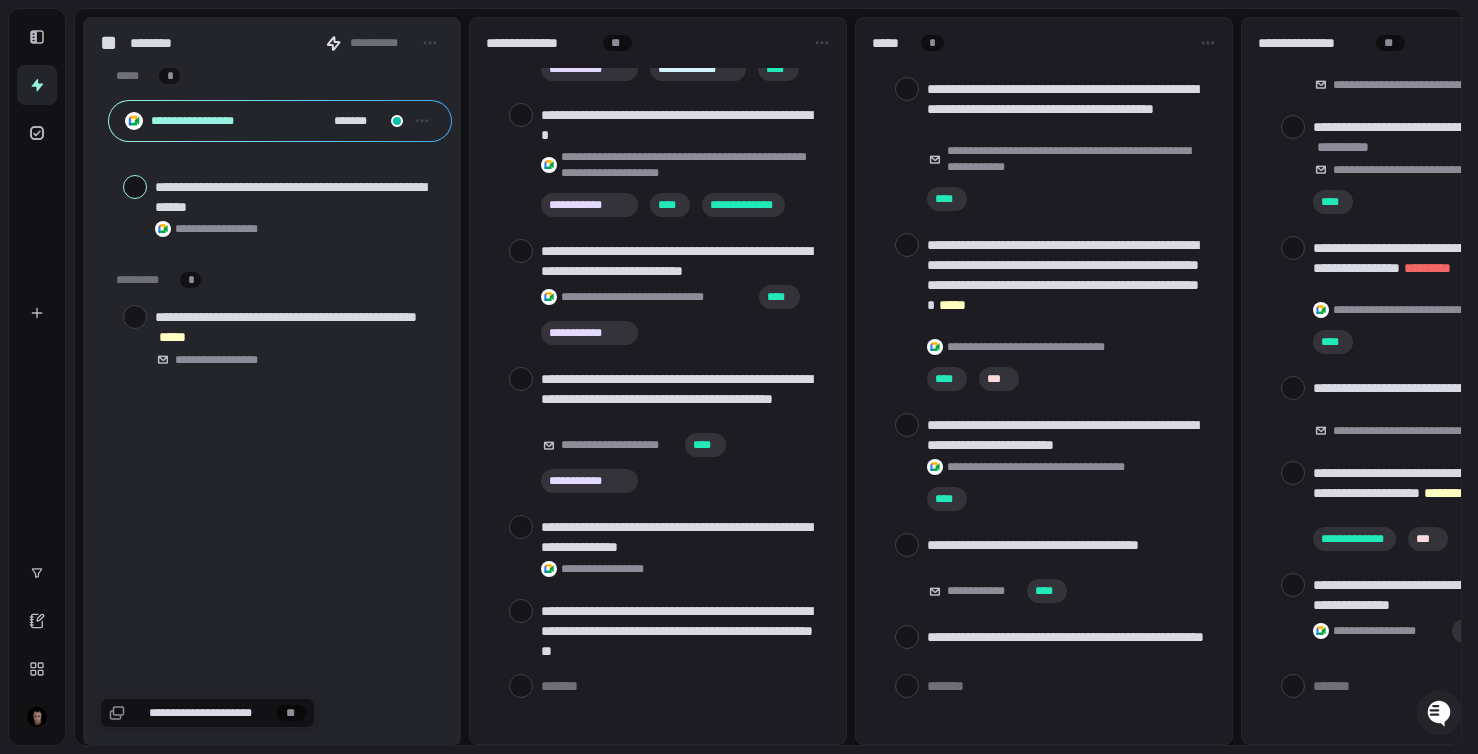 scroll, scrollTop: 327, scrollLeft: 0, axis: vertical 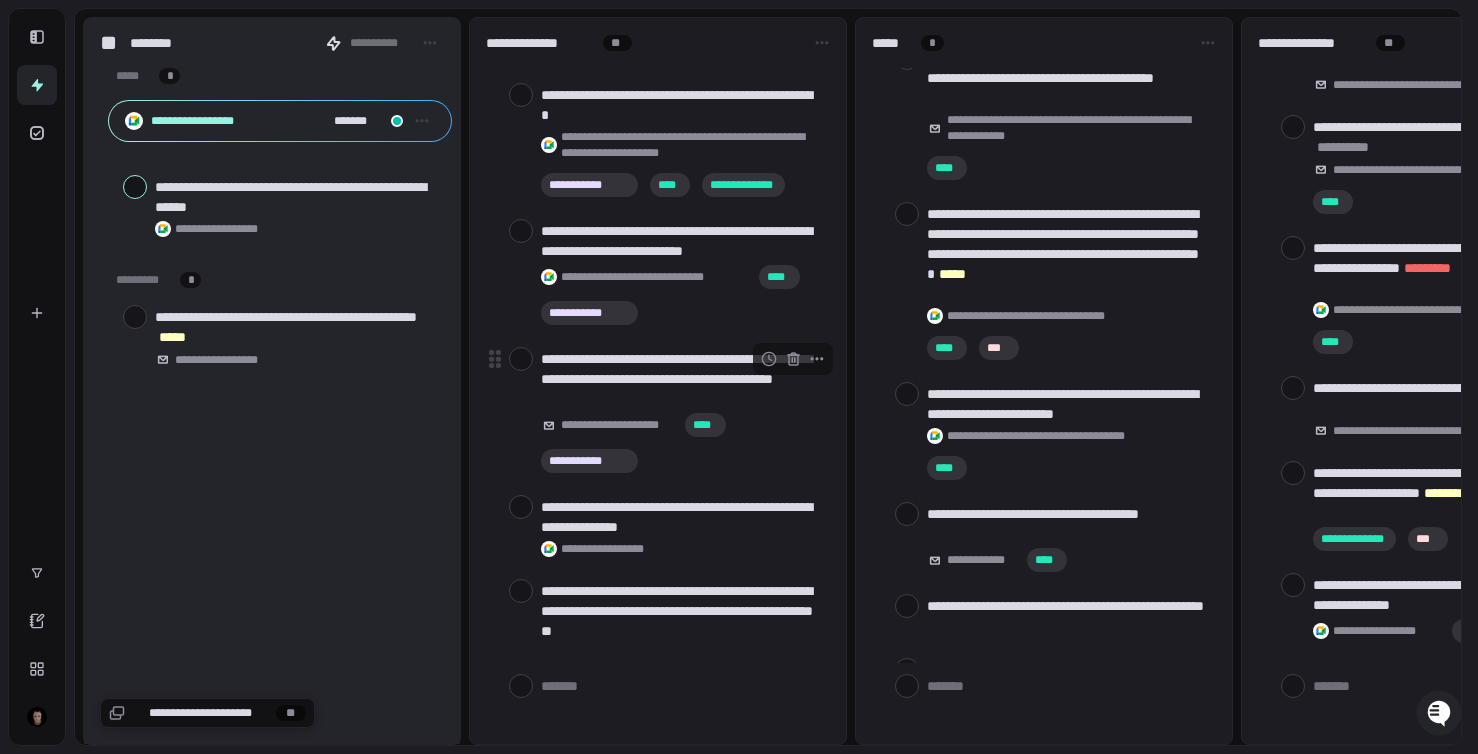 click at bounding box center (521, 359) 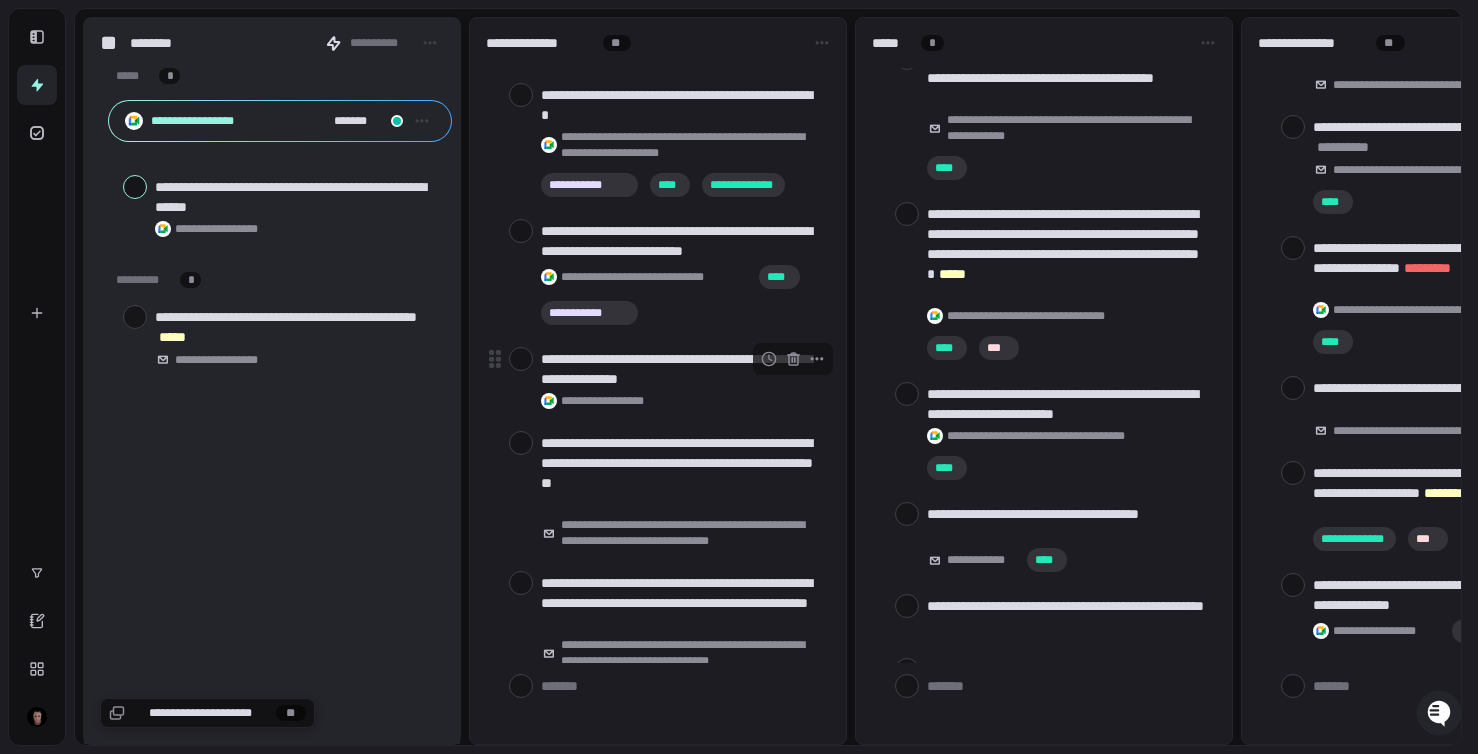 scroll, scrollTop: 343, scrollLeft: 0, axis: vertical 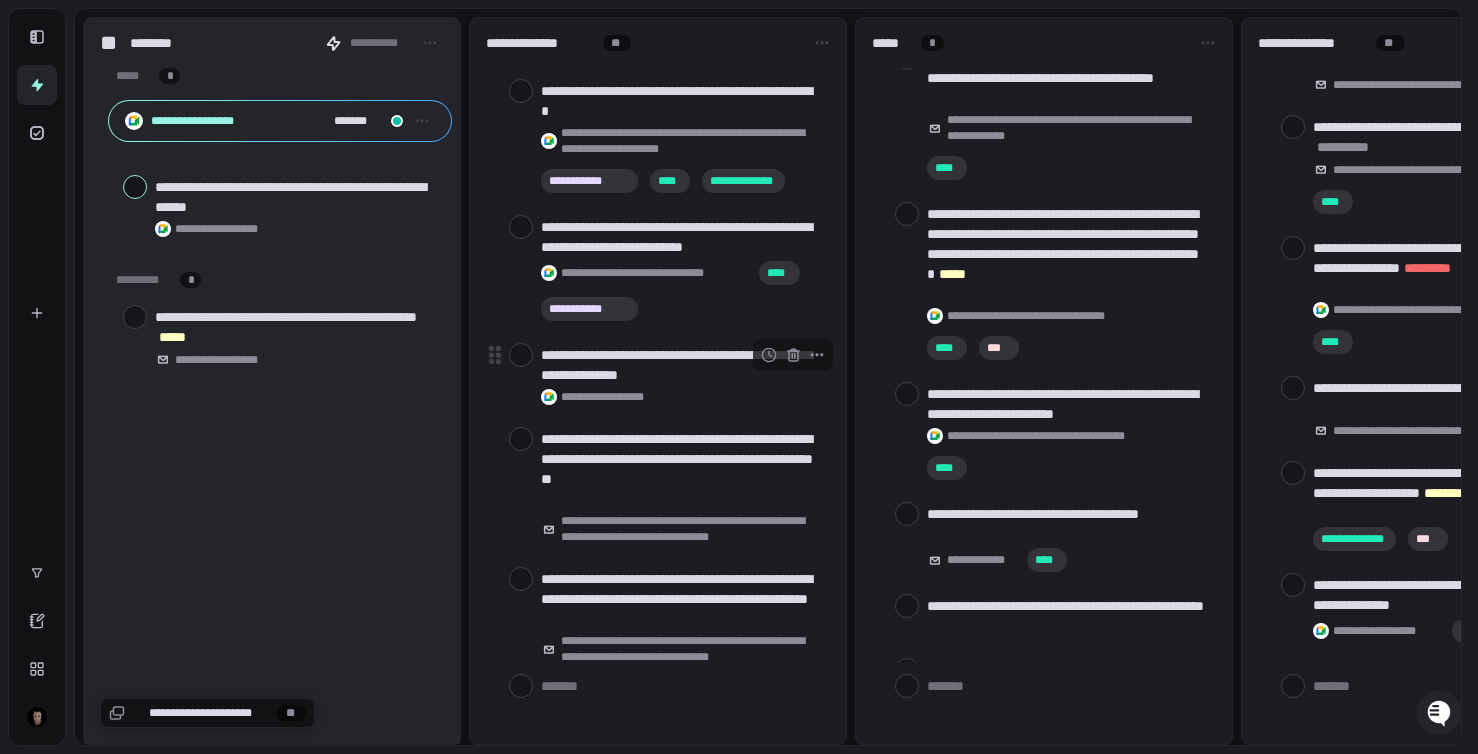 click on "**********" at bounding box center [681, 365] 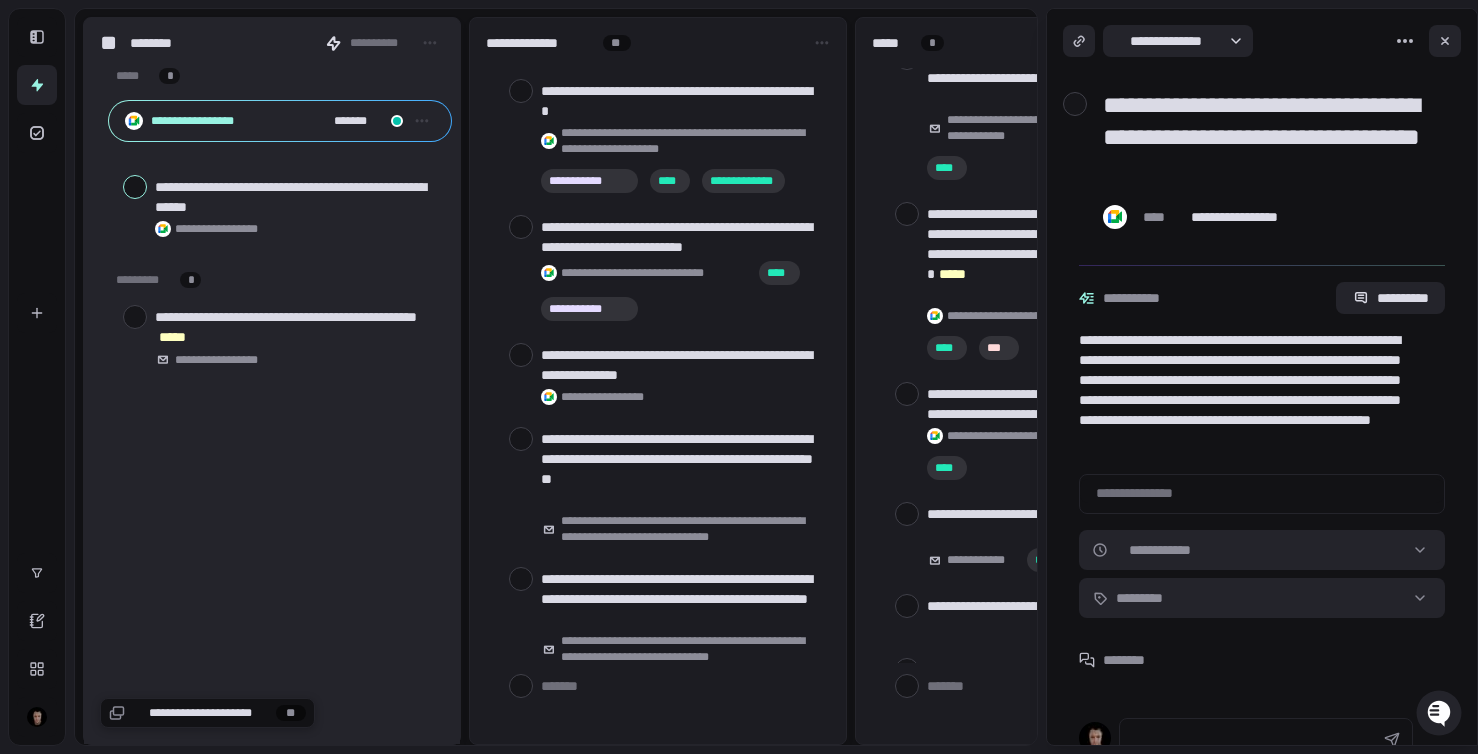 scroll, scrollTop: 12, scrollLeft: 0, axis: vertical 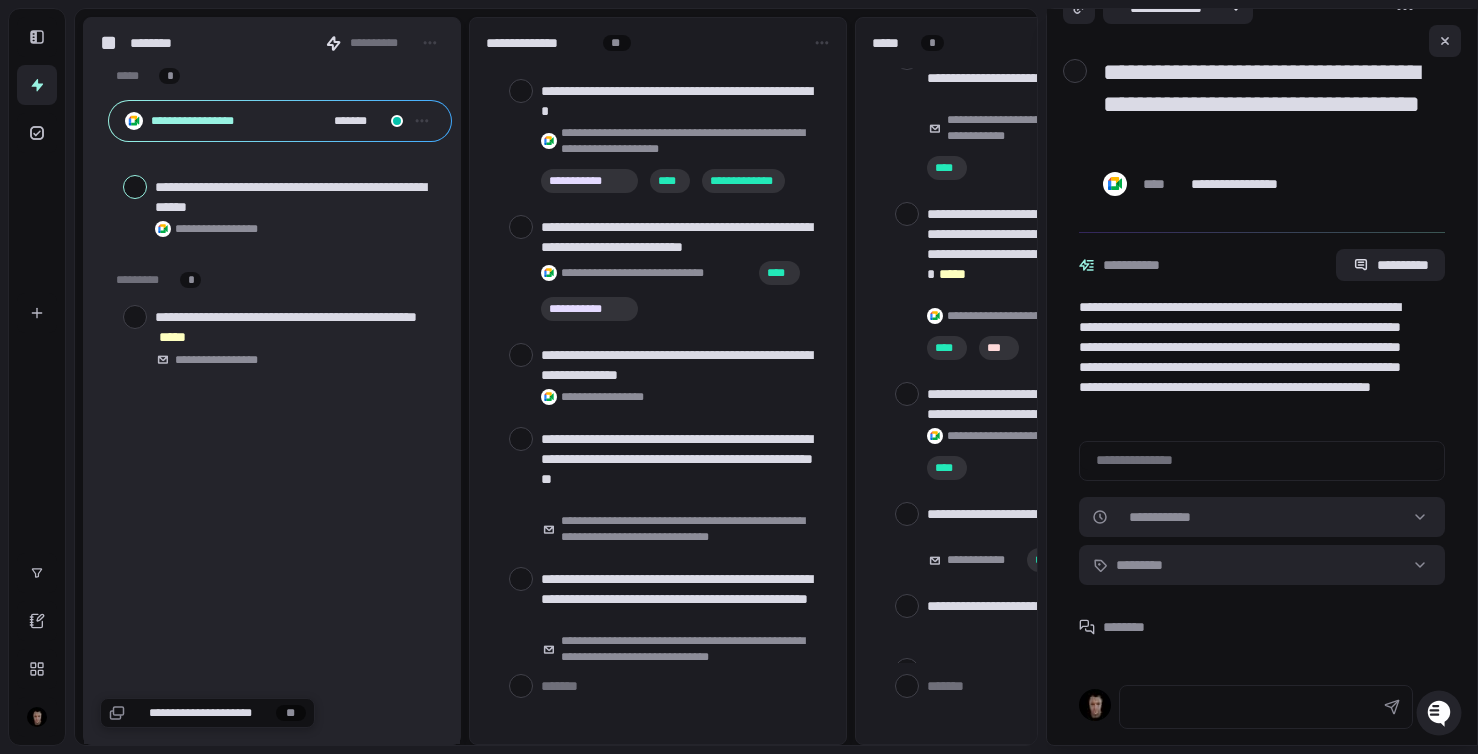 click on "**********" at bounding box center (1262, 96) 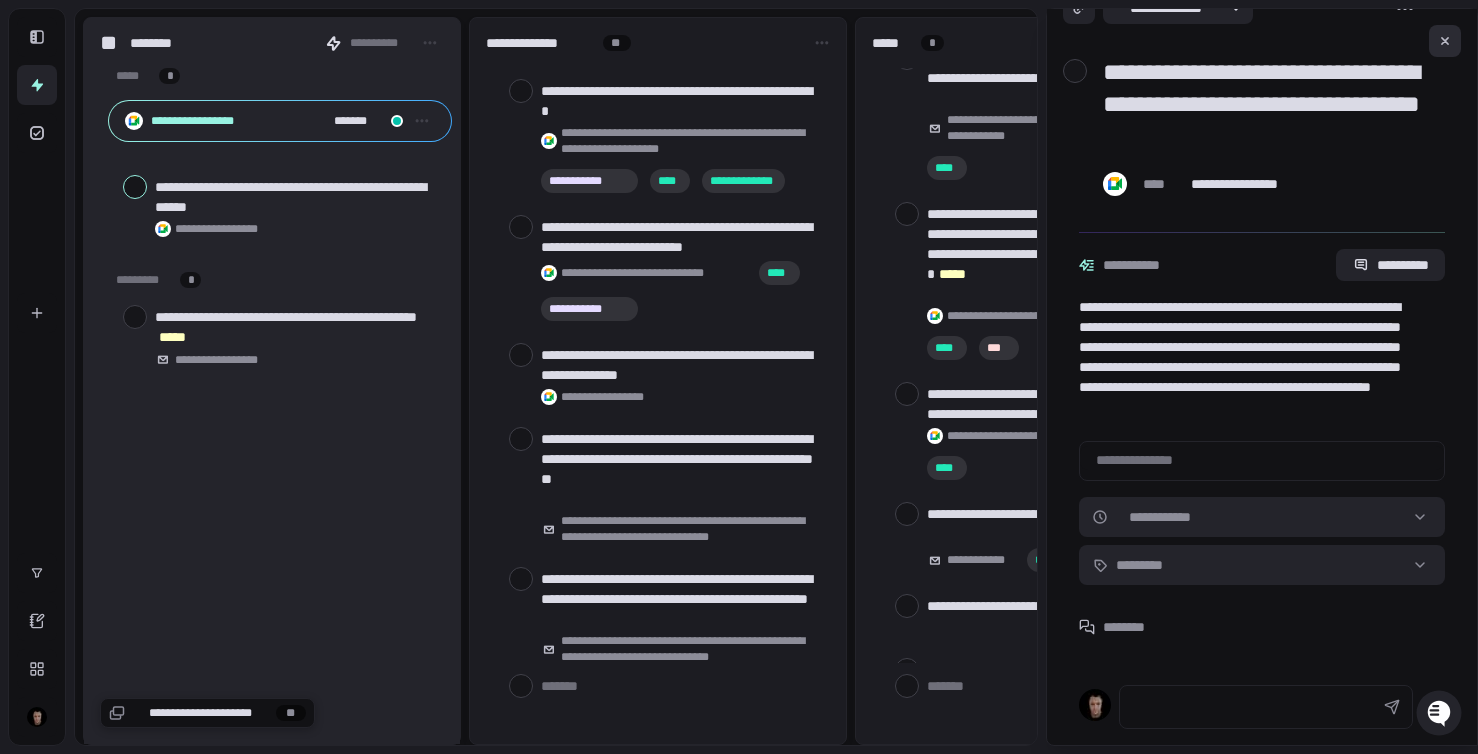 click at bounding box center [1445, 41] 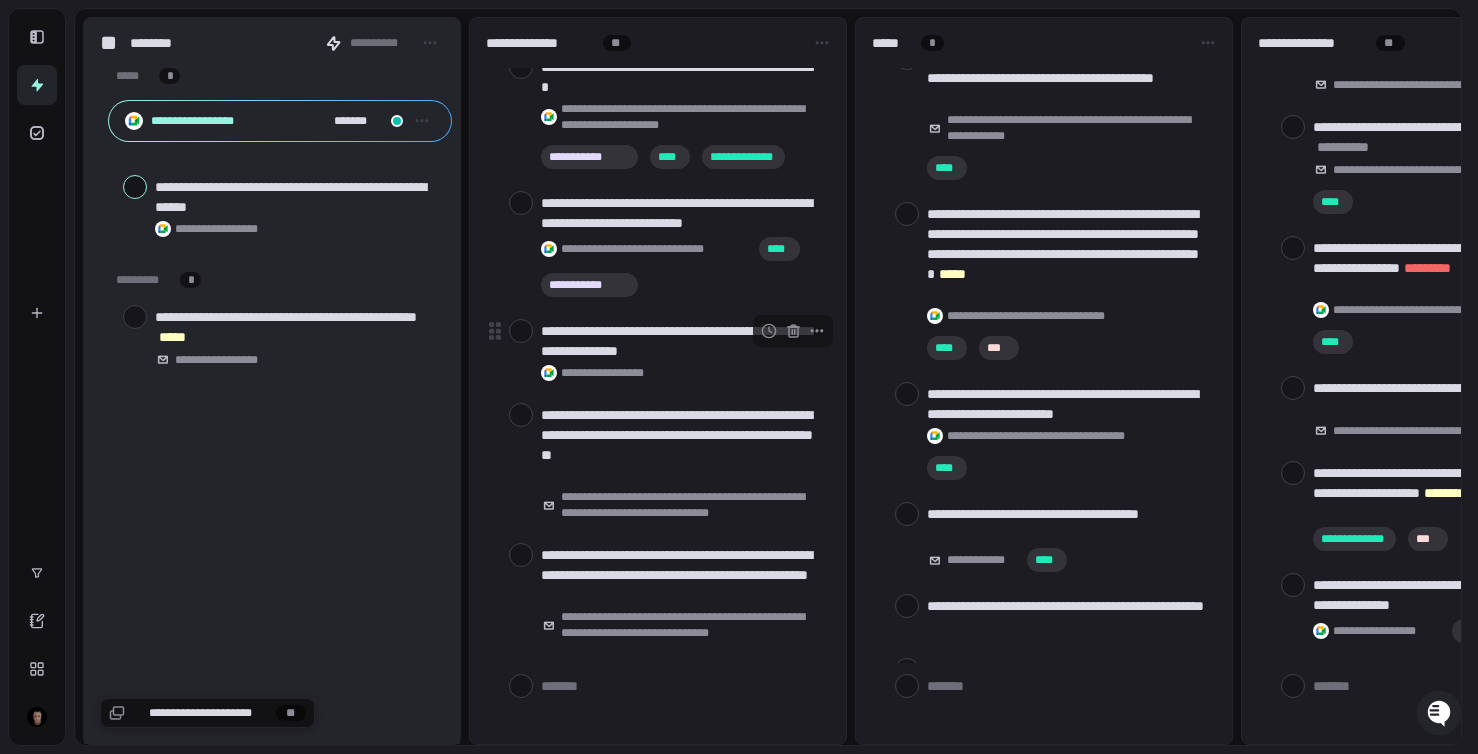 scroll, scrollTop: 371, scrollLeft: 0, axis: vertical 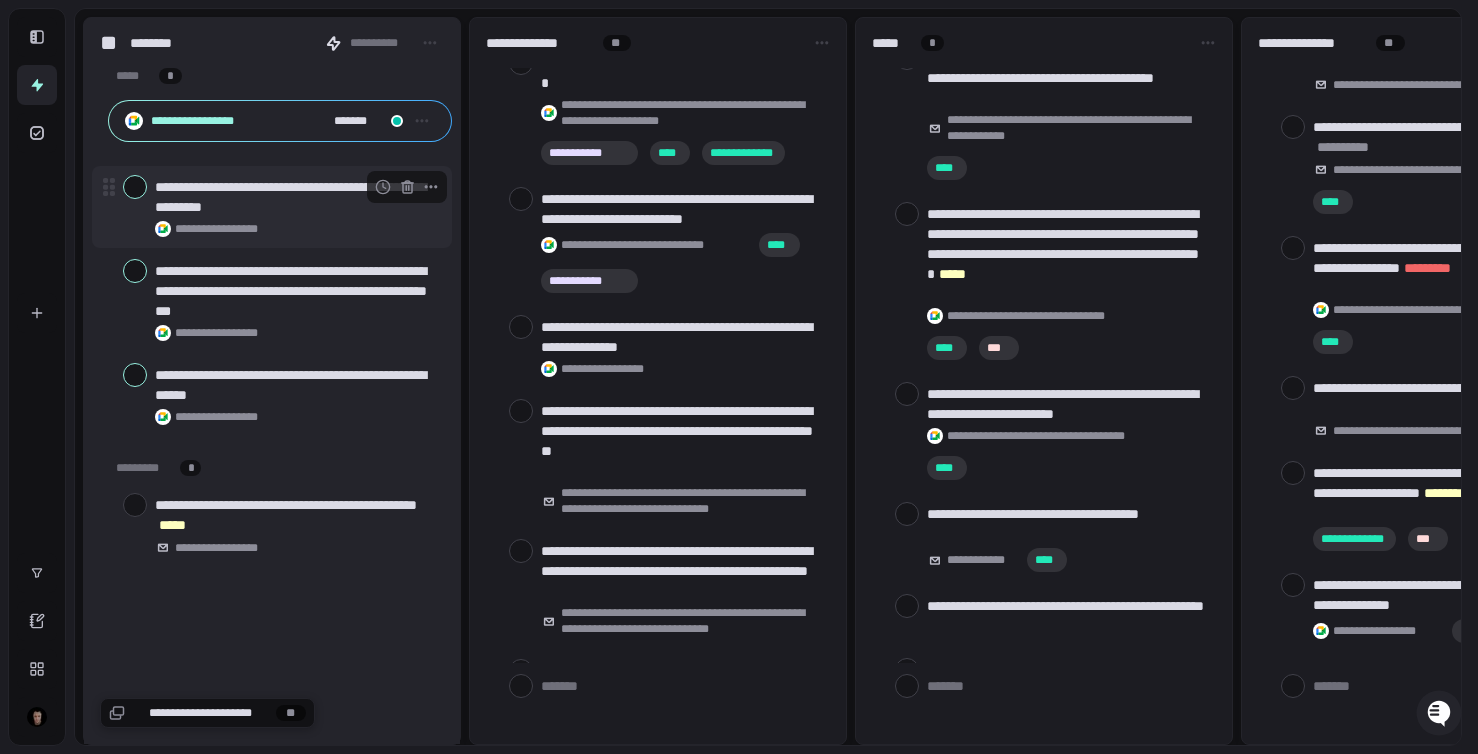 click at bounding box center (135, 187) 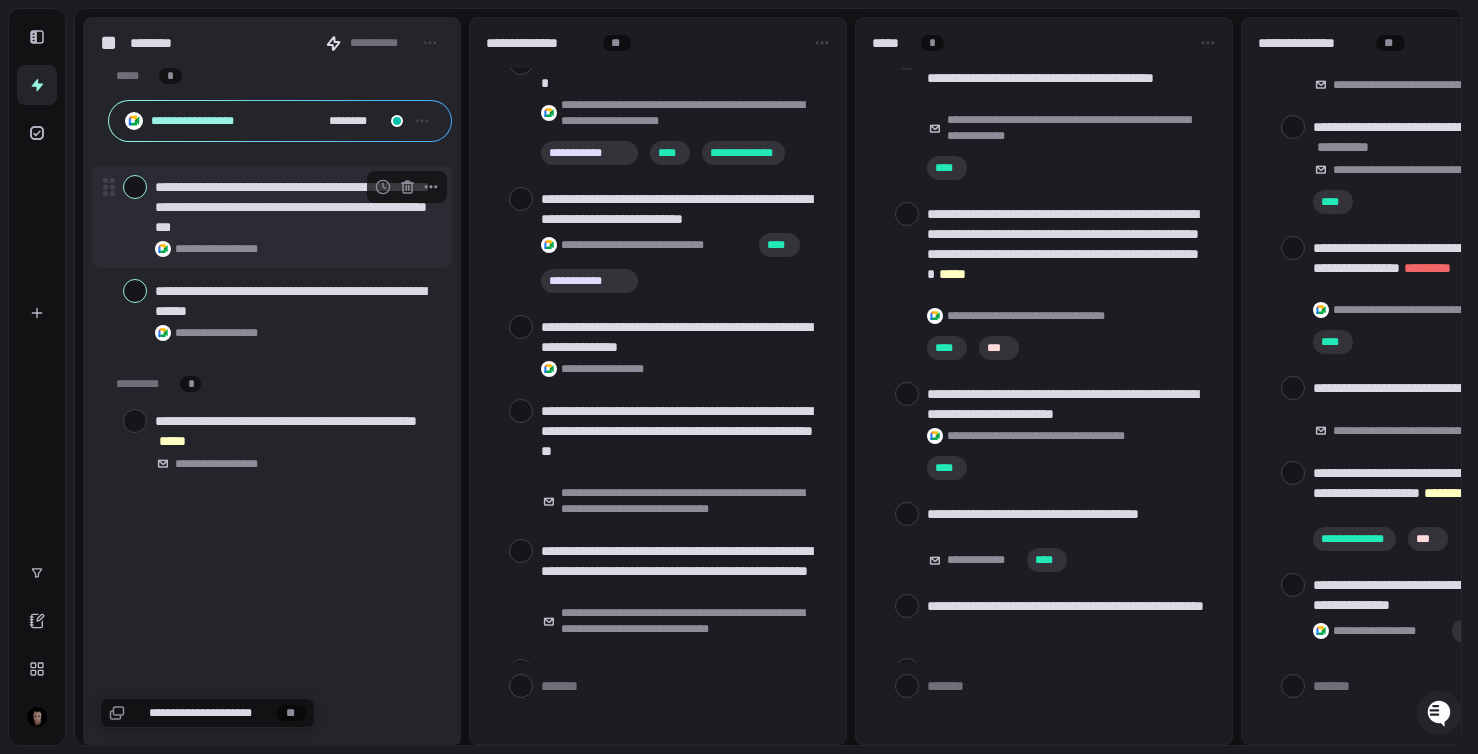 click at bounding box center (135, 187) 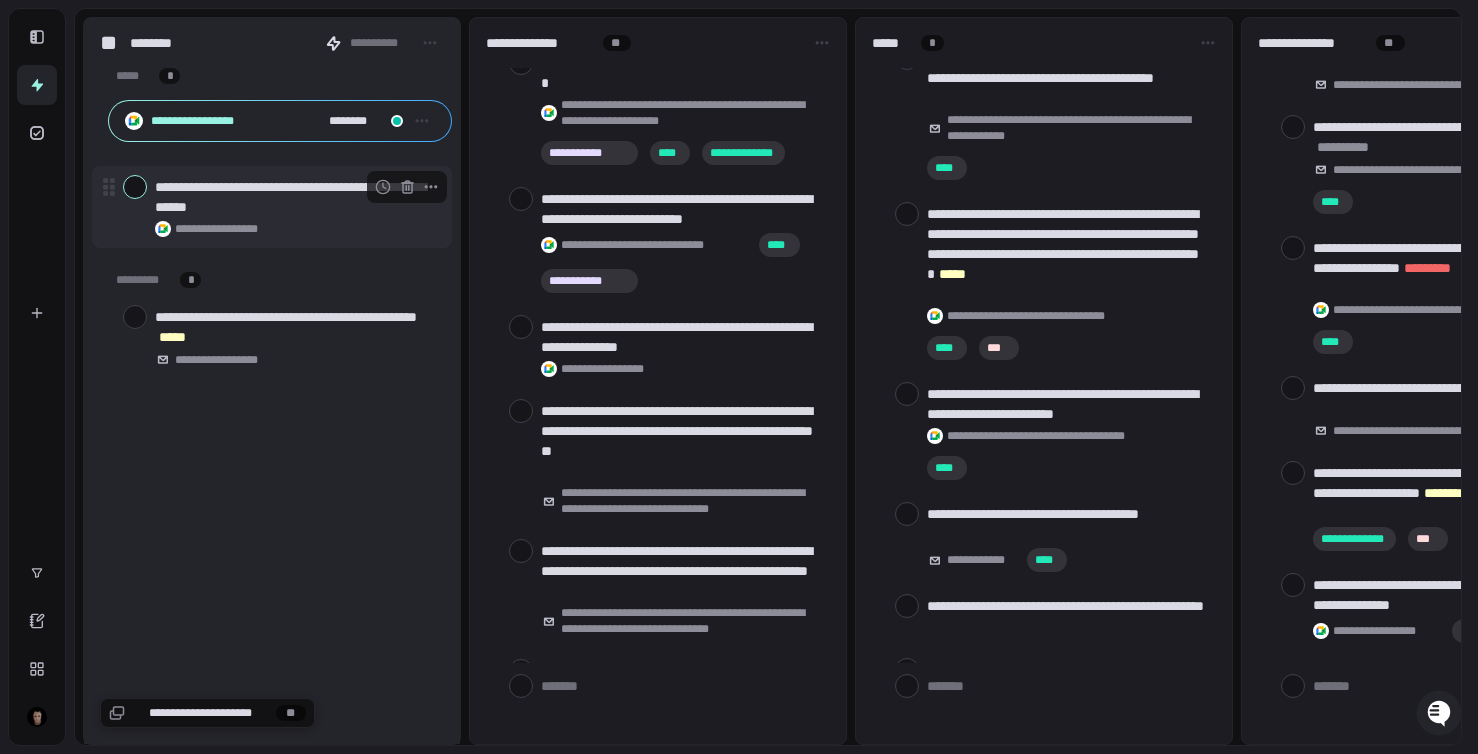 click at bounding box center (135, 187) 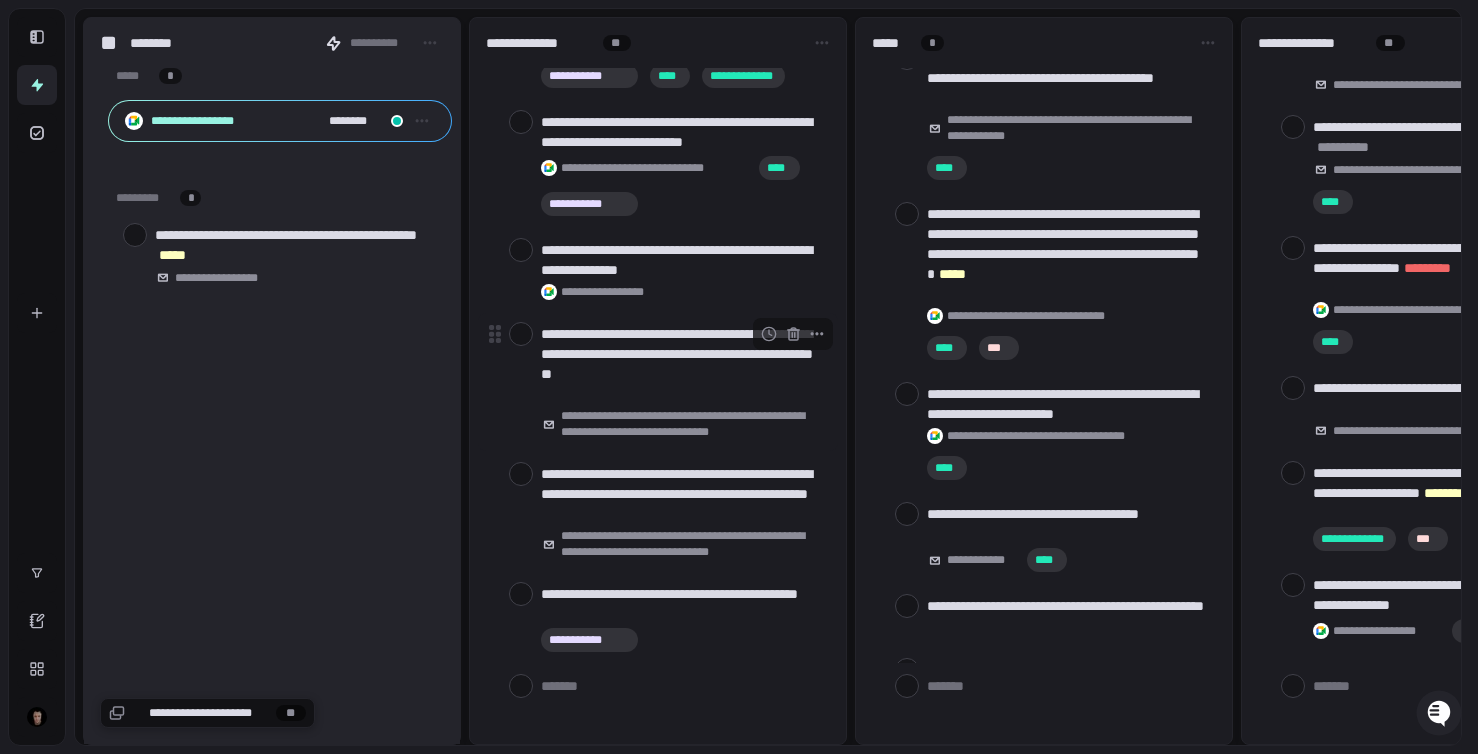 scroll, scrollTop: 455, scrollLeft: 0, axis: vertical 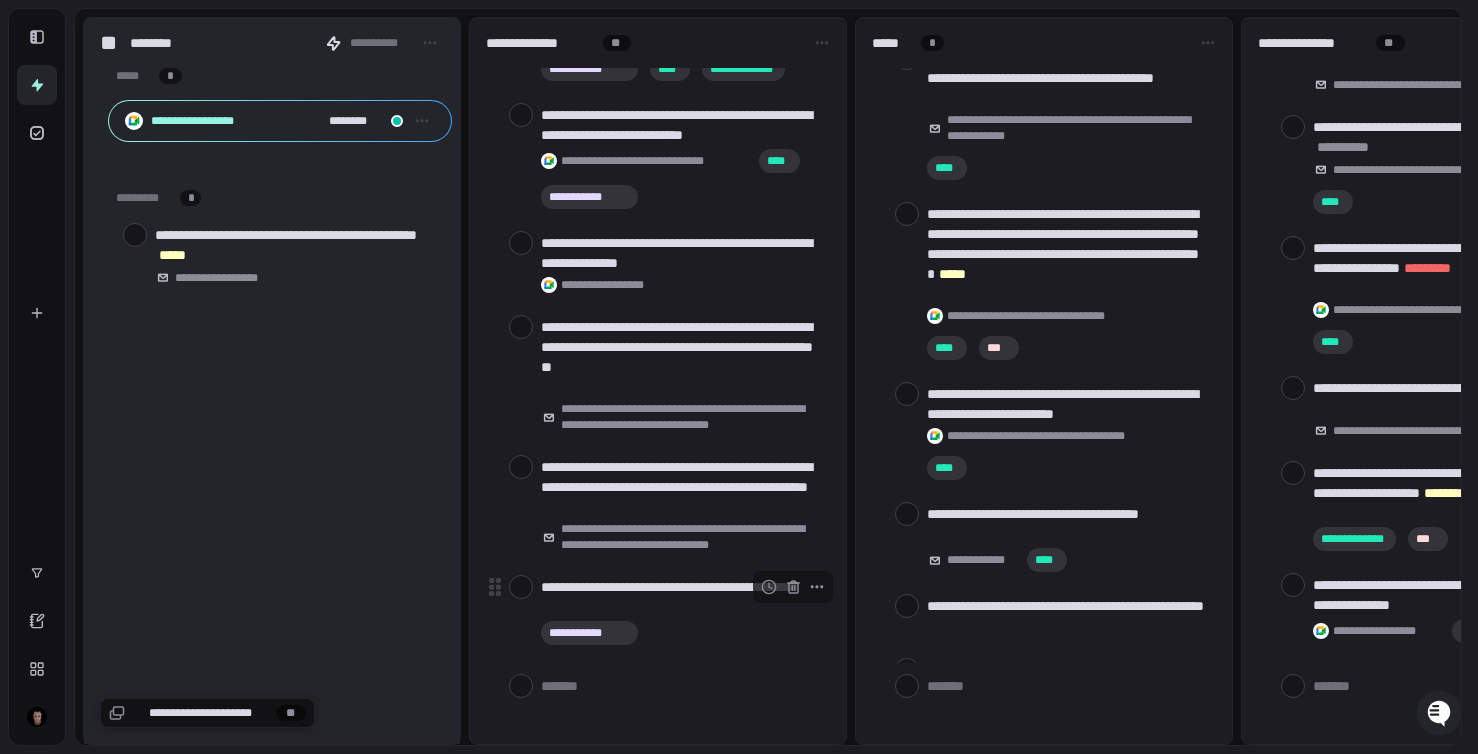 click at bounding box center (521, 587) 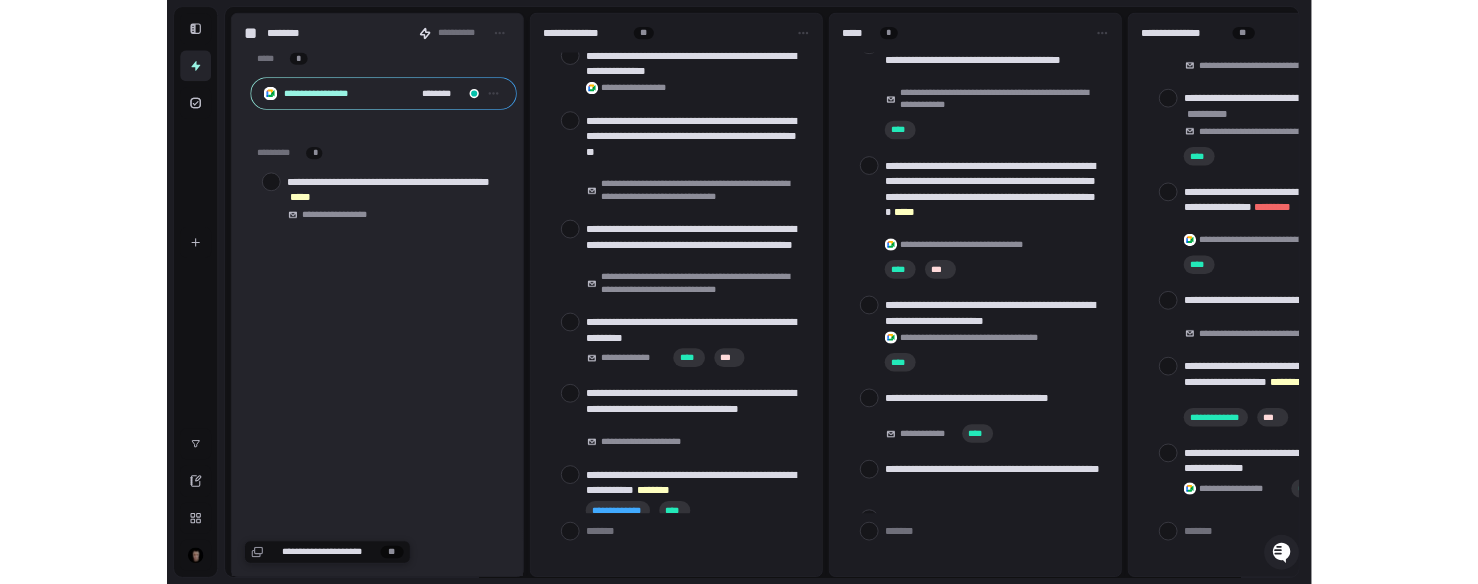 scroll, scrollTop: 645, scrollLeft: 0, axis: vertical 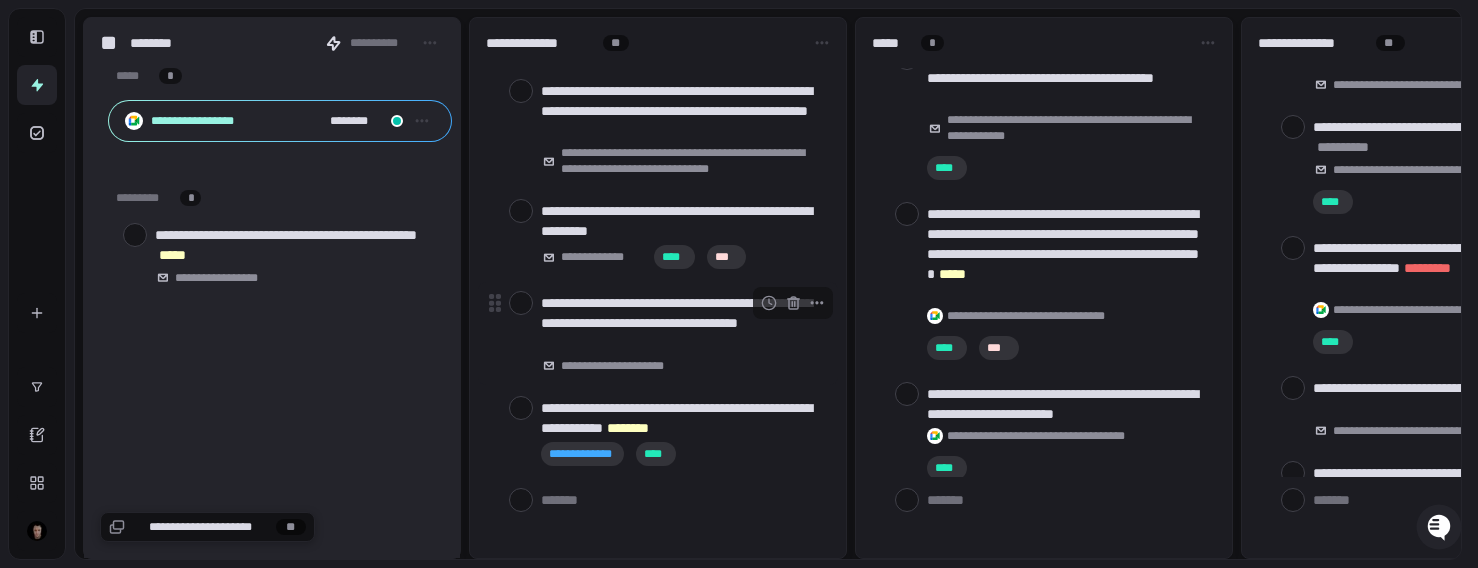 click at bounding box center (521, 303) 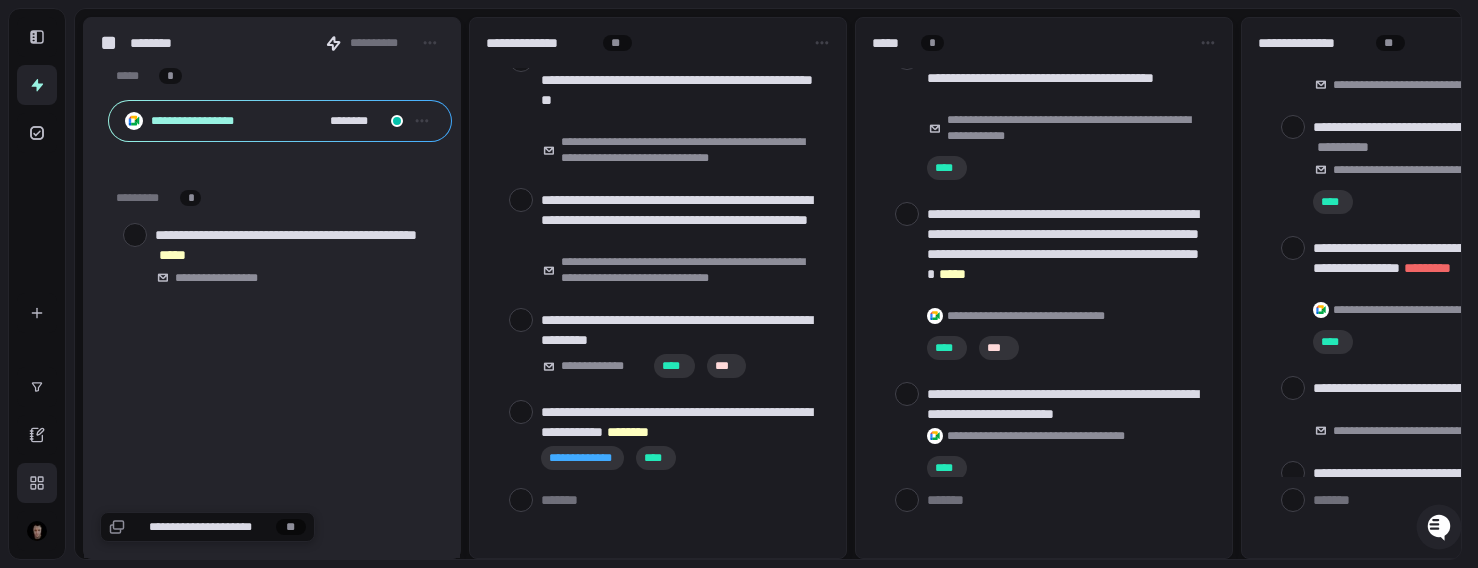 scroll, scrollTop: 726, scrollLeft: 0, axis: vertical 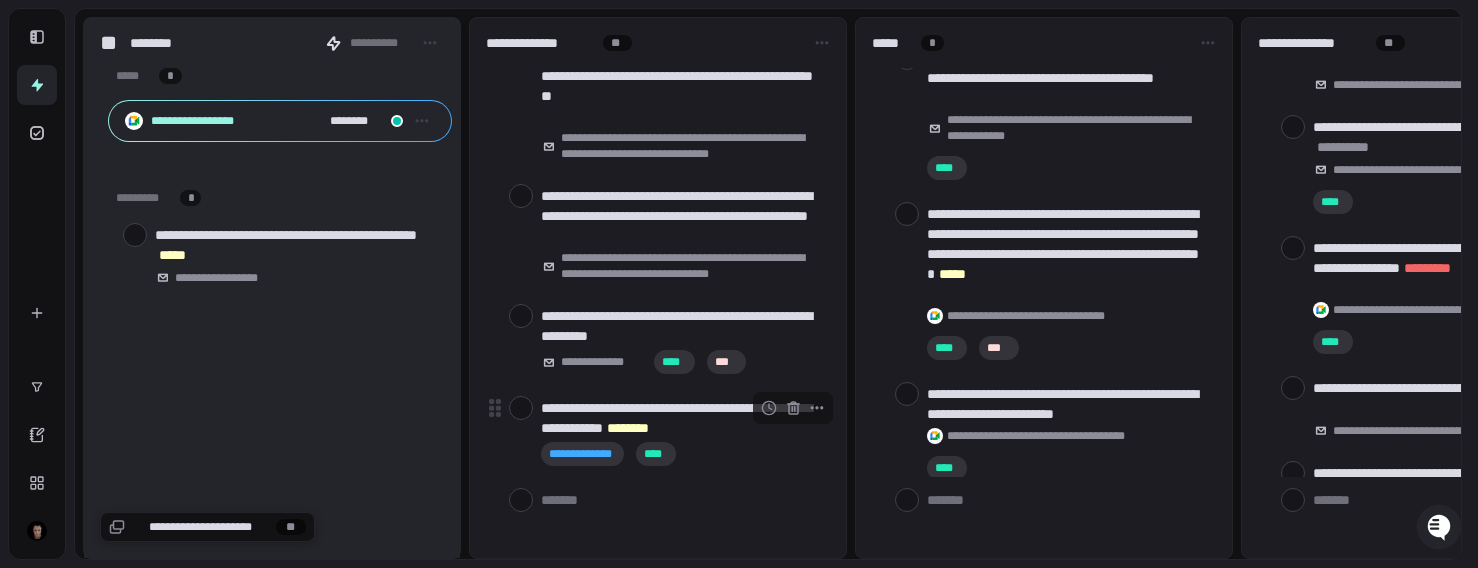 click at bounding box center (521, 408) 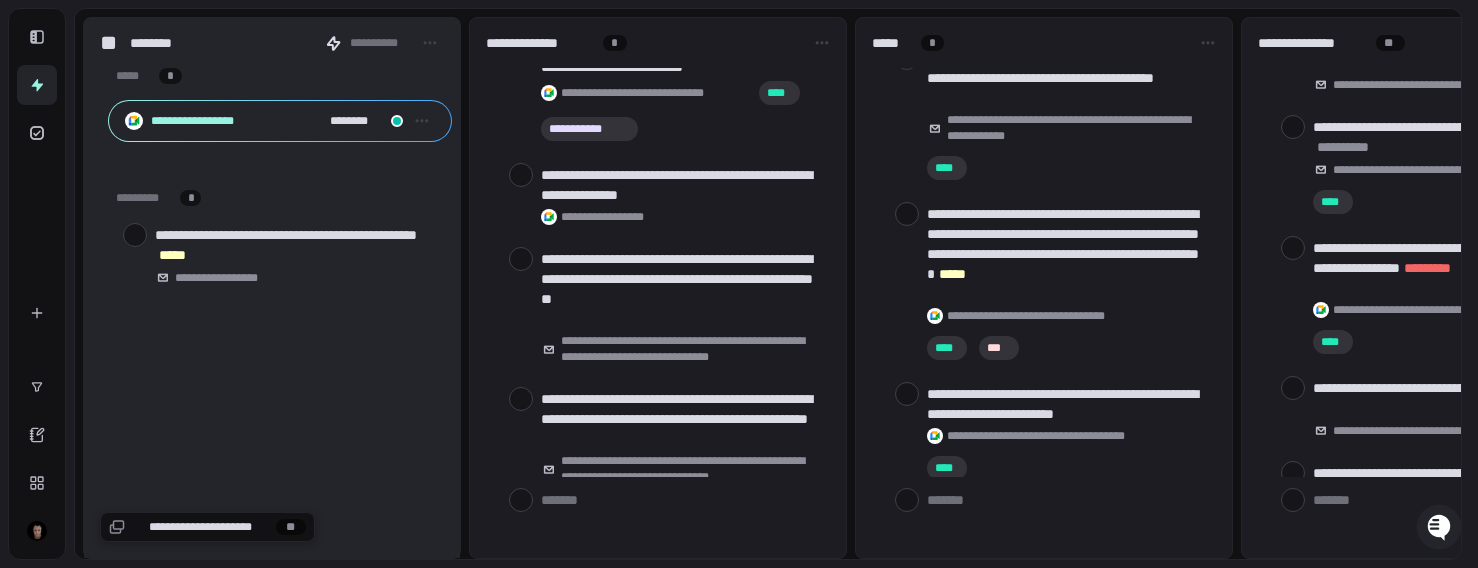 scroll, scrollTop: 519, scrollLeft: 0, axis: vertical 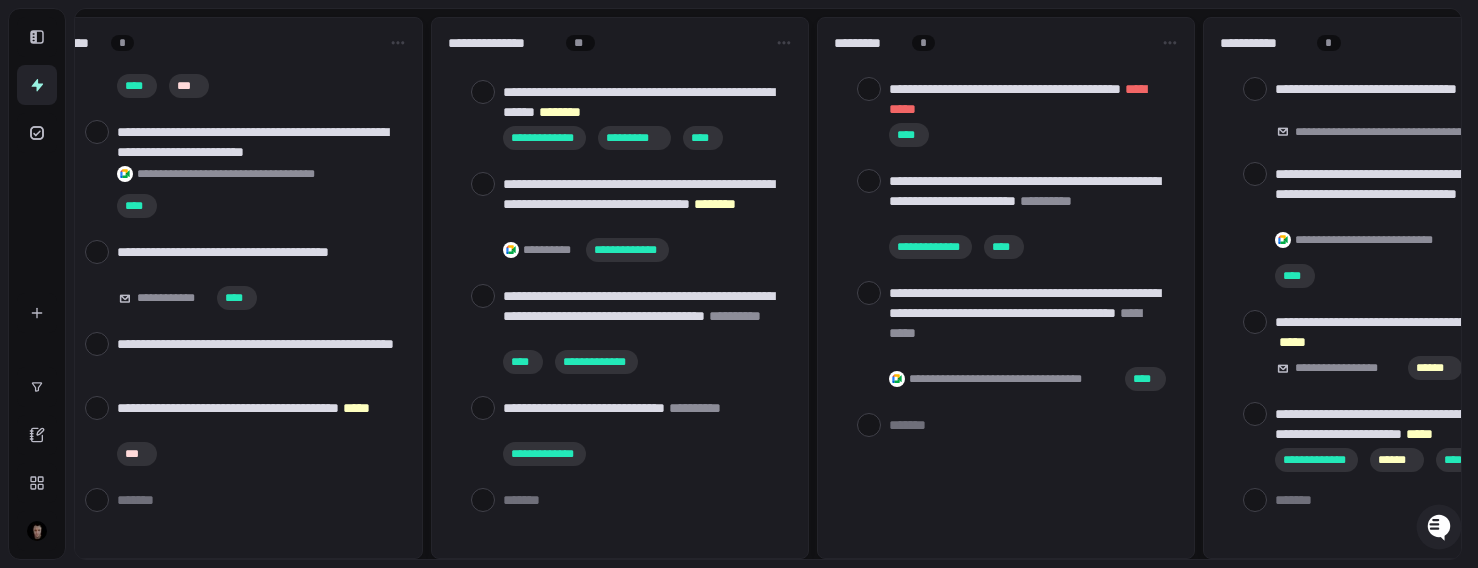 type on "*" 